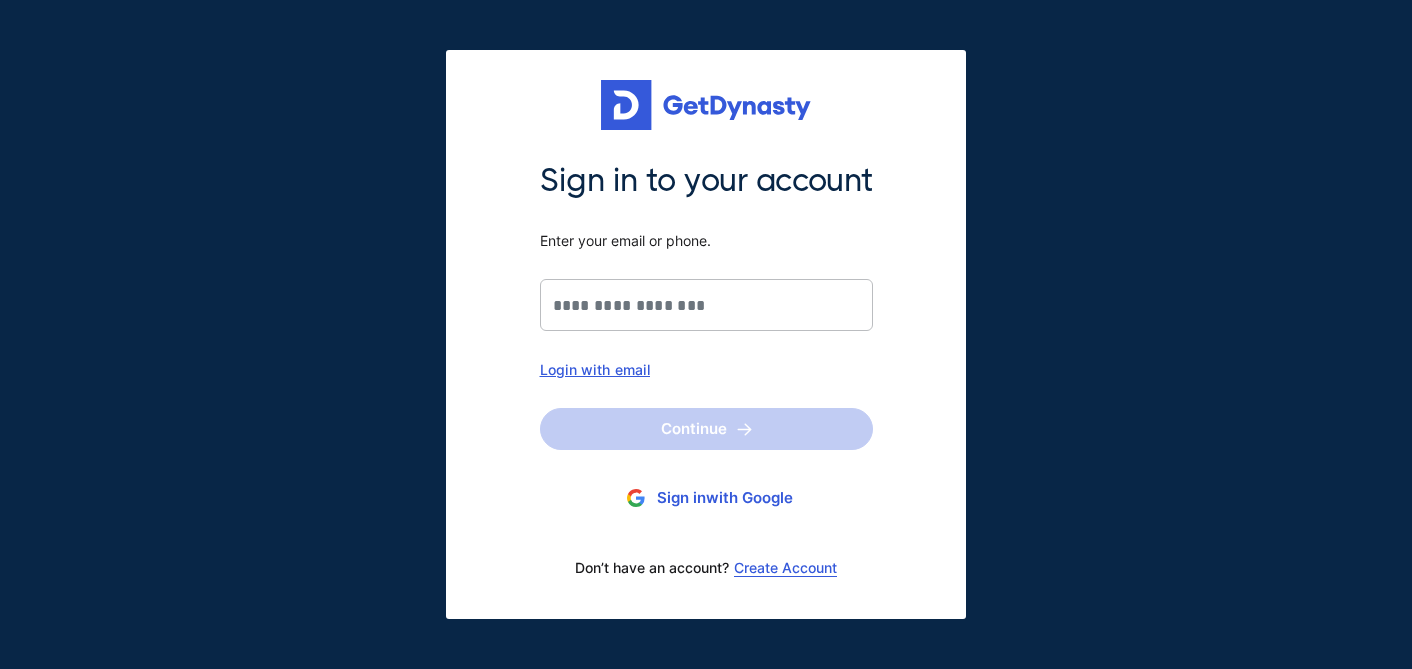 scroll, scrollTop: 0, scrollLeft: 0, axis: both 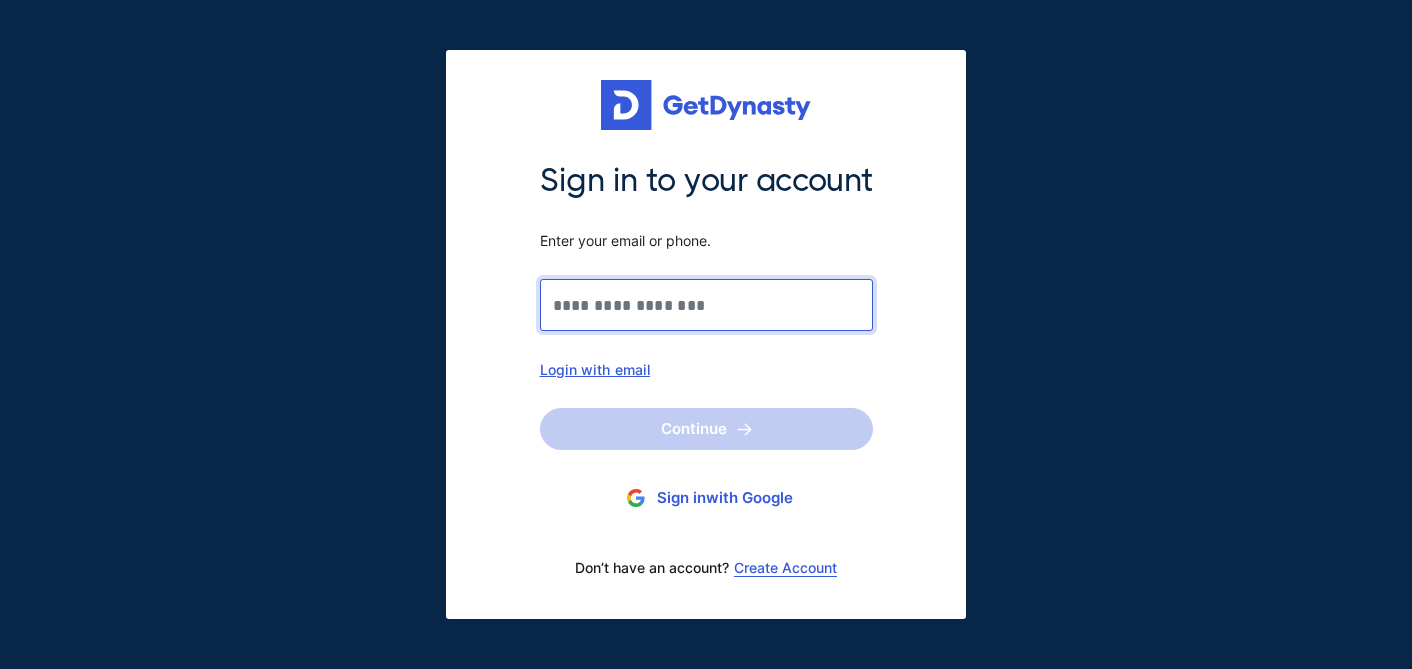 click on "Sign in to your account Enter your email or phone." at bounding box center (706, 305) 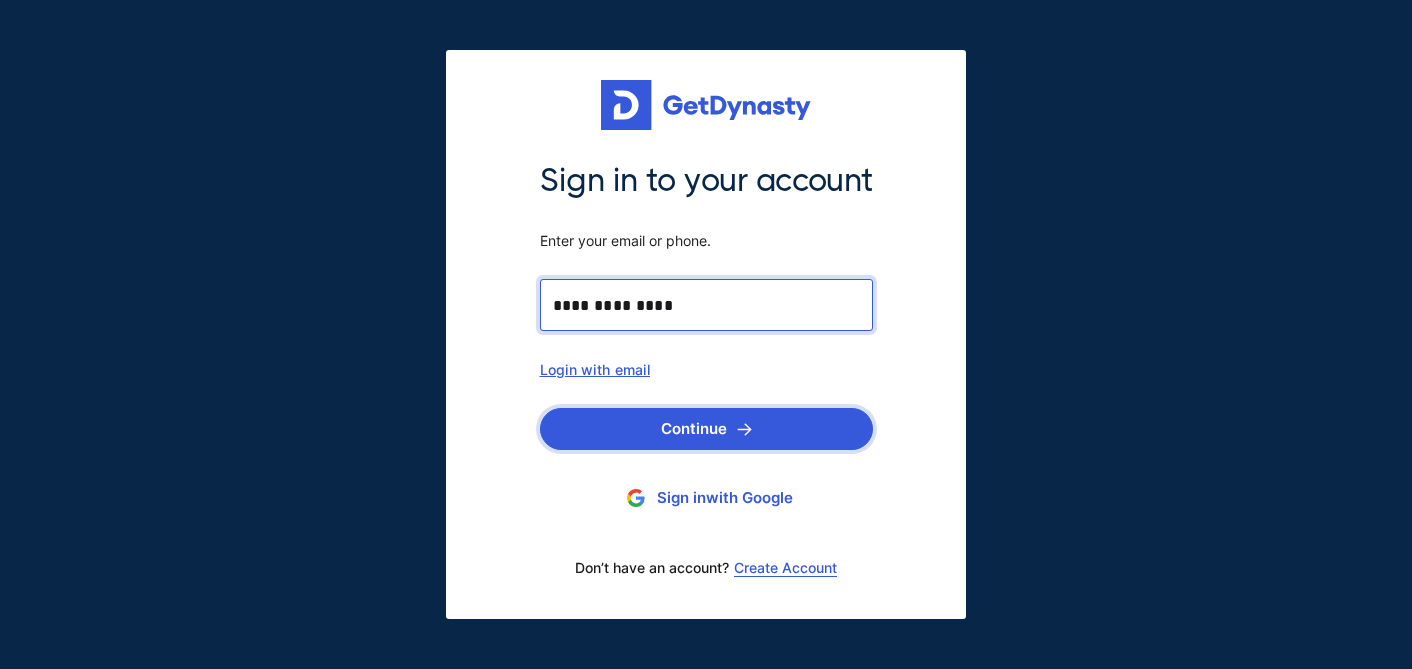 type on "**********" 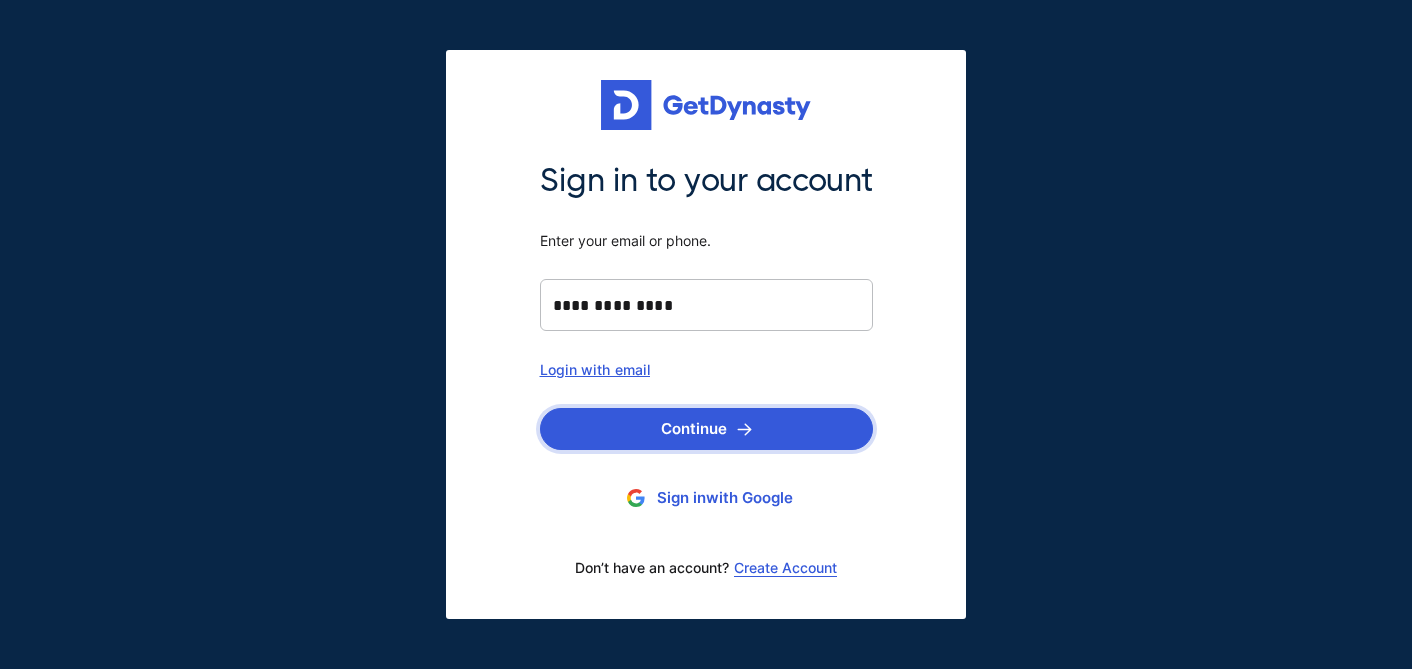 click on "Continue" at bounding box center [706, 429] 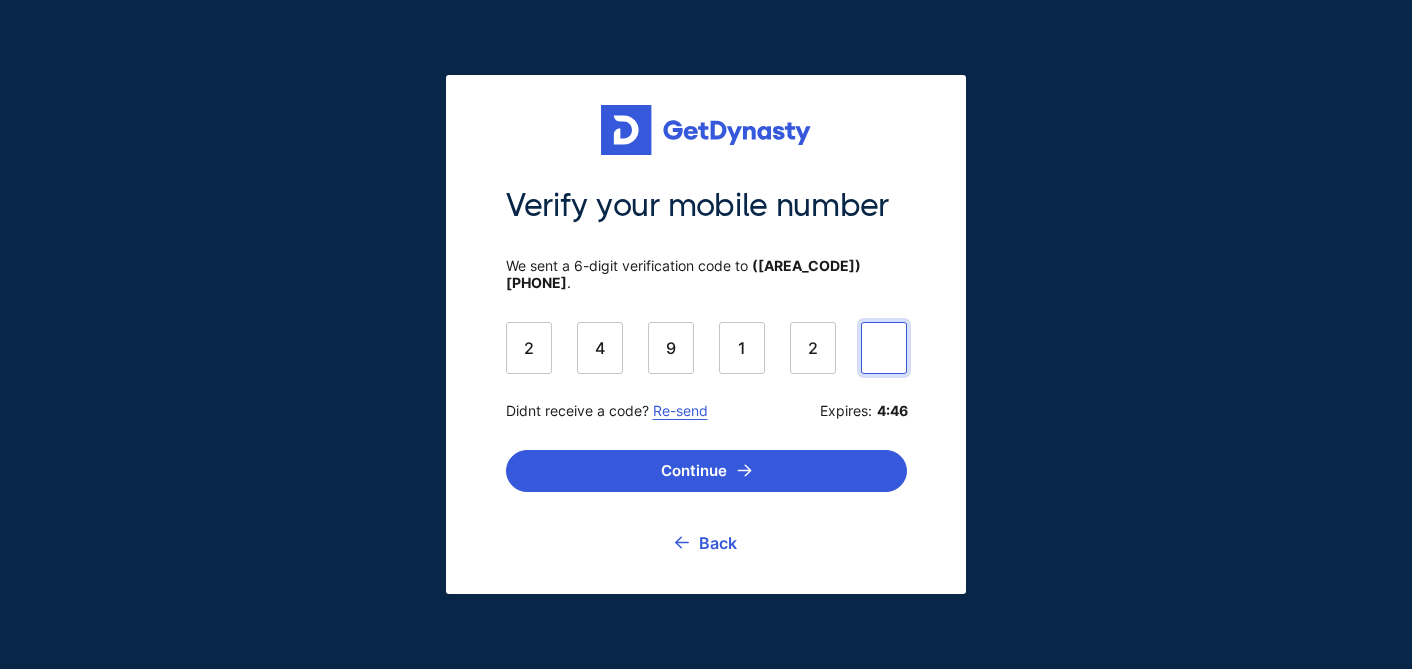 type on "******" 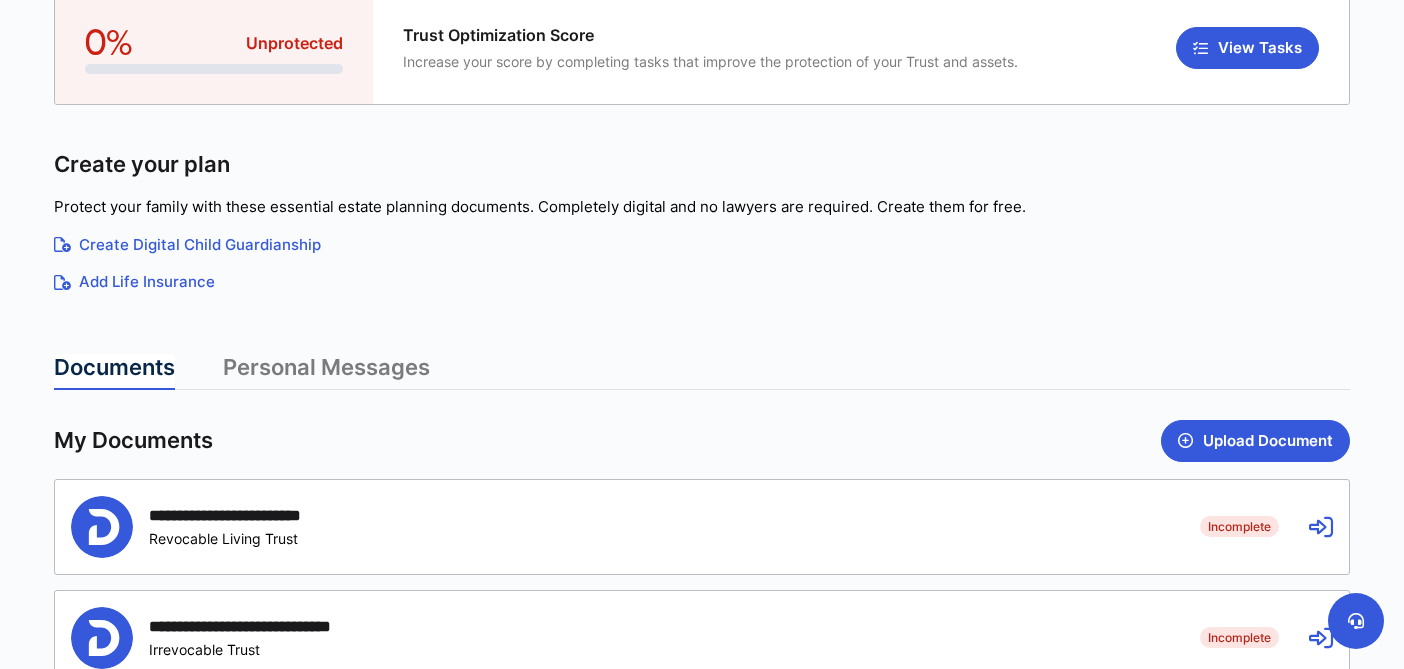 scroll, scrollTop: 312, scrollLeft: 0, axis: vertical 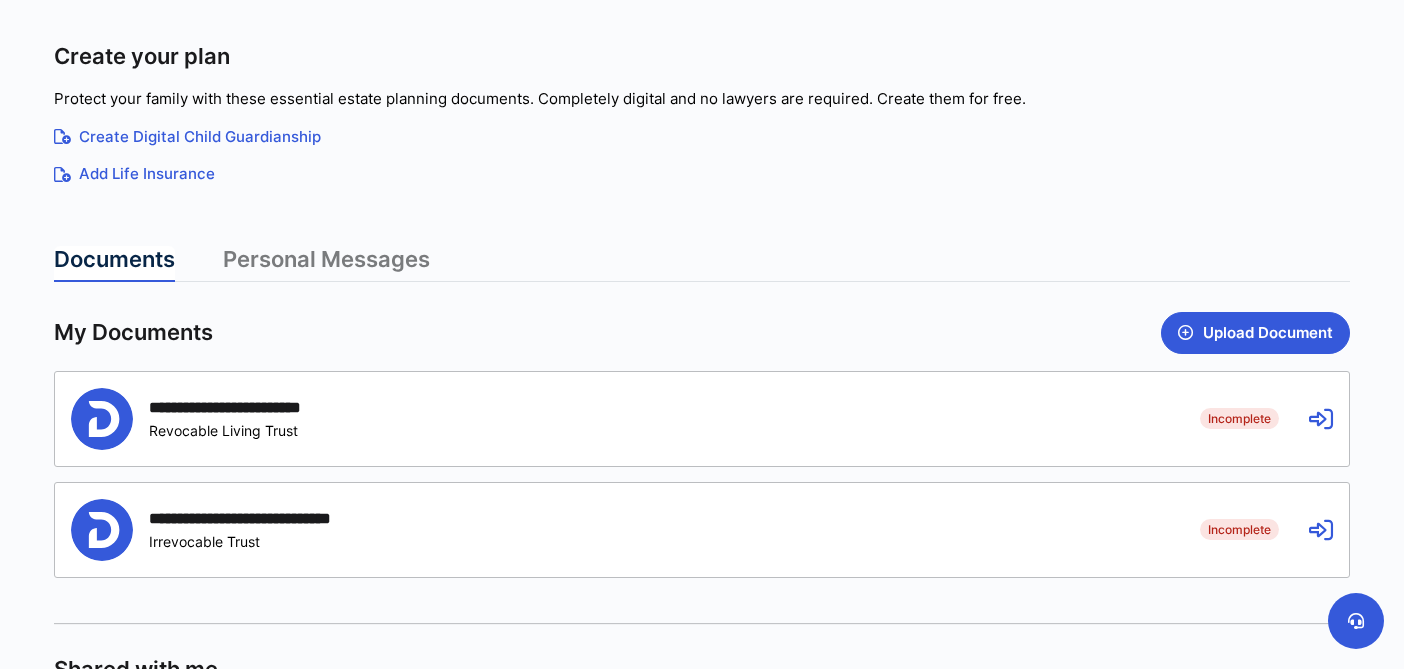 click on "Incomplete" at bounding box center [1239, 418] 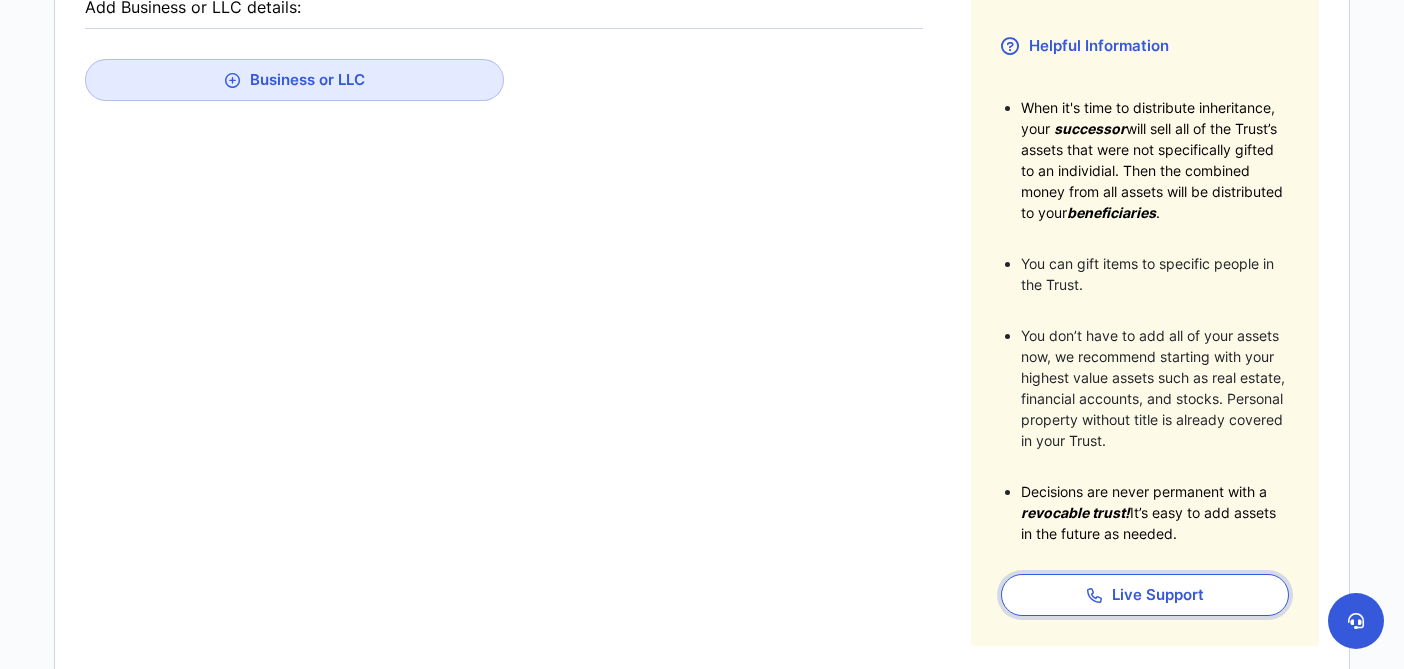 scroll, scrollTop: 36, scrollLeft: 0, axis: vertical 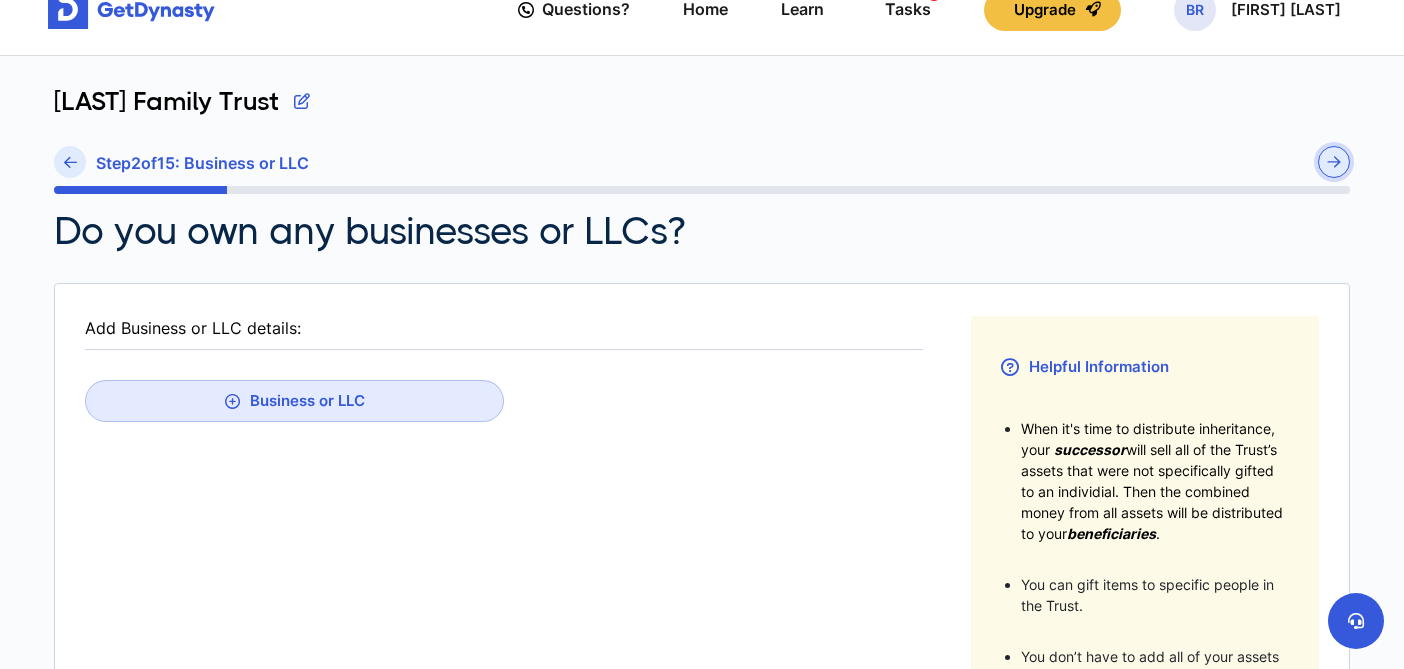 click at bounding box center (1334, 162) 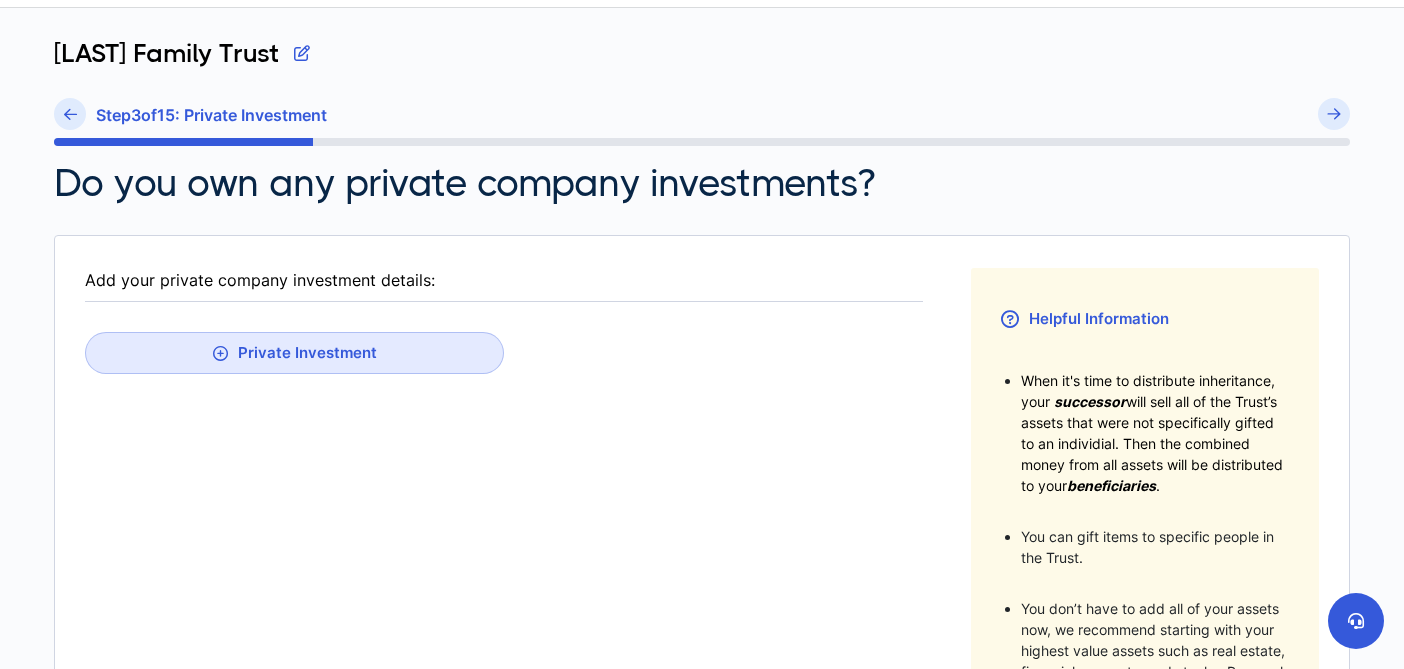 scroll, scrollTop: 85, scrollLeft: 0, axis: vertical 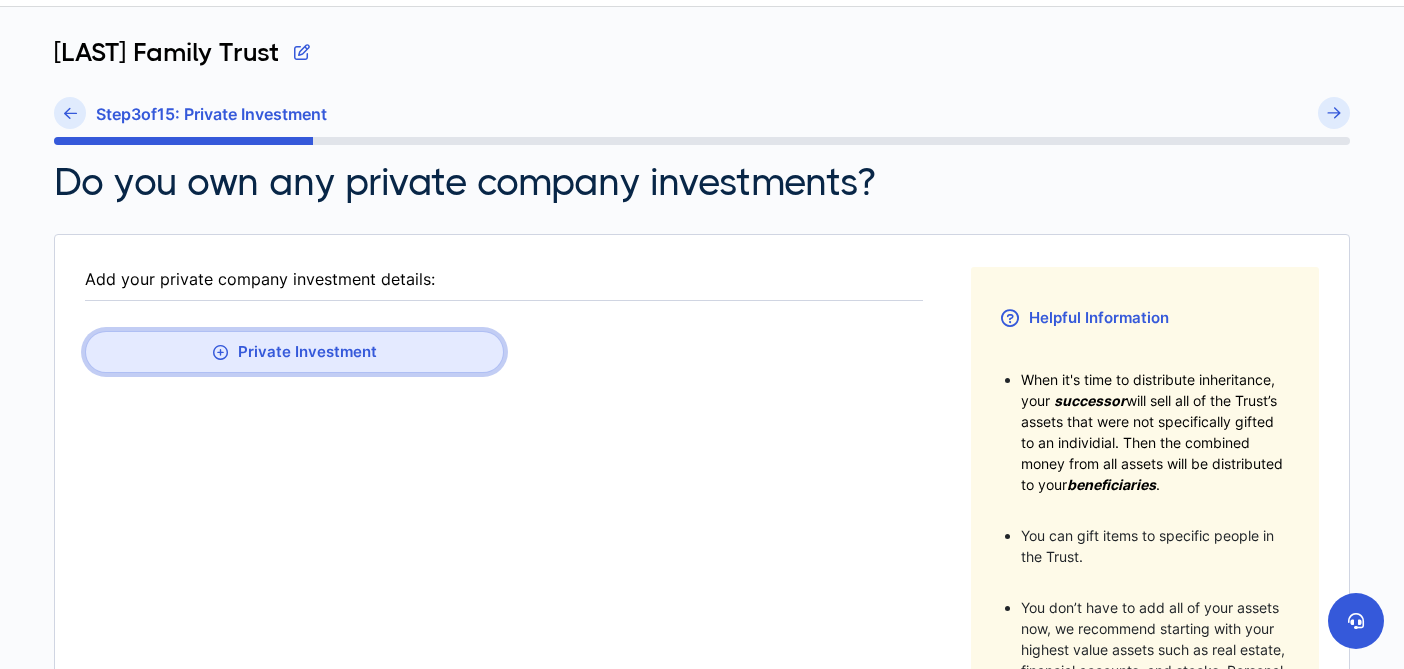 click on "Private Investment" at bounding box center [294, 352] 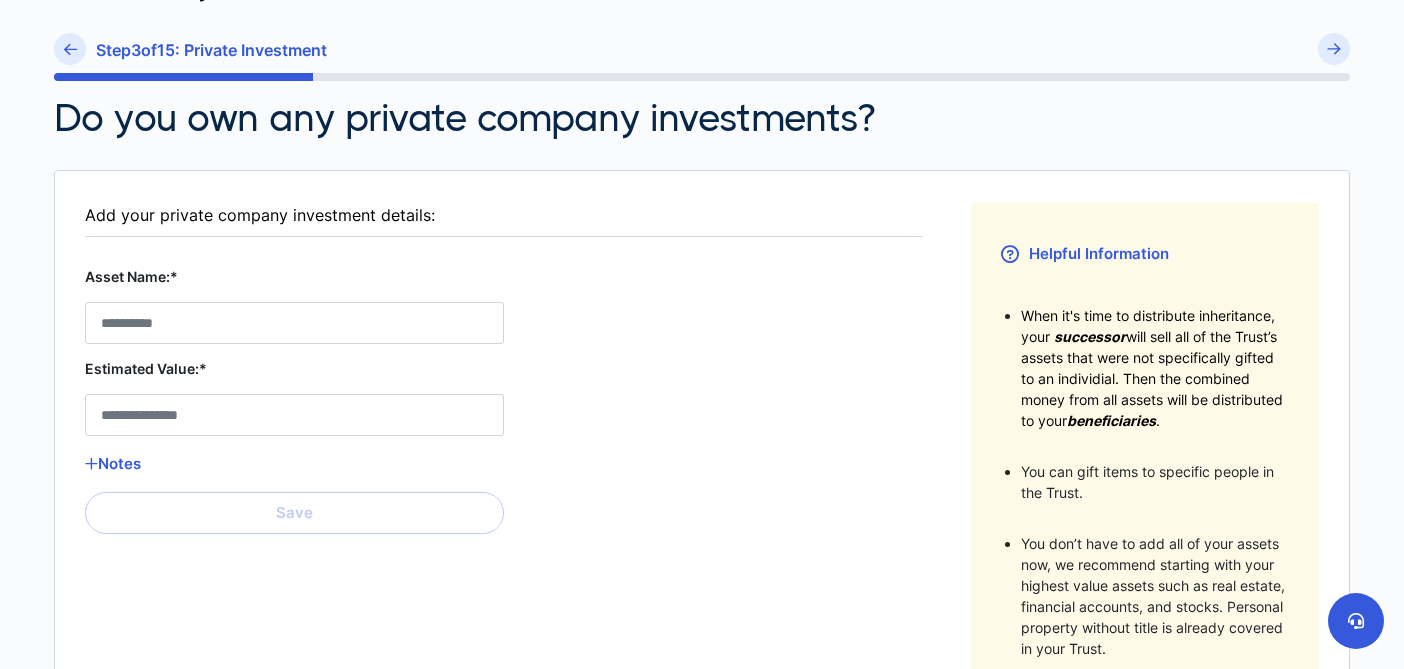 scroll, scrollTop: 179, scrollLeft: 0, axis: vertical 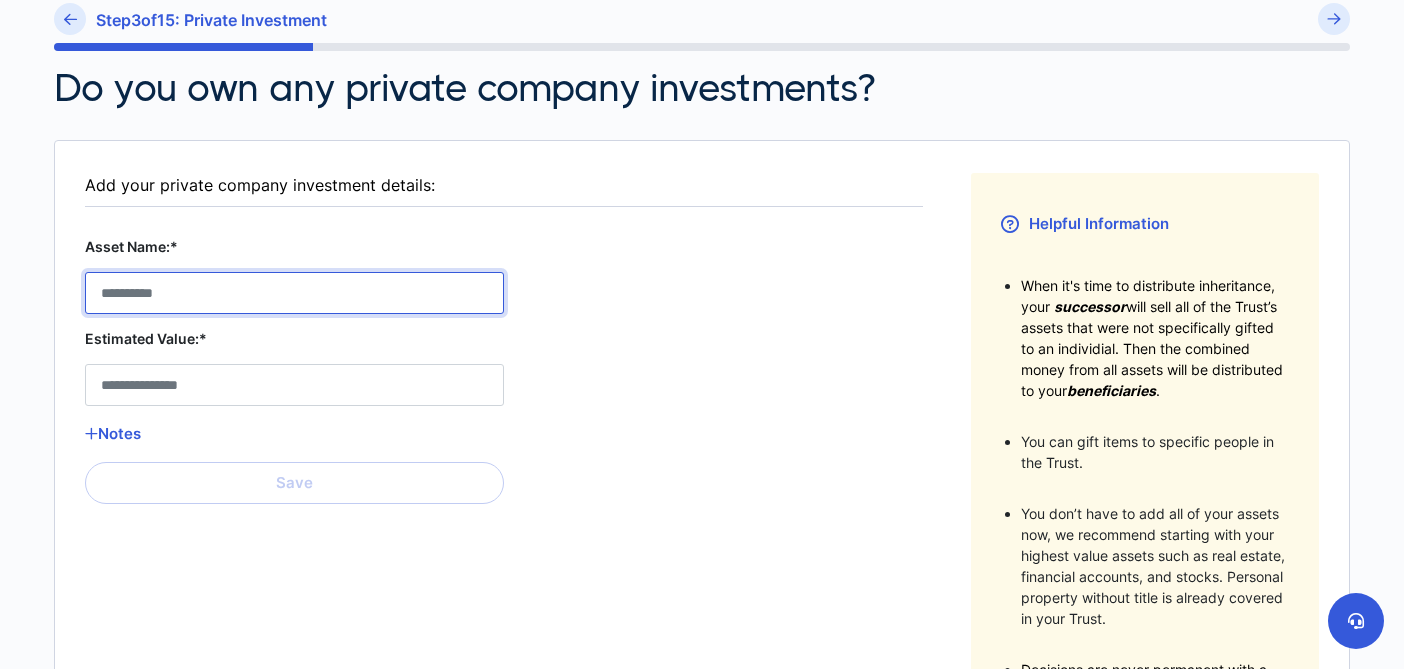 click on "Asset Name:*" at bounding box center [294, 293] 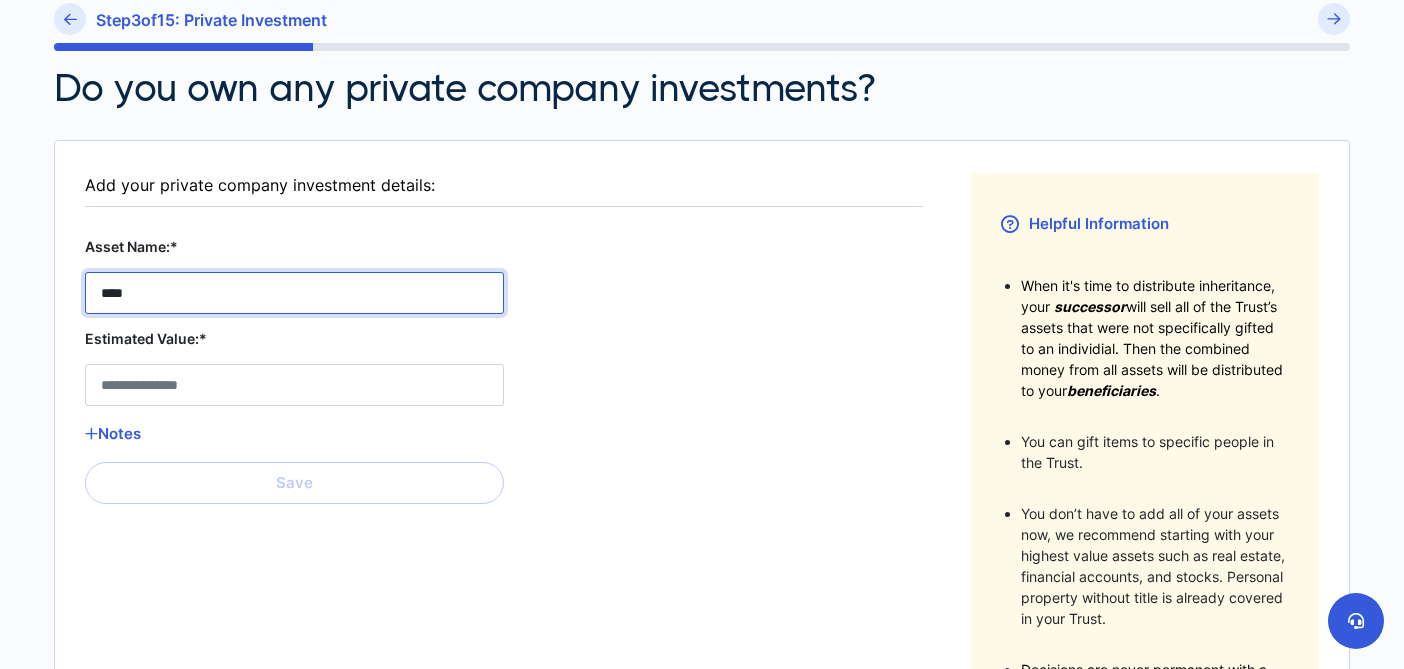type on "****" 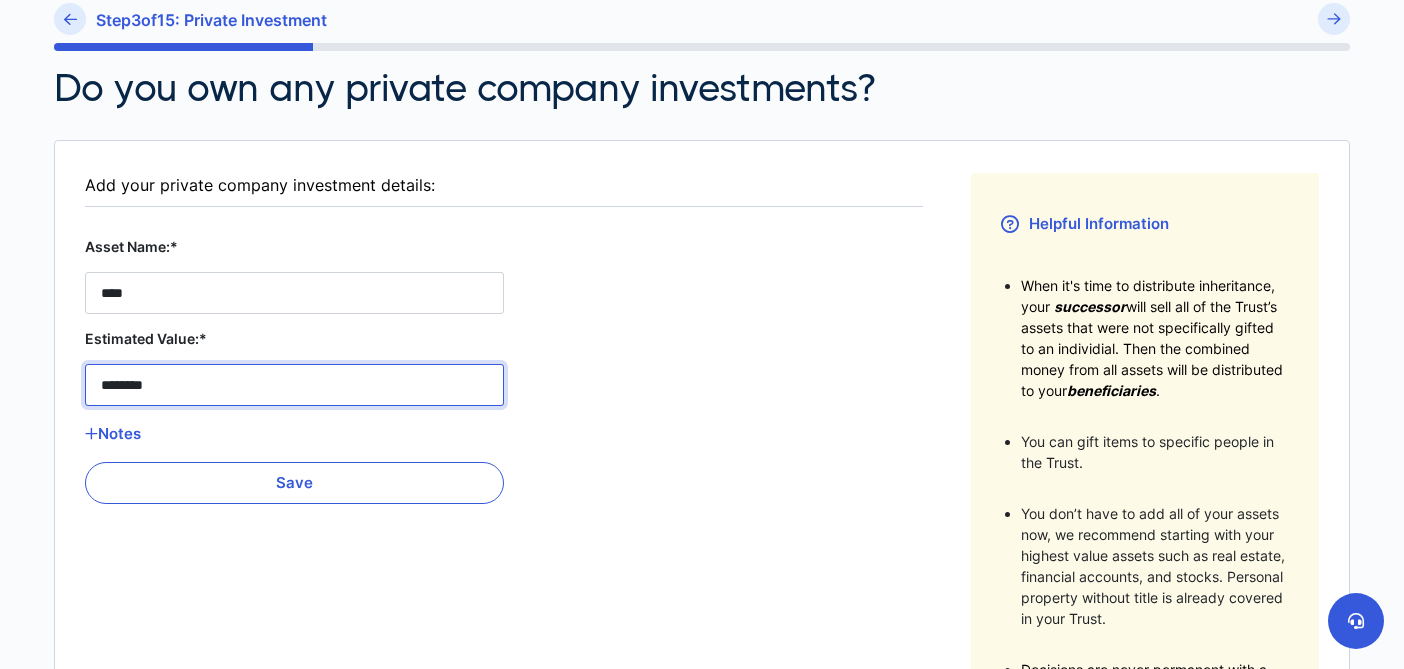 type on "********" 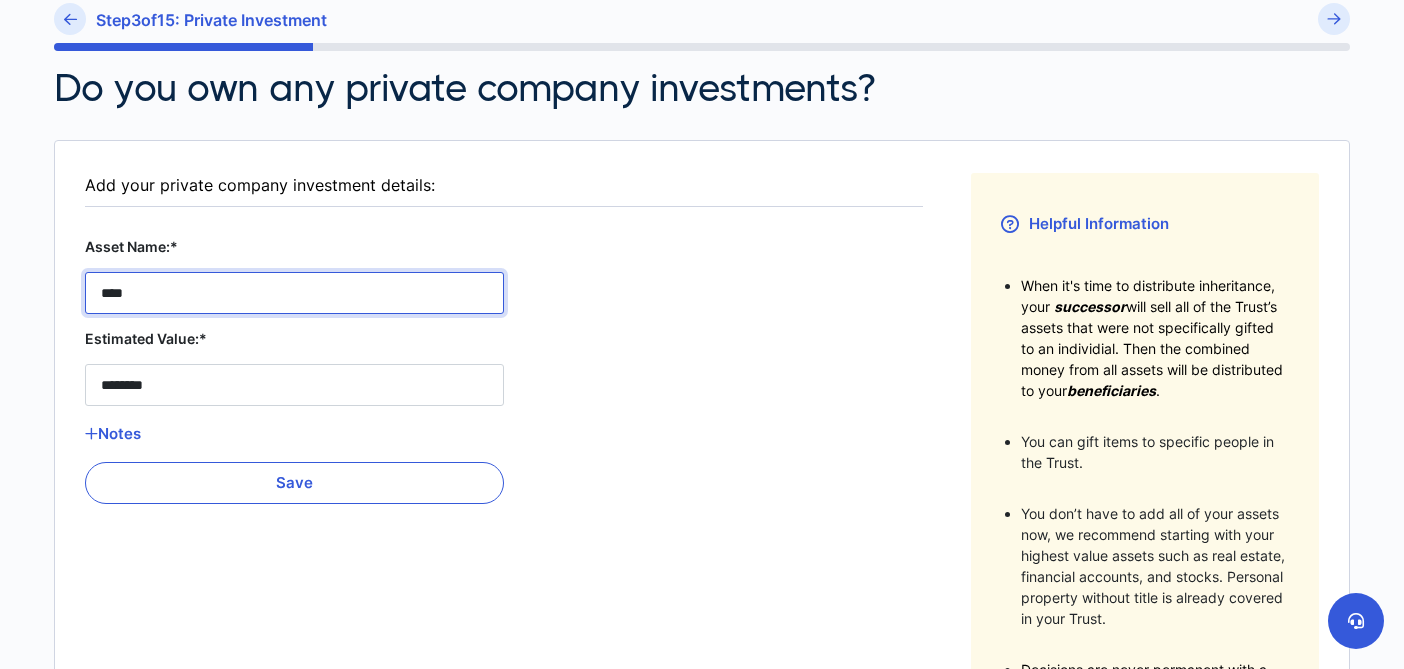 click on "****" at bounding box center [294, 293] 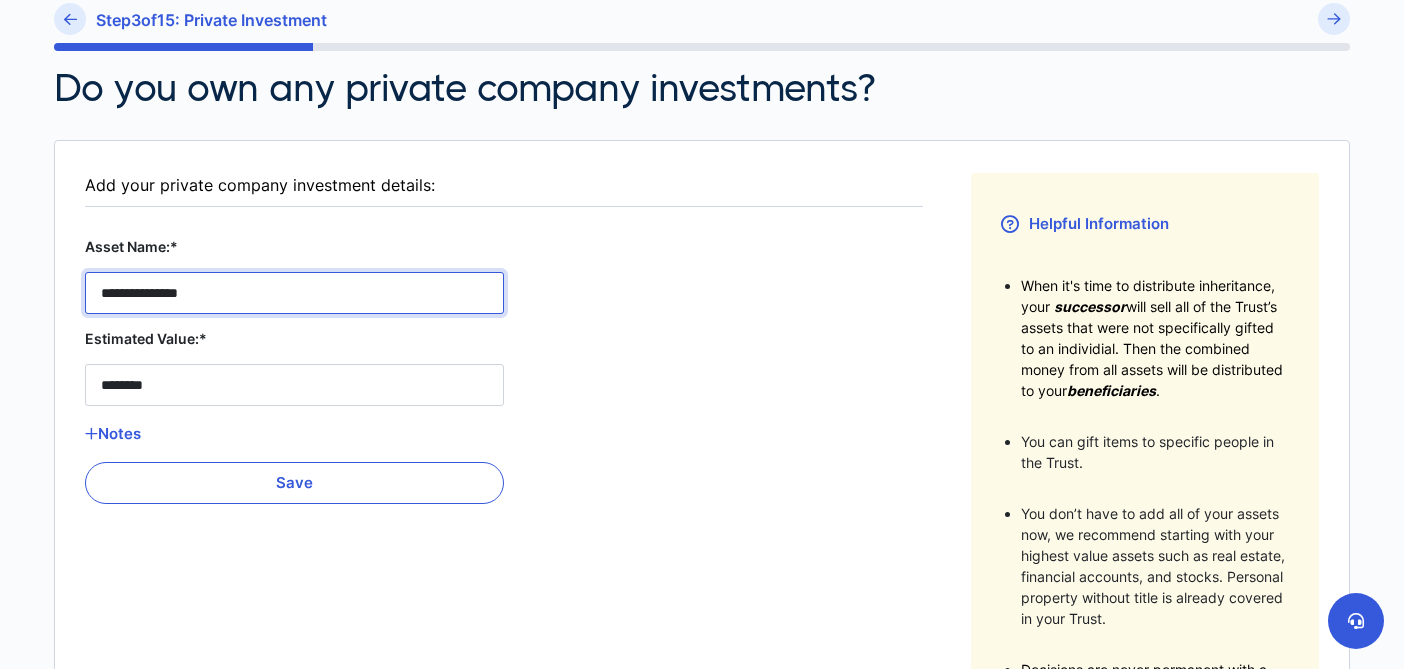 click on "**********" at bounding box center [294, 293] 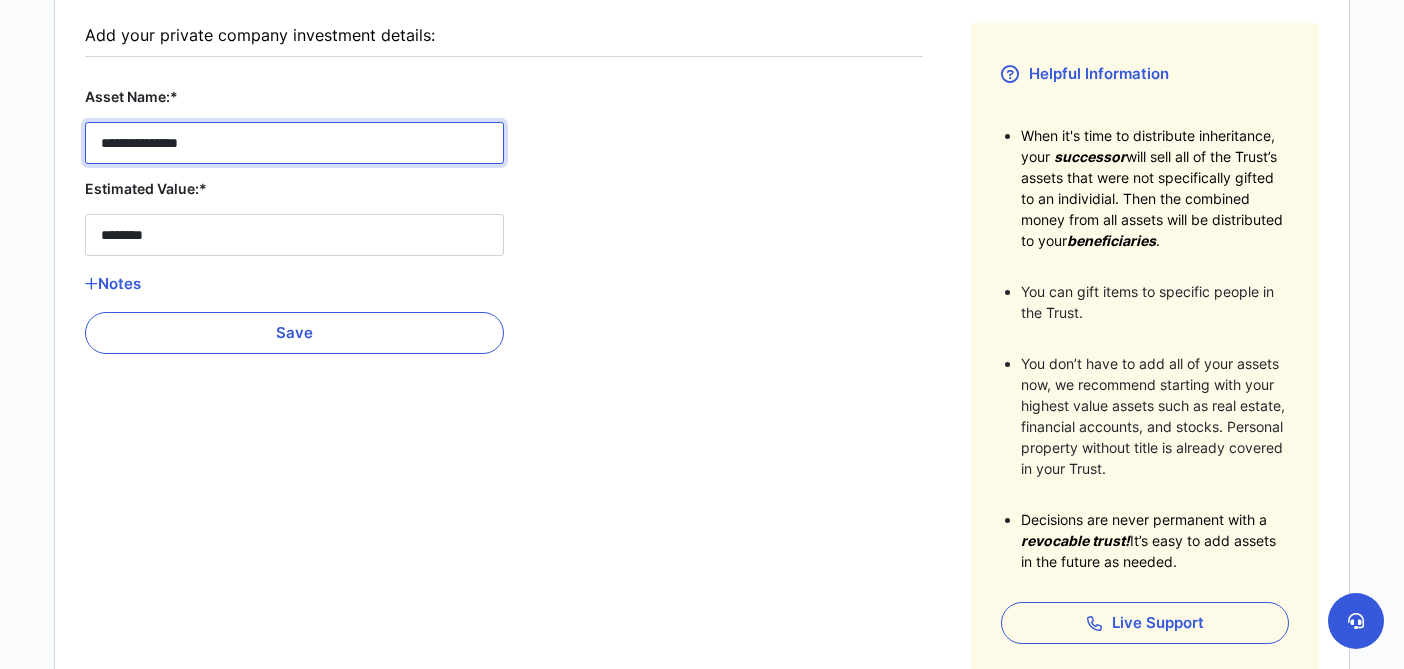 scroll, scrollTop: 330, scrollLeft: 0, axis: vertical 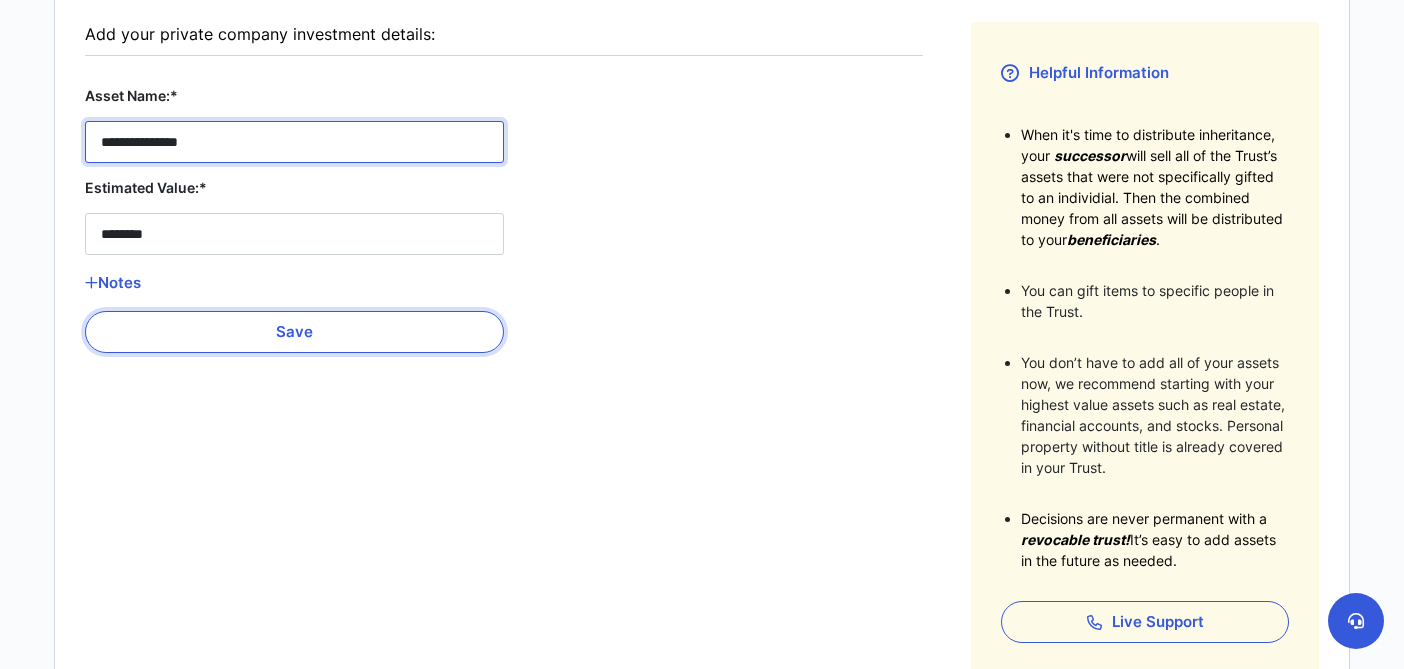 type on "**********" 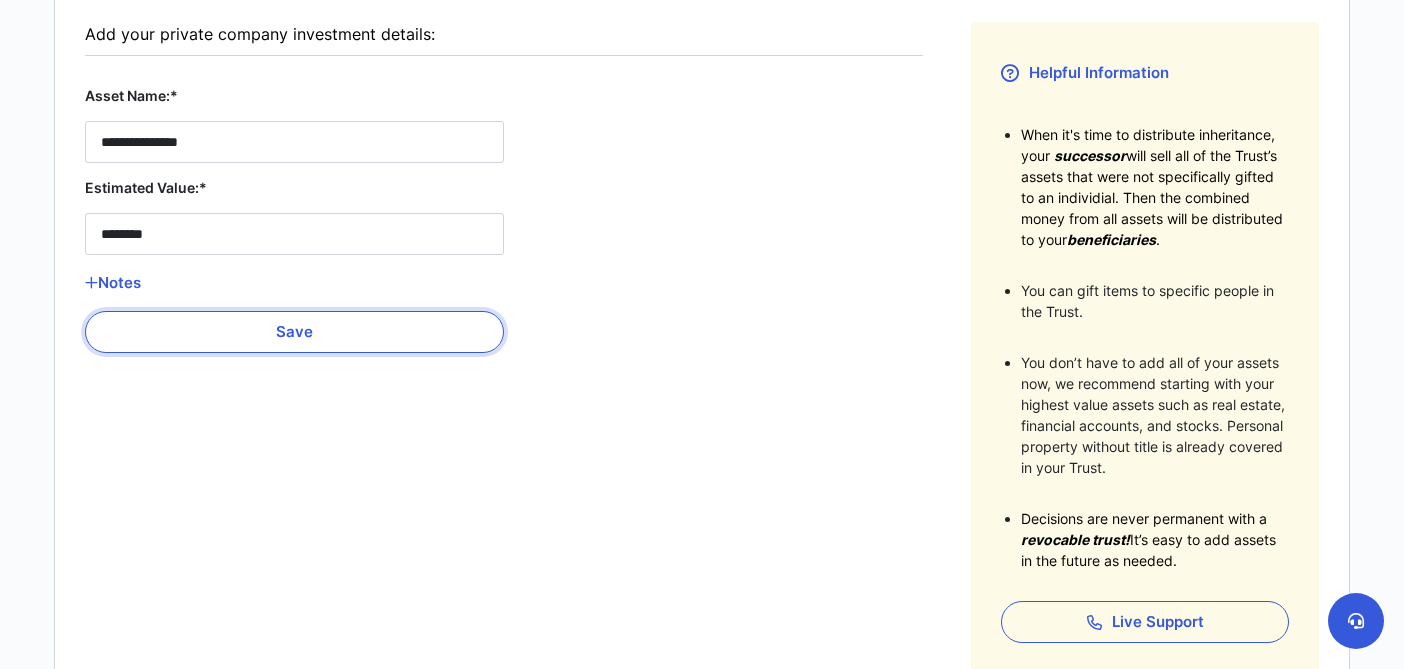 click on "Save" at bounding box center (294, 332) 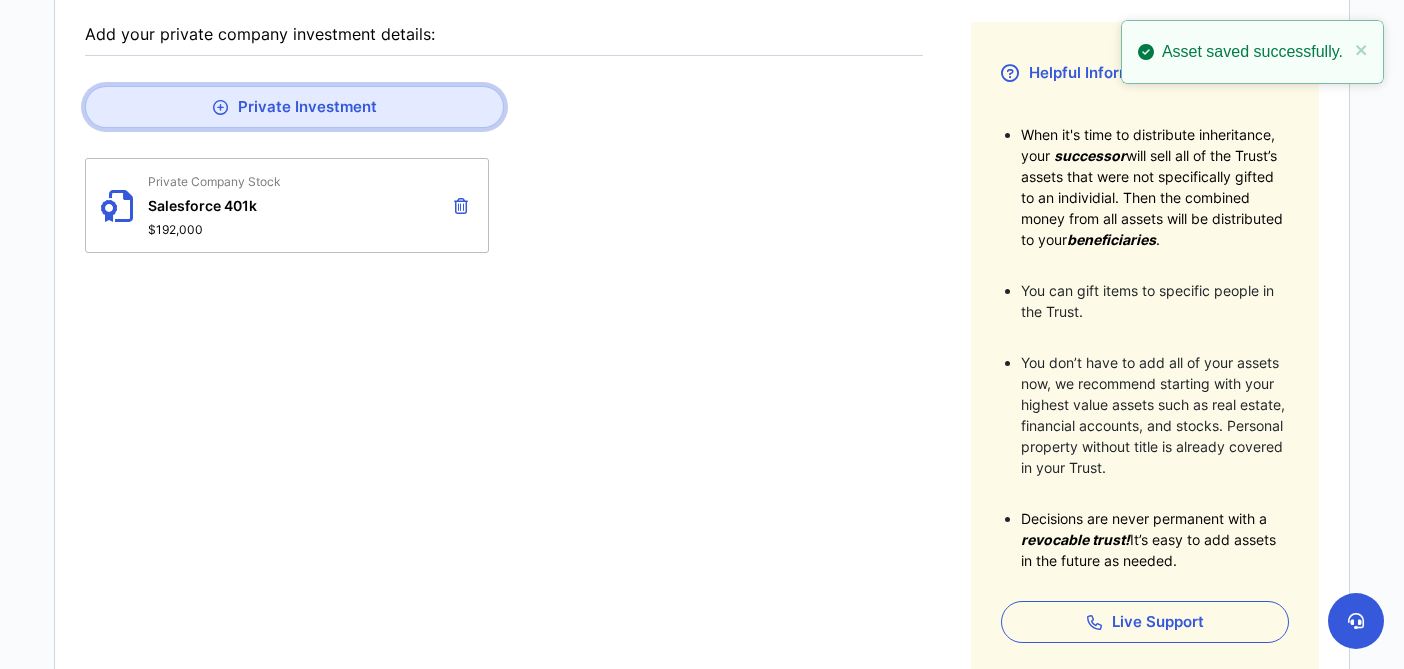 click on "Private Investment" at bounding box center [294, 107] 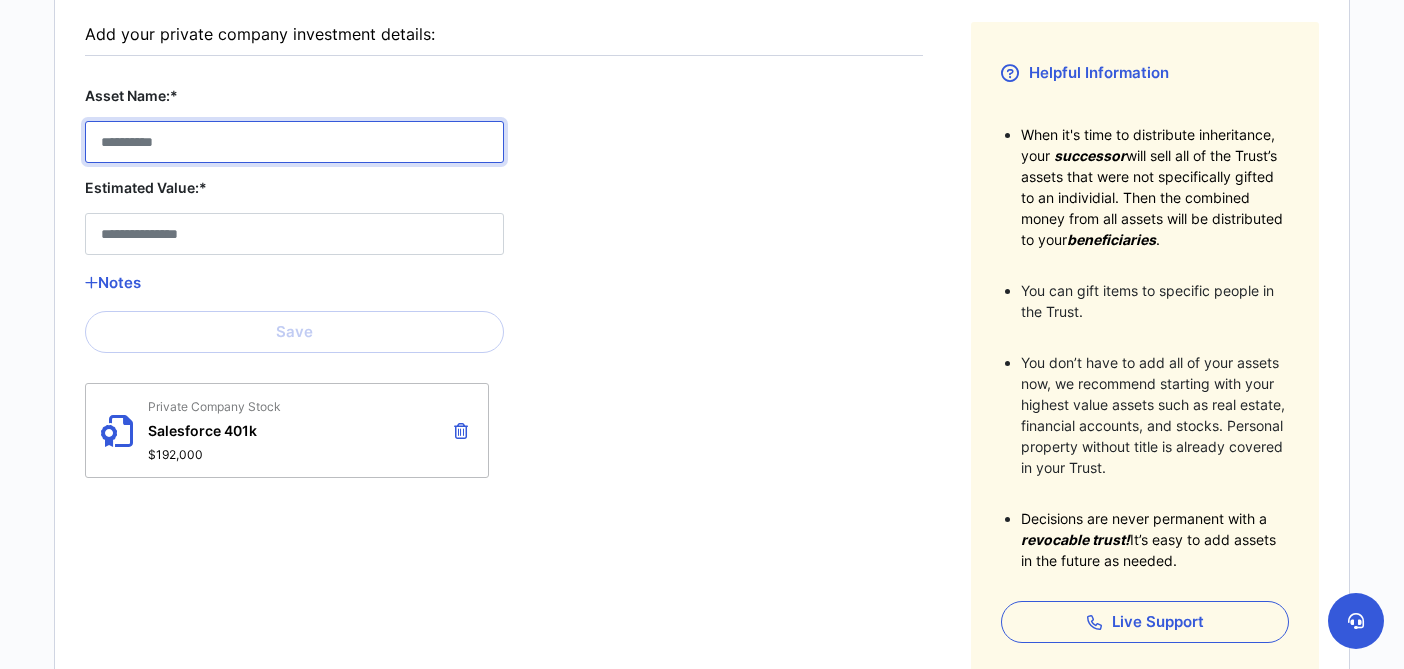 click on "Asset Name:*" at bounding box center (294, 142) 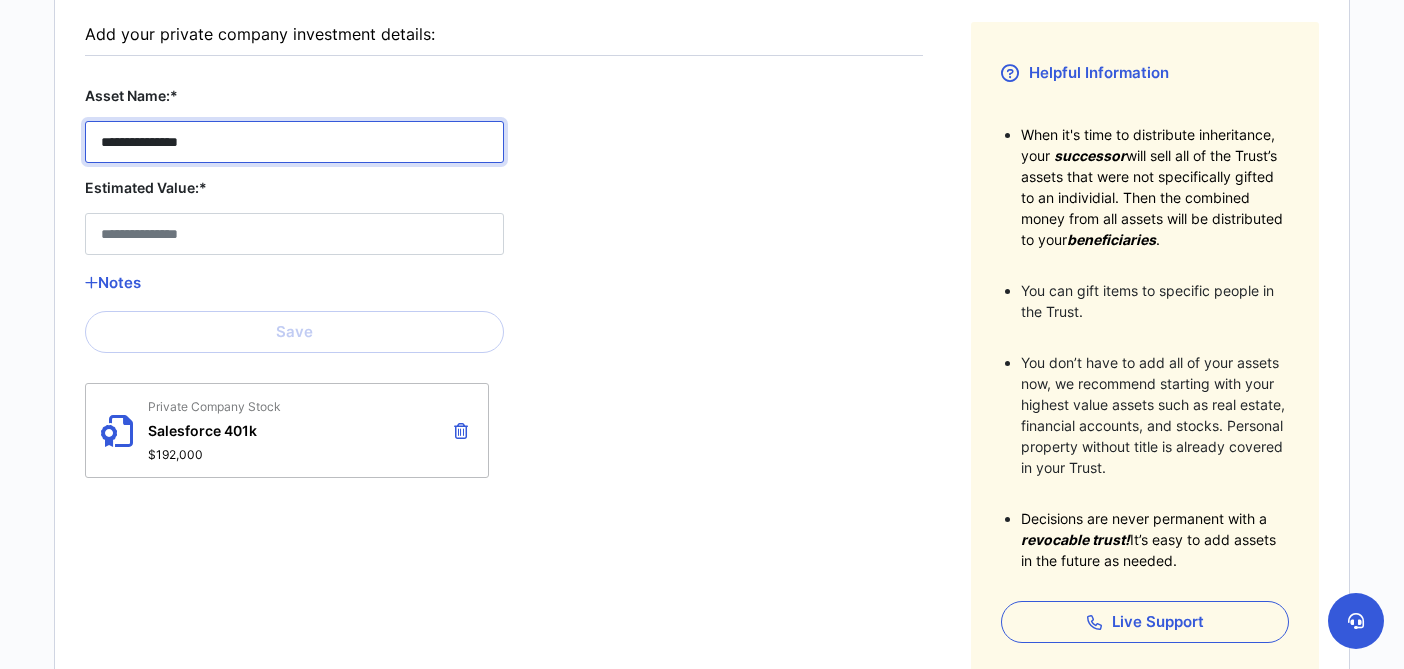 type on "**********" 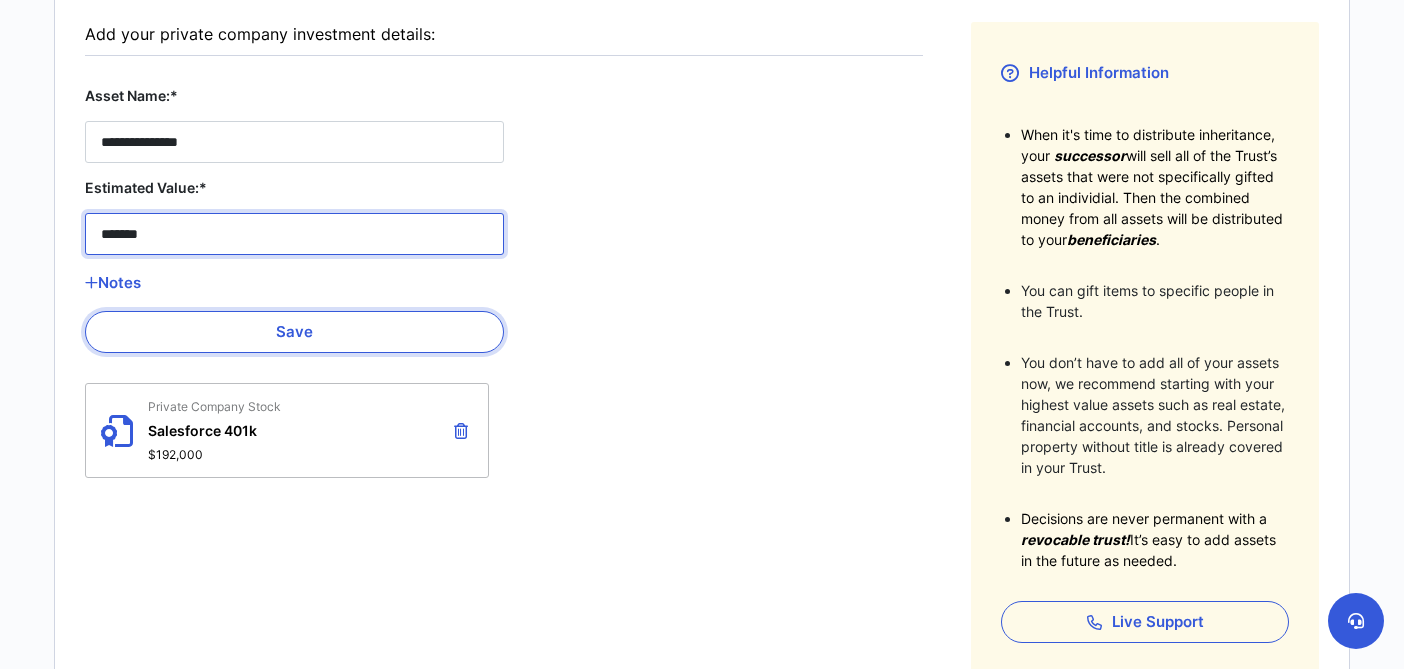 type on "*******" 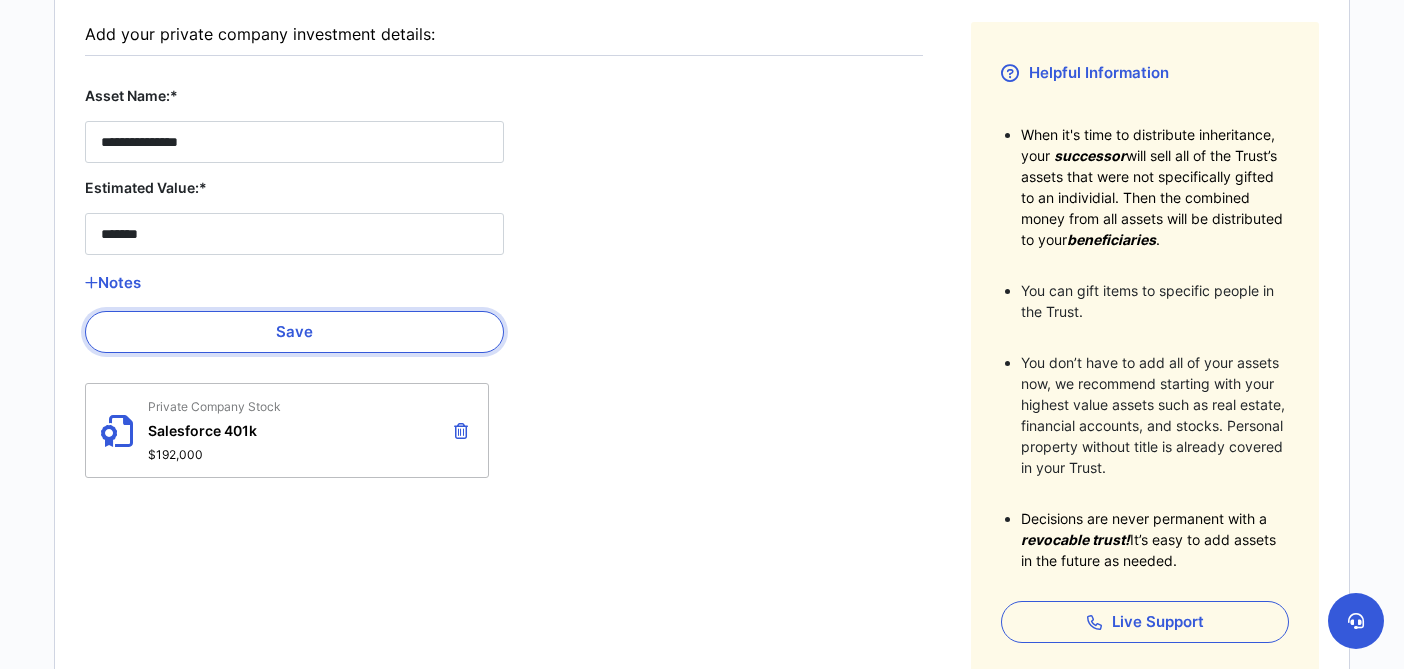 click on "Save" at bounding box center (294, 332) 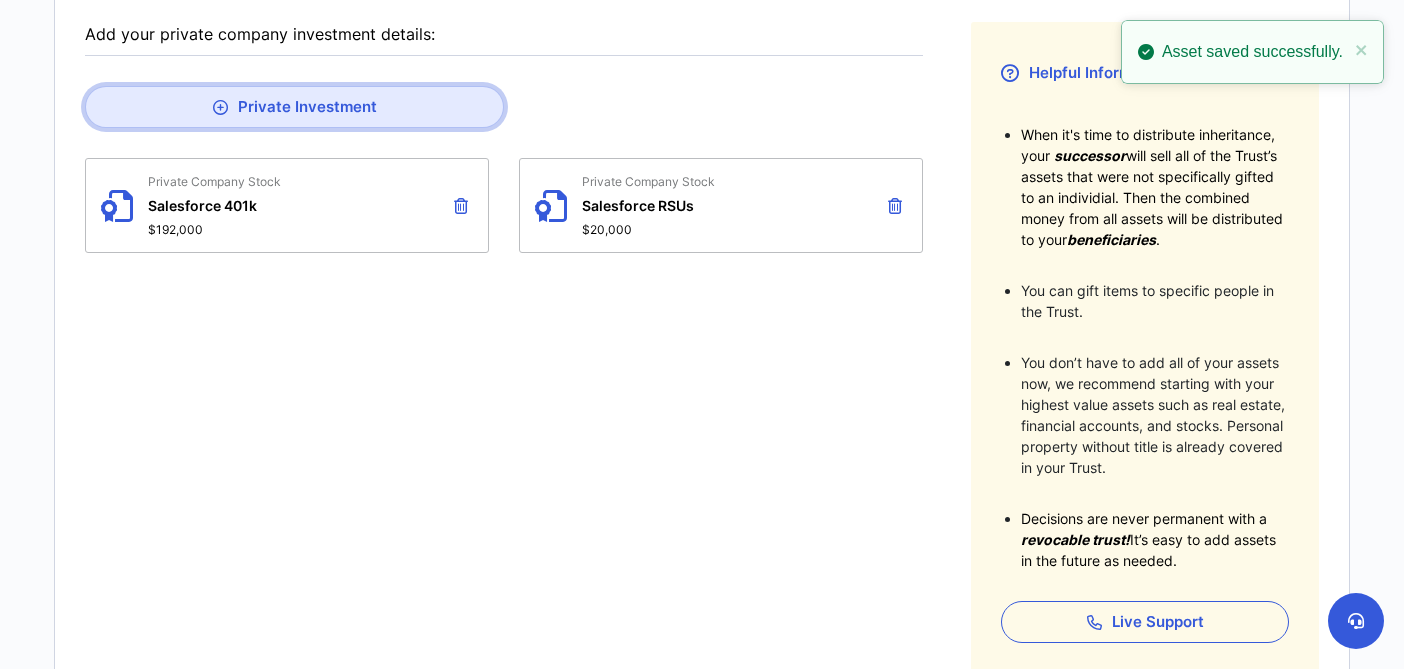 click on "Private Investment" at bounding box center (294, 107) 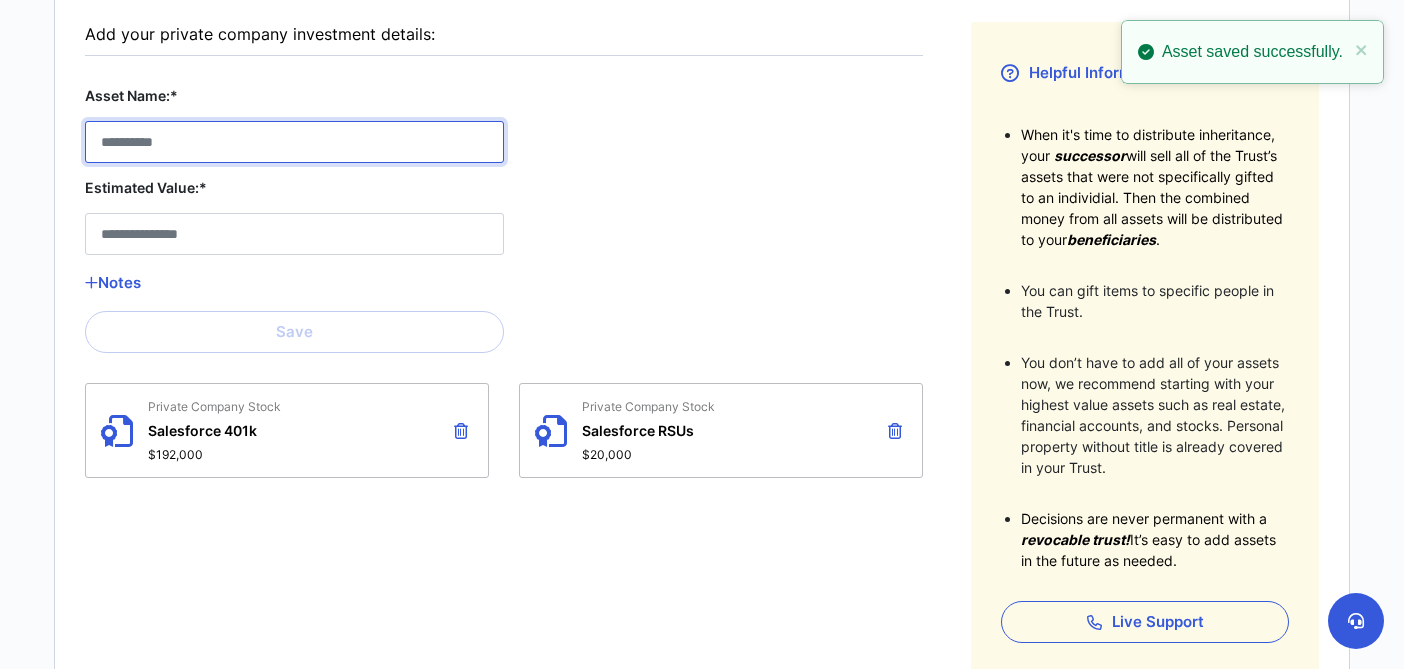 click on "Asset Name:*" at bounding box center [294, 142] 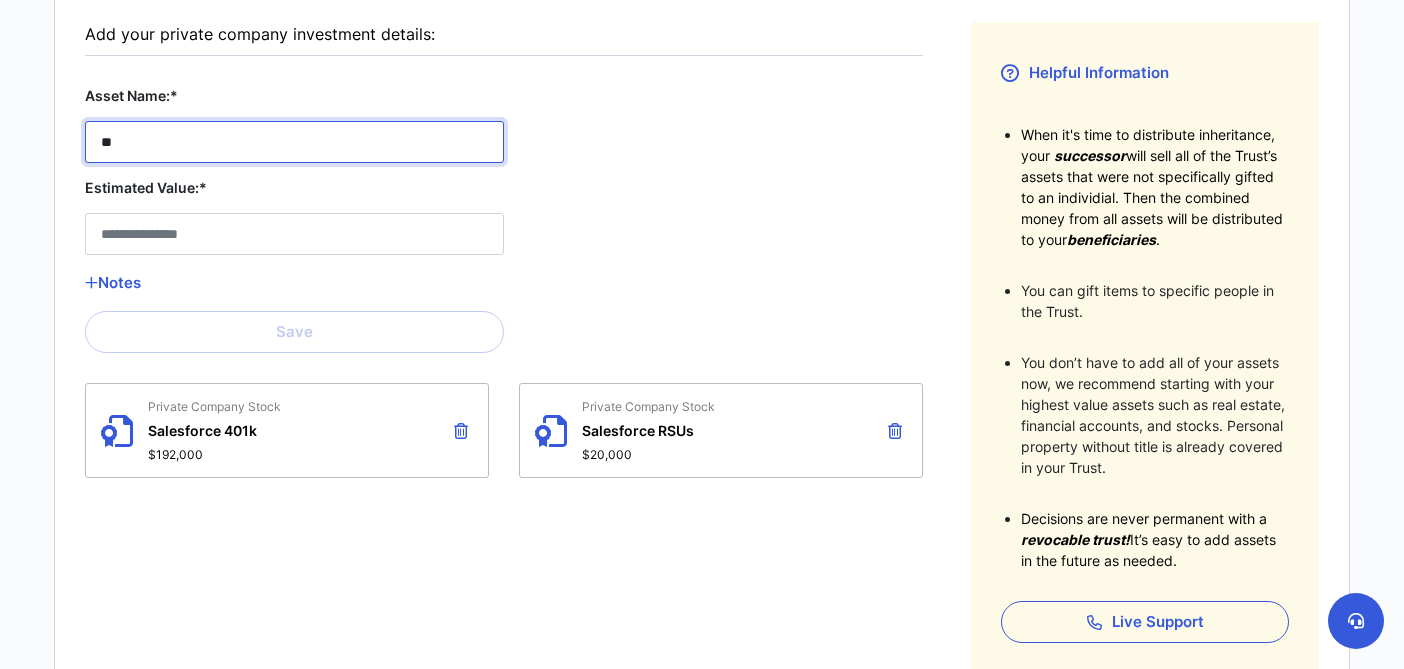 type on "*" 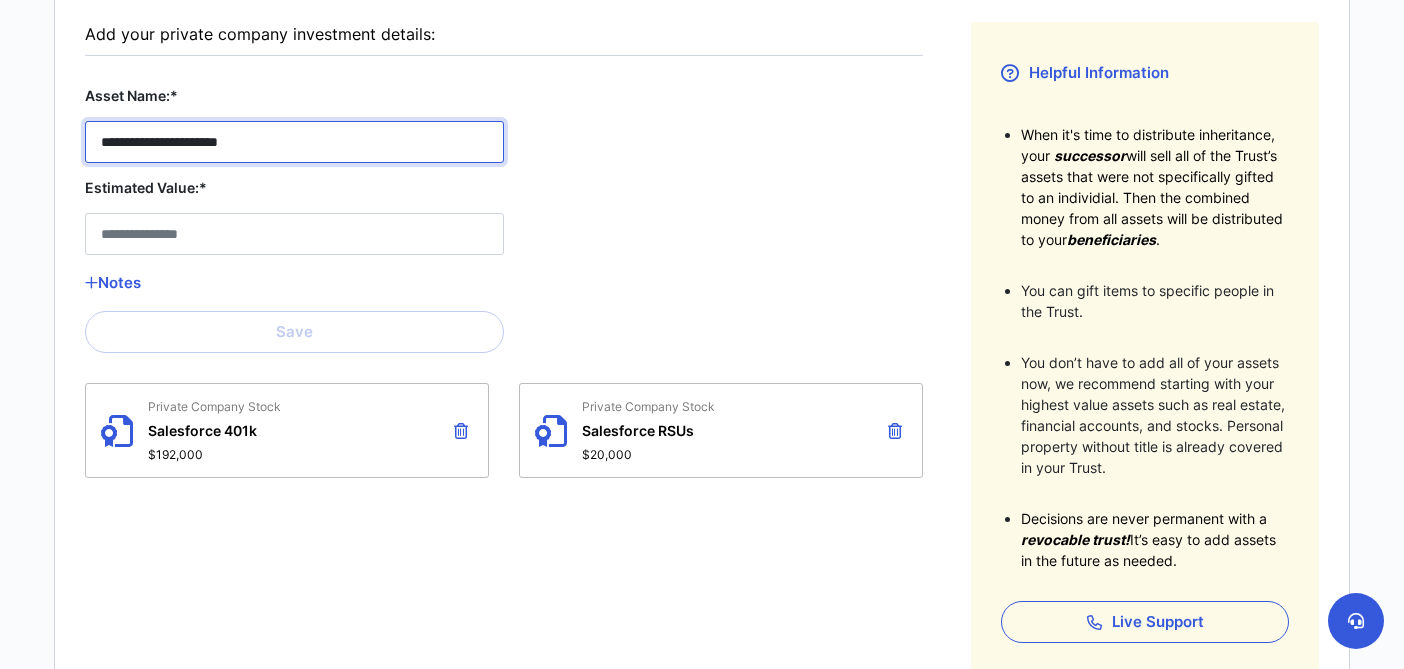 type on "**********" 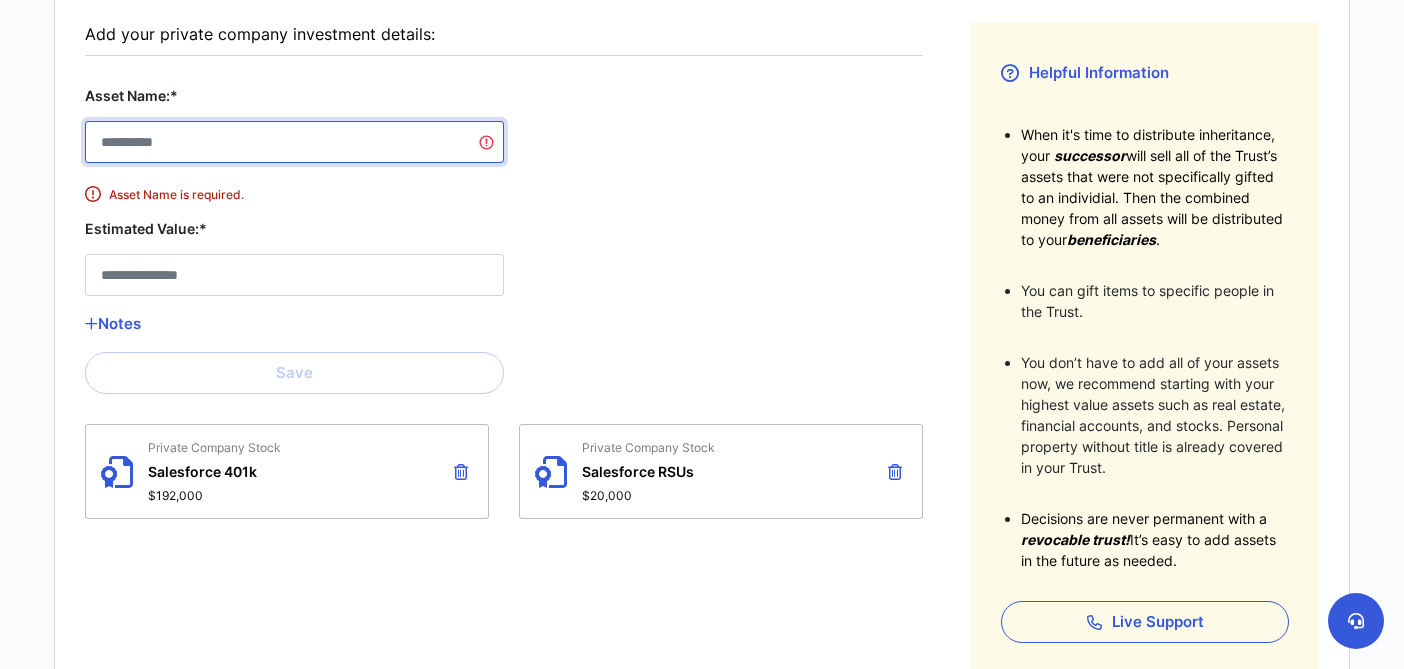 type 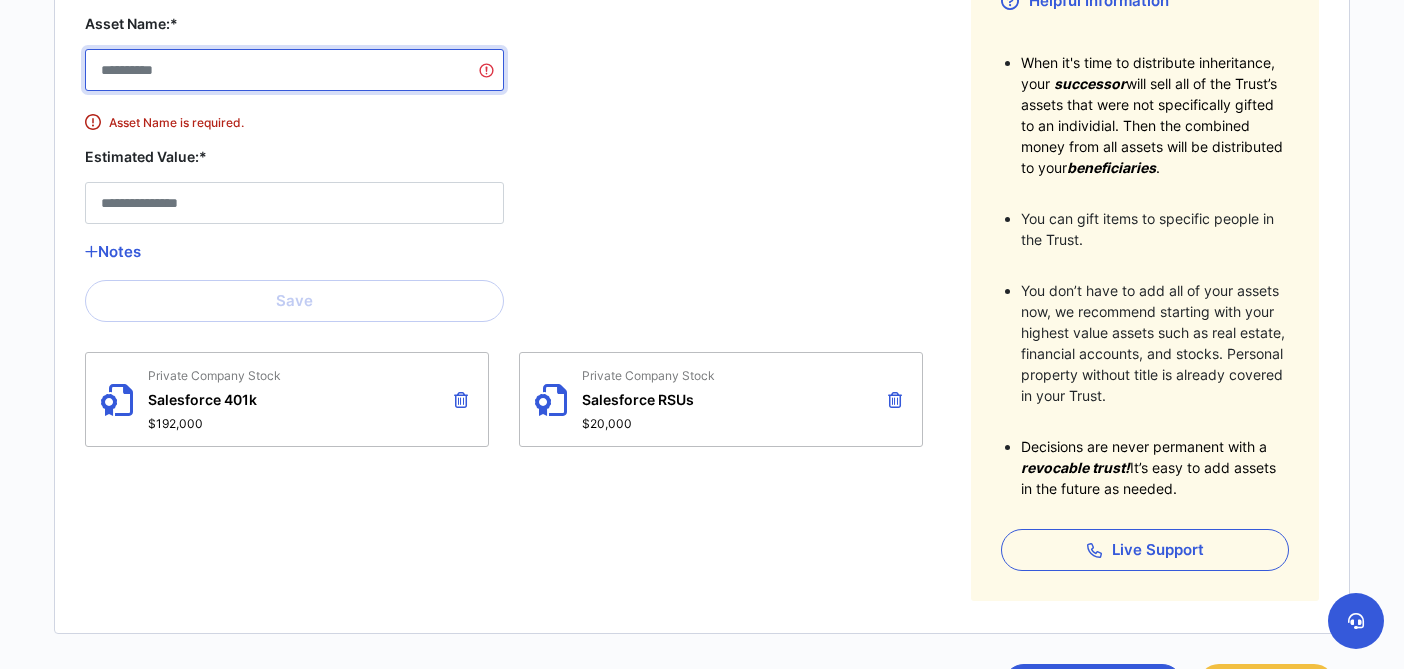 scroll, scrollTop: 561, scrollLeft: 0, axis: vertical 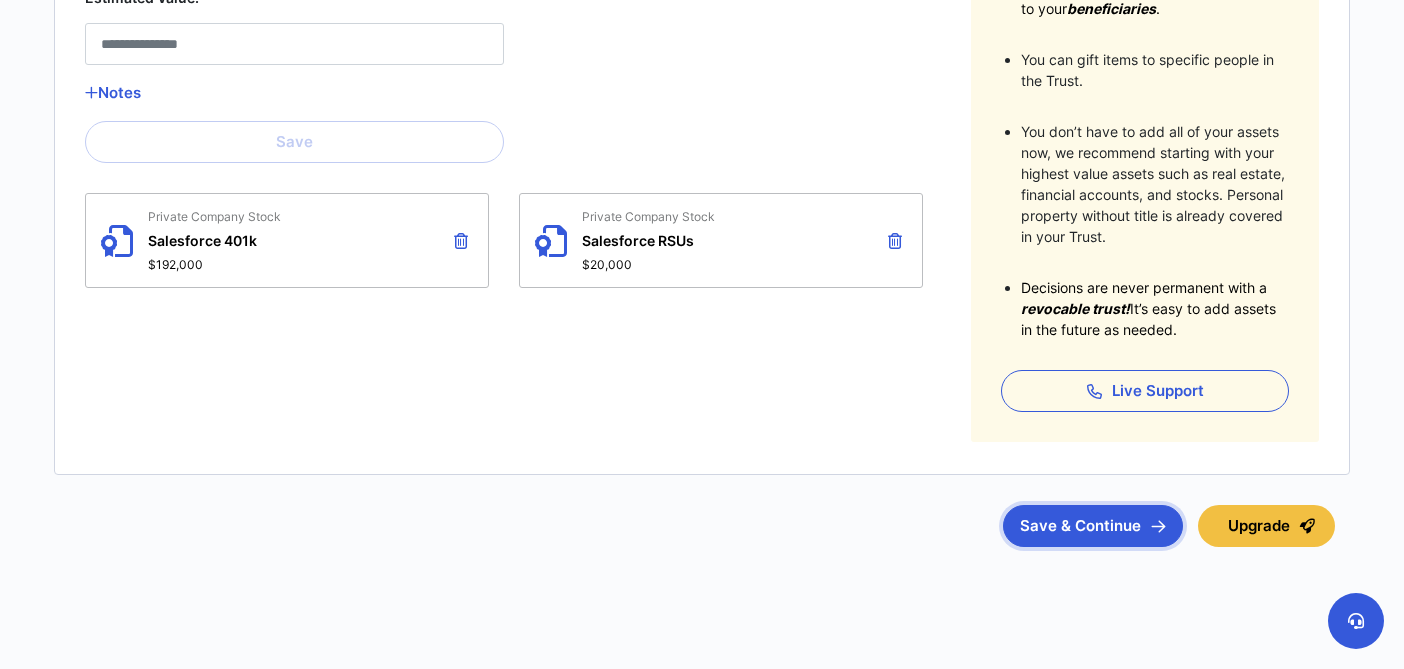 click on "Save & Continue" at bounding box center [1093, 526] 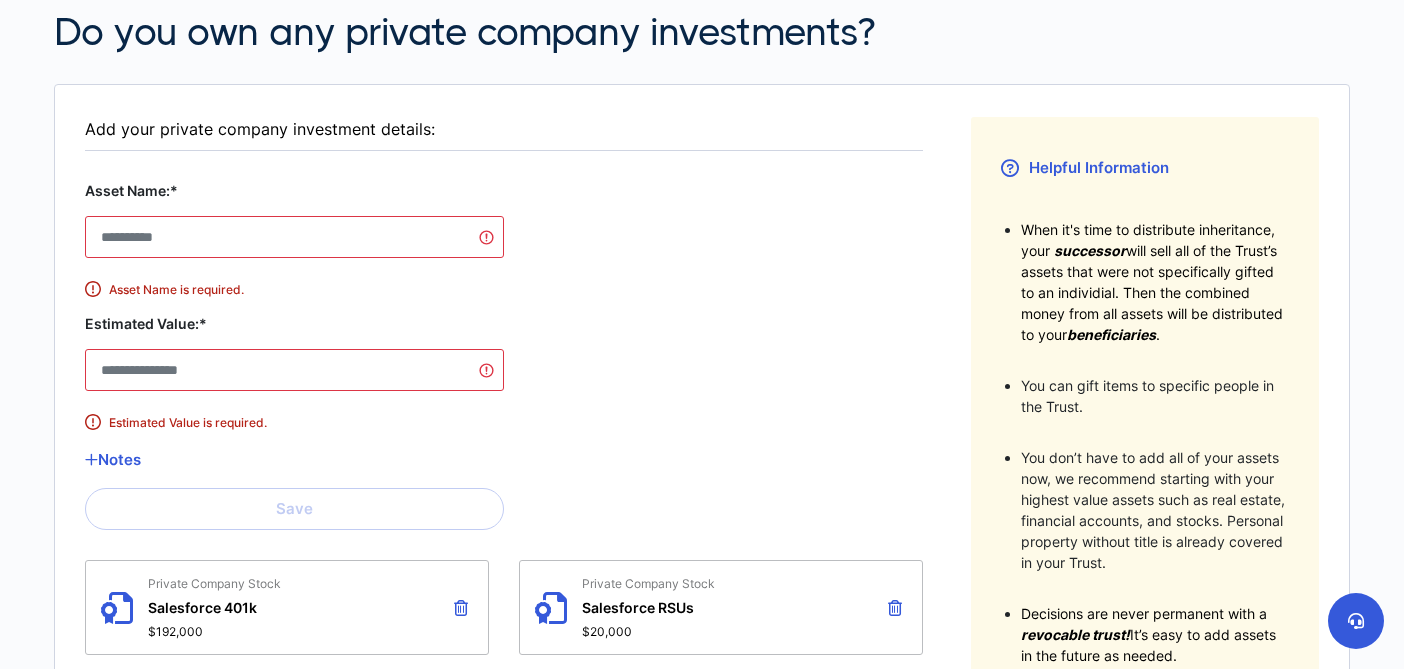 scroll, scrollTop: 48, scrollLeft: 0, axis: vertical 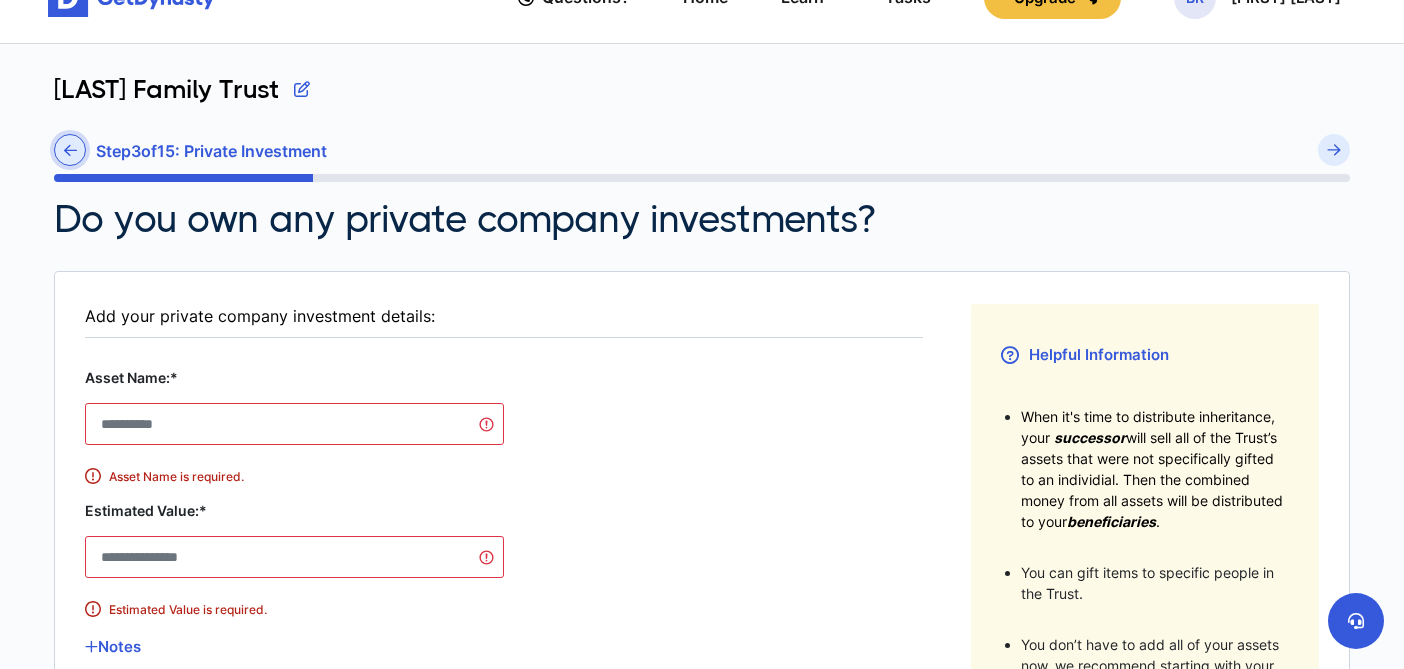 click at bounding box center [70, 150] 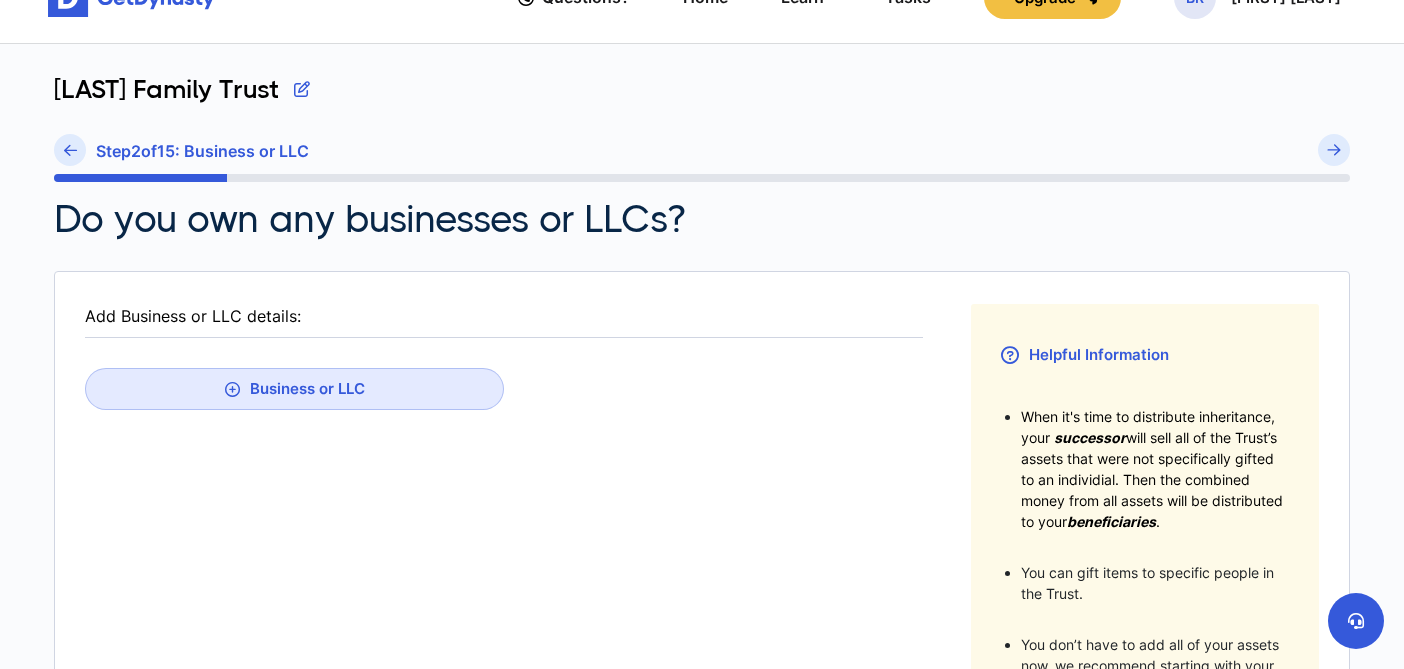 scroll, scrollTop: 0, scrollLeft: 0, axis: both 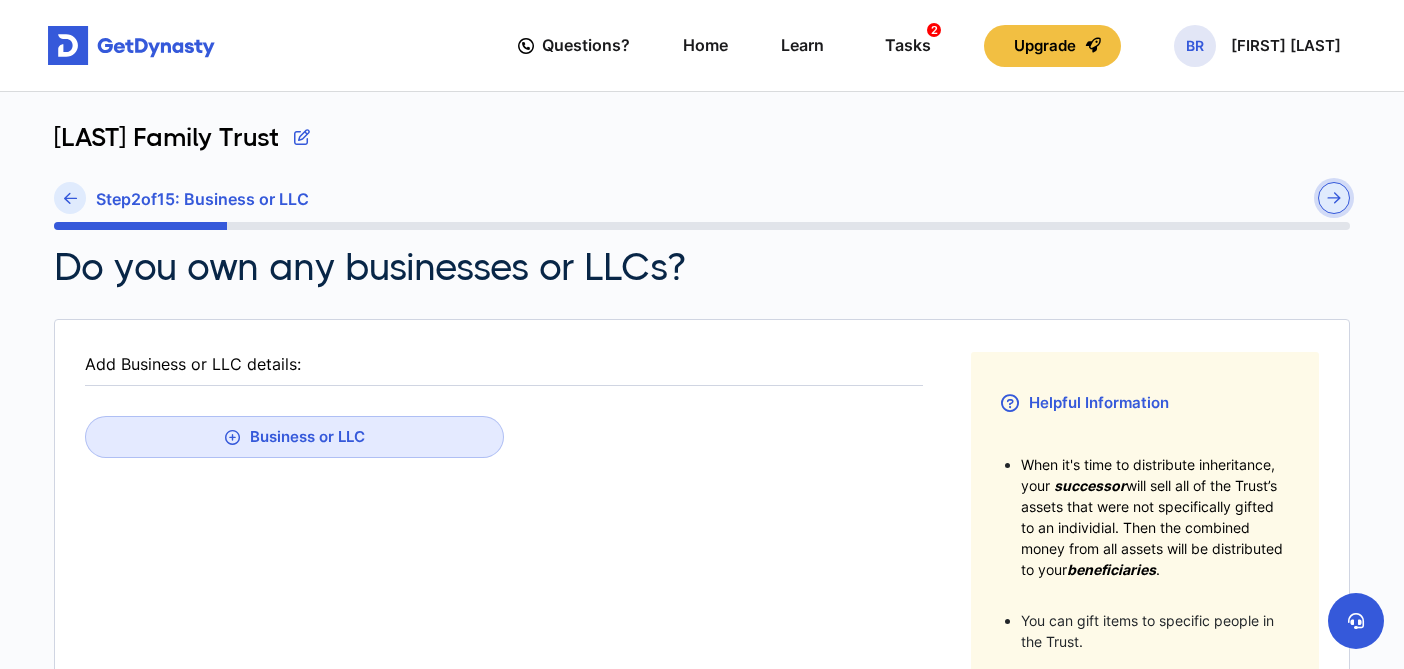 click at bounding box center (1334, 198) 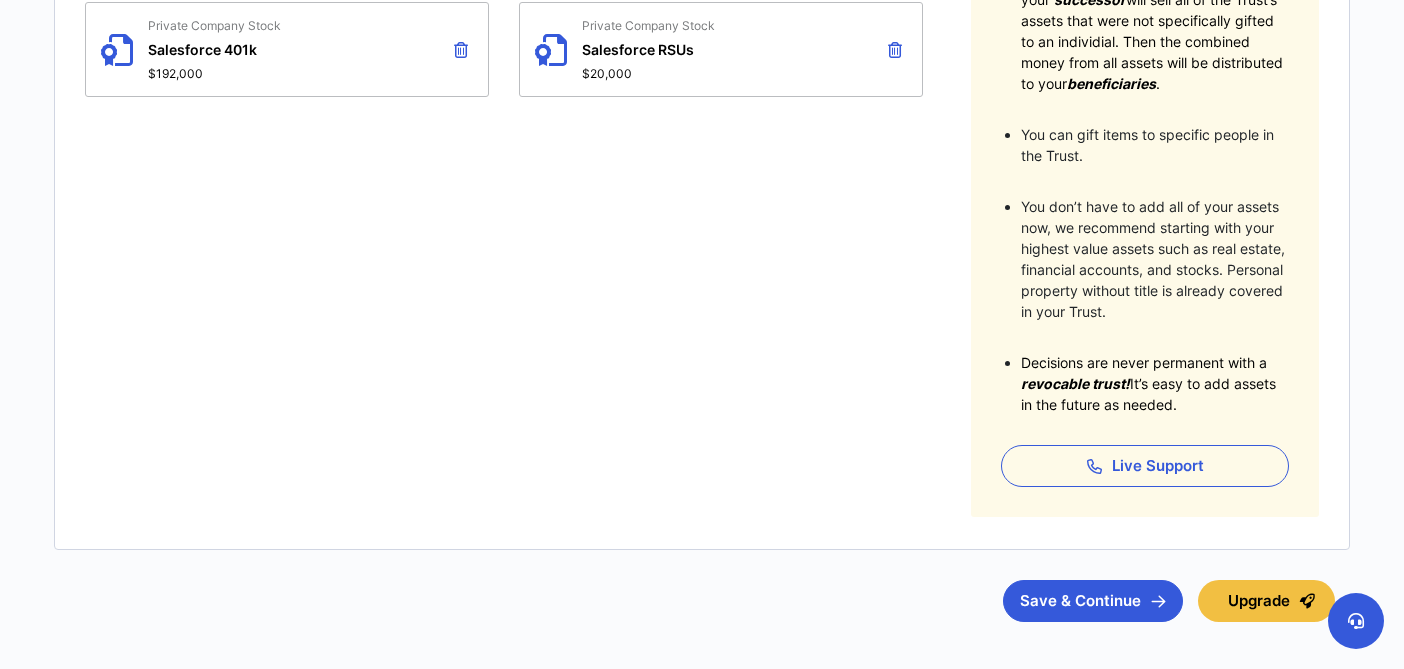 scroll, scrollTop: 492, scrollLeft: 0, axis: vertical 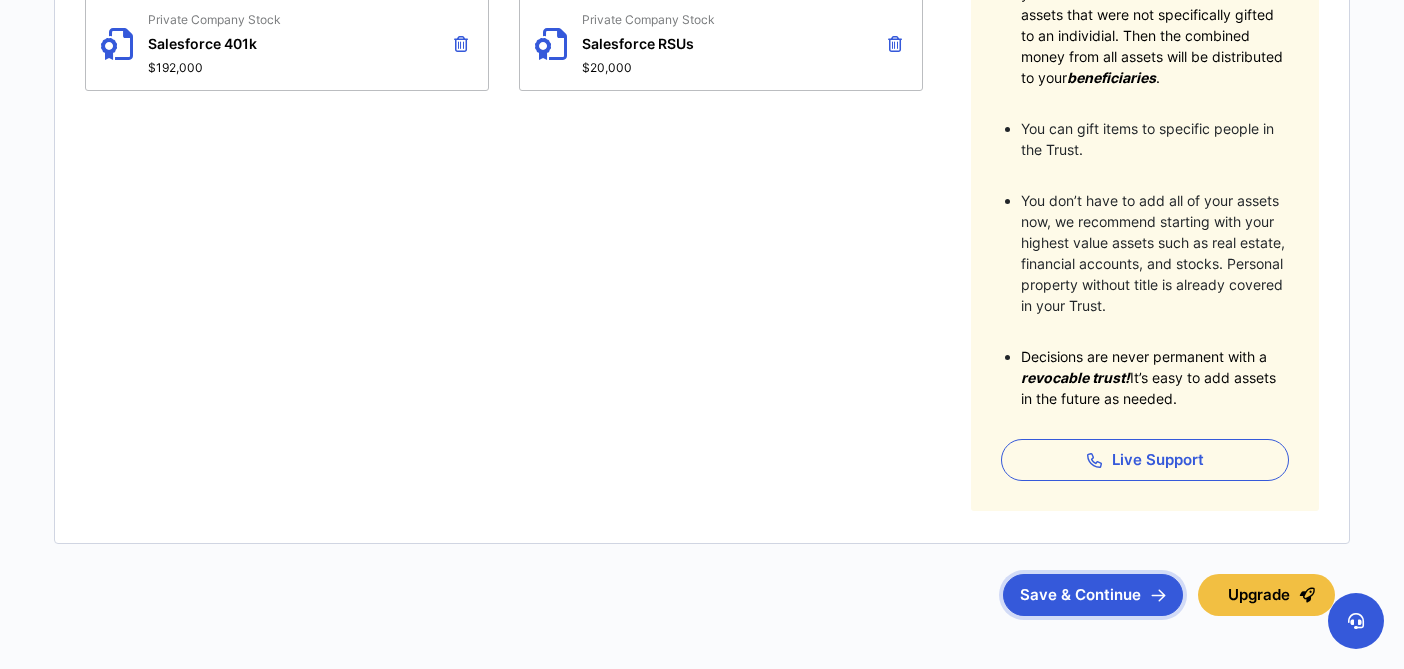 click on "Save & Continue" at bounding box center [1093, 595] 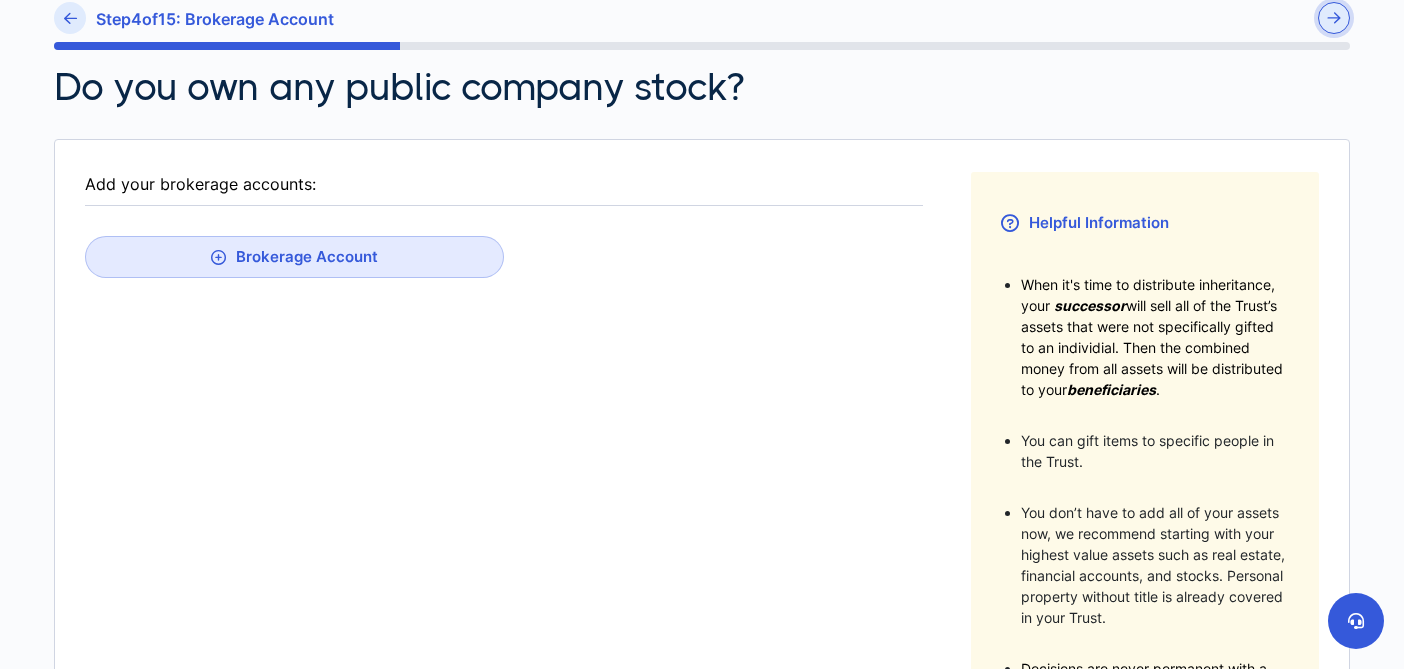 scroll, scrollTop: 10, scrollLeft: 0, axis: vertical 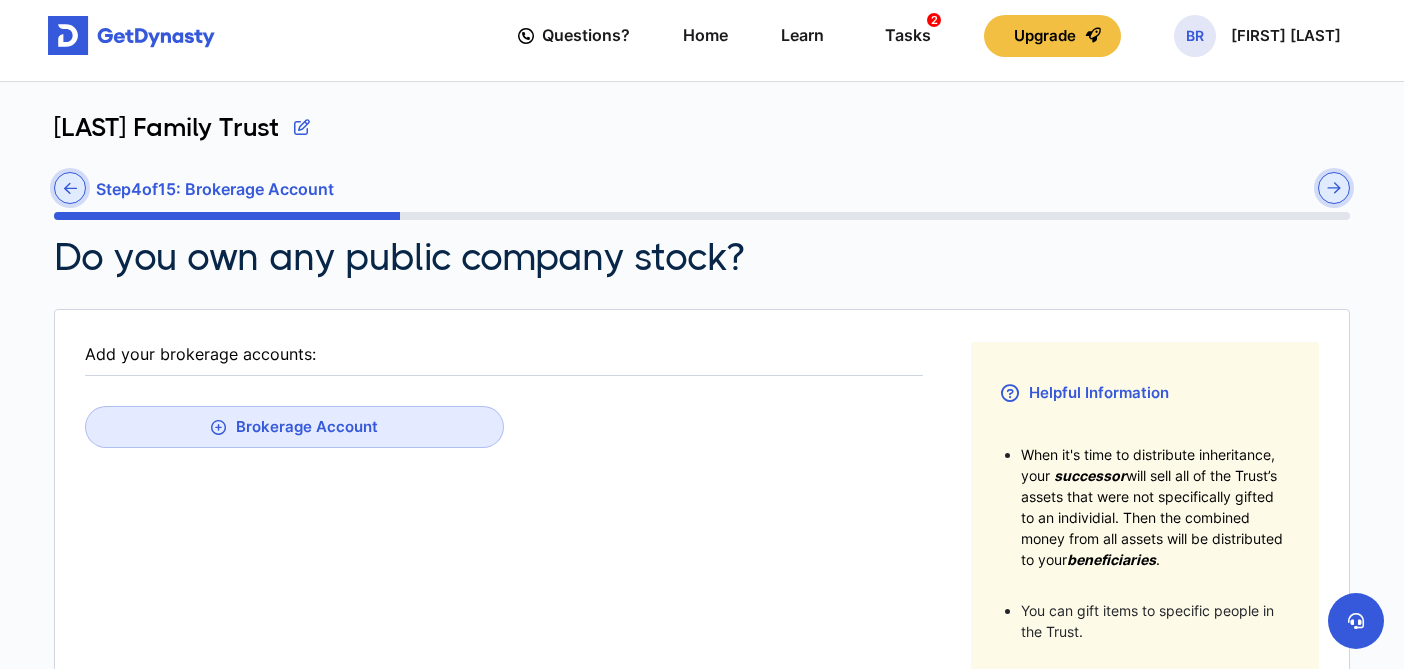 click at bounding box center [70, 188] 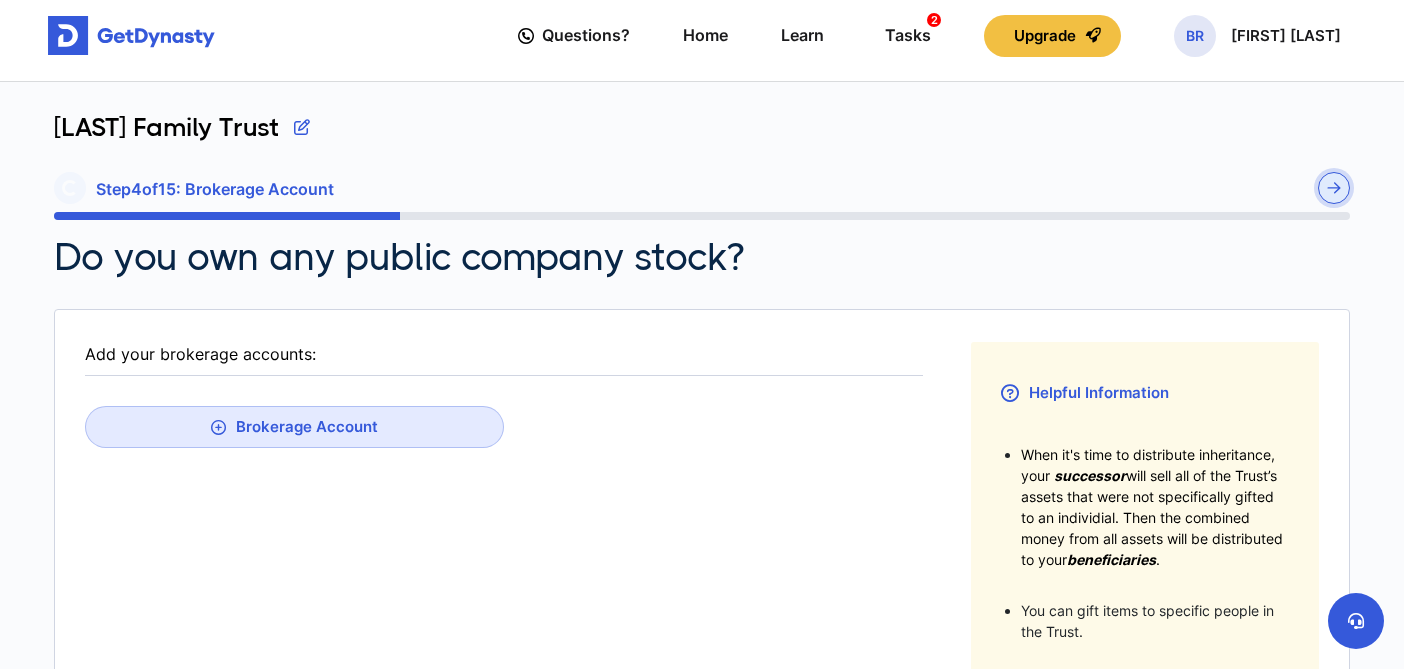scroll, scrollTop: 0, scrollLeft: 0, axis: both 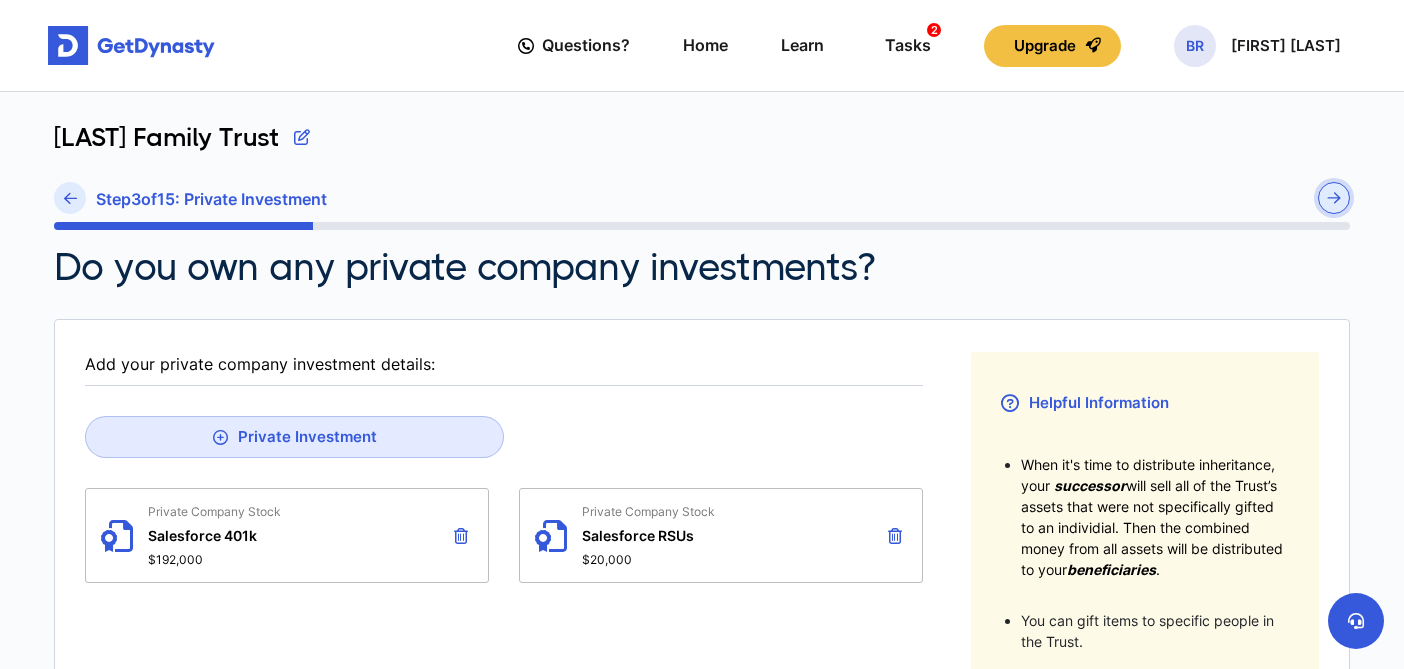 click at bounding box center (461, 536) 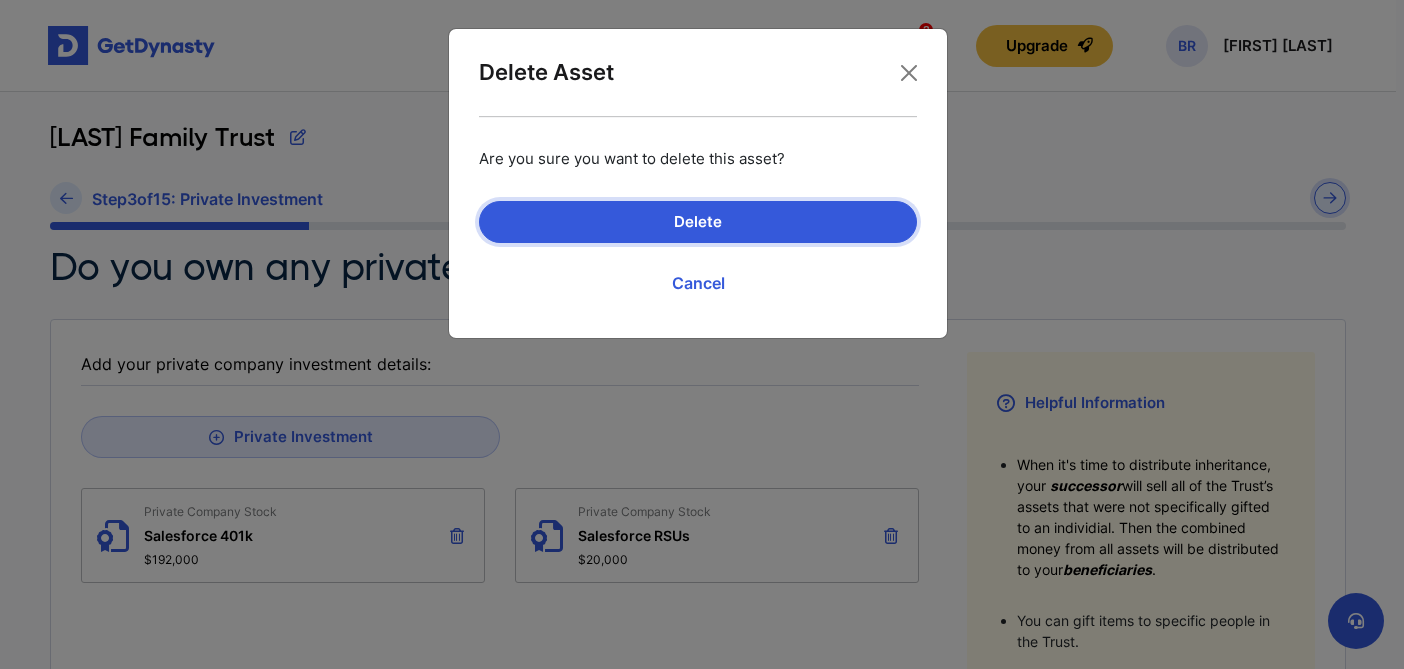 click on "Delete" at bounding box center (698, 222) 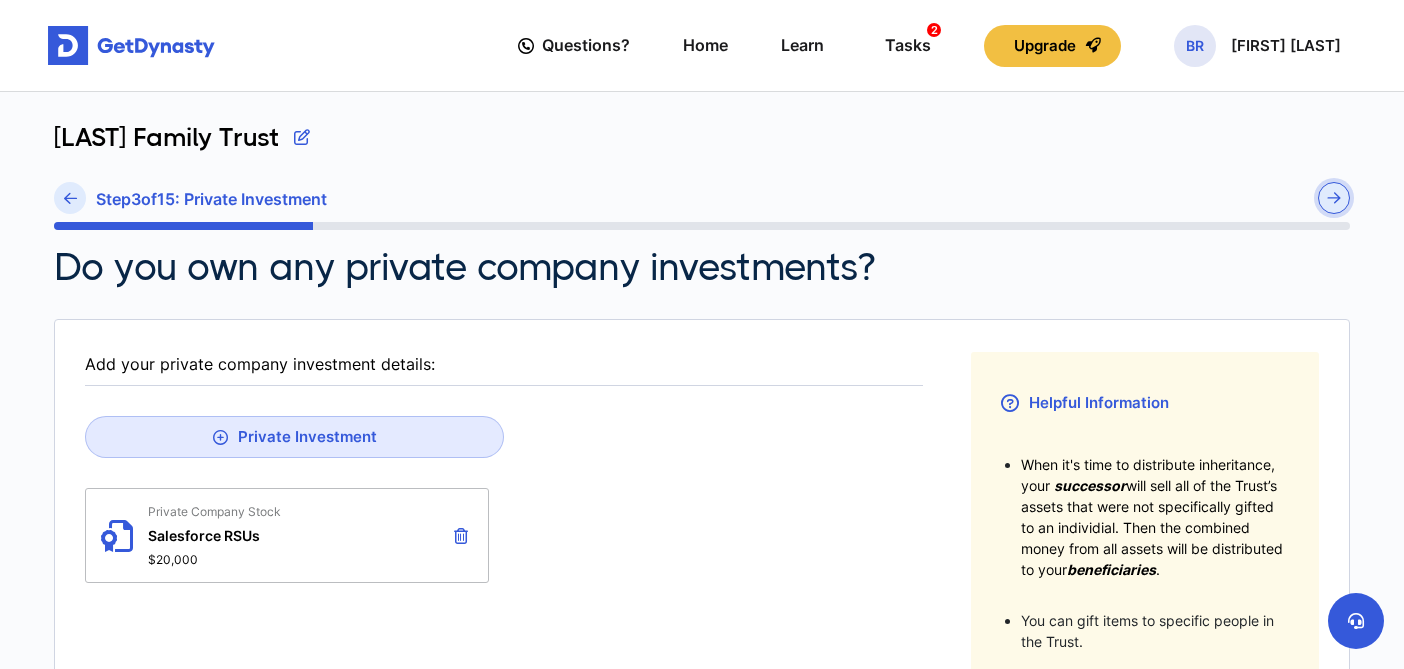 click at bounding box center [461, 536] 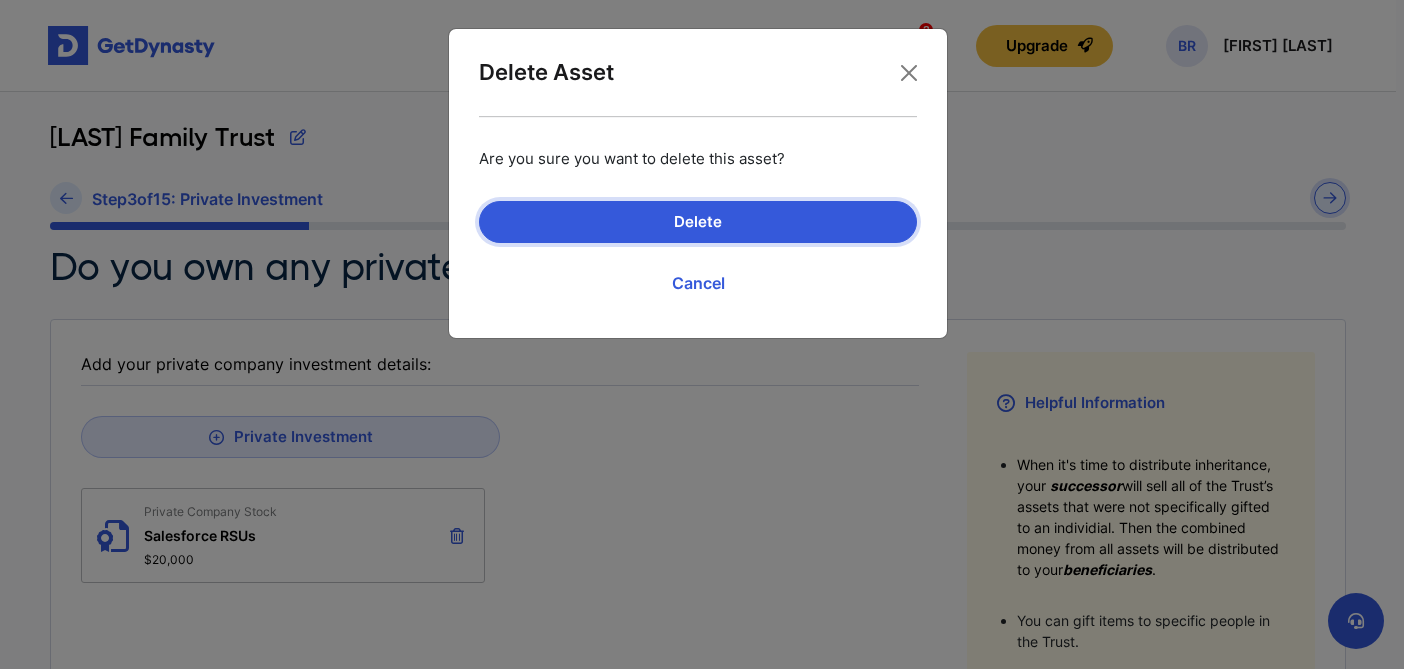 click on "Delete" at bounding box center (698, 222) 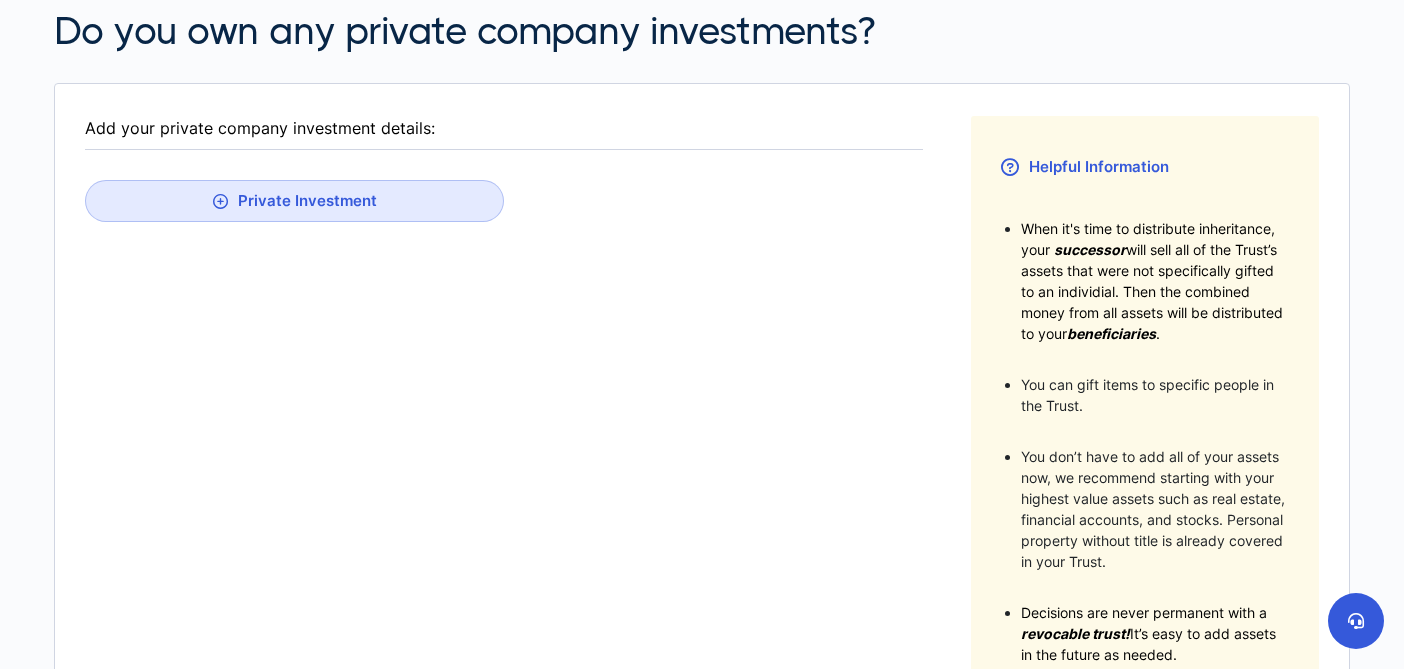 scroll, scrollTop: 0, scrollLeft: 0, axis: both 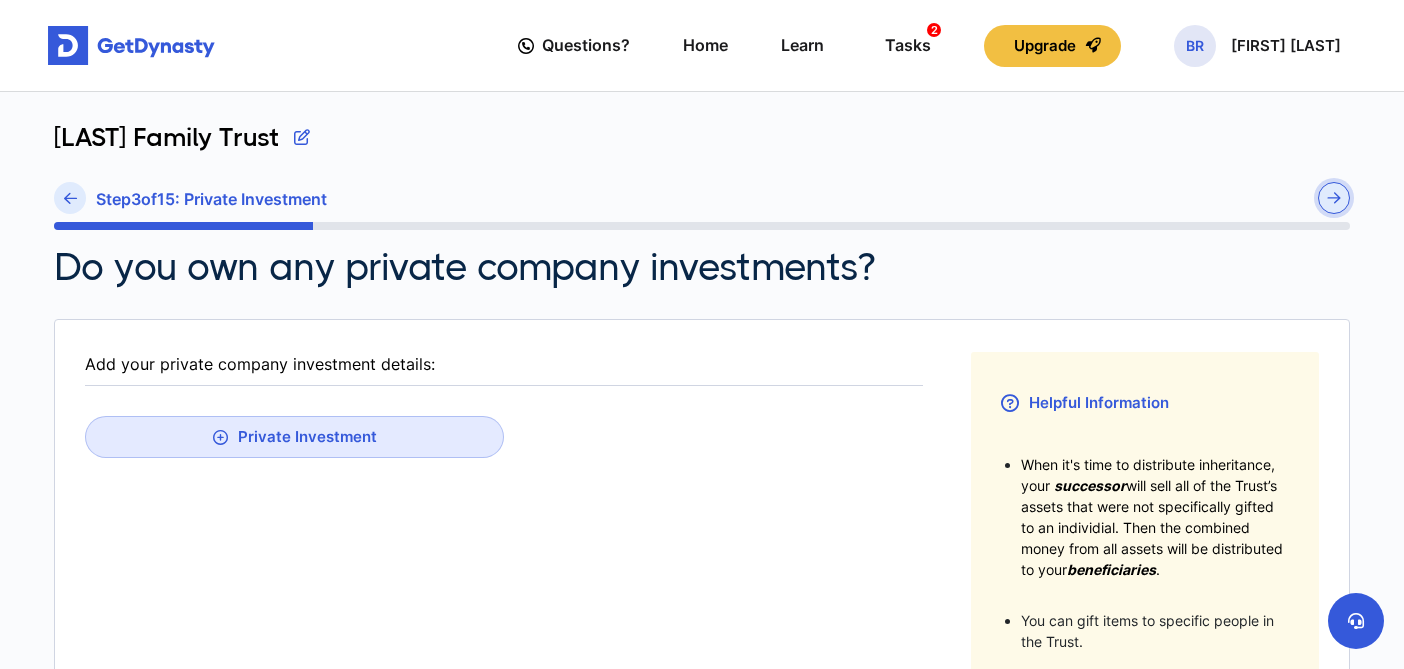 click at bounding box center (1334, 198) 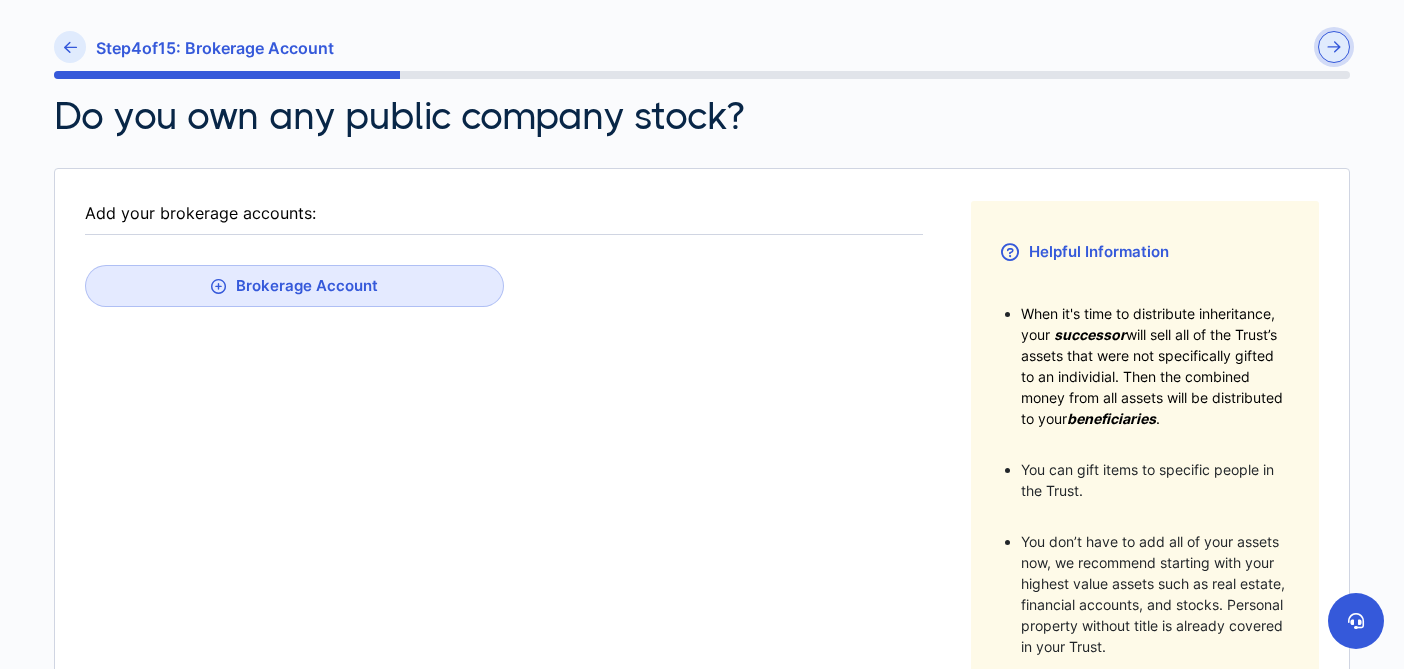 scroll, scrollTop: 172, scrollLeft: 0, axis: vertical 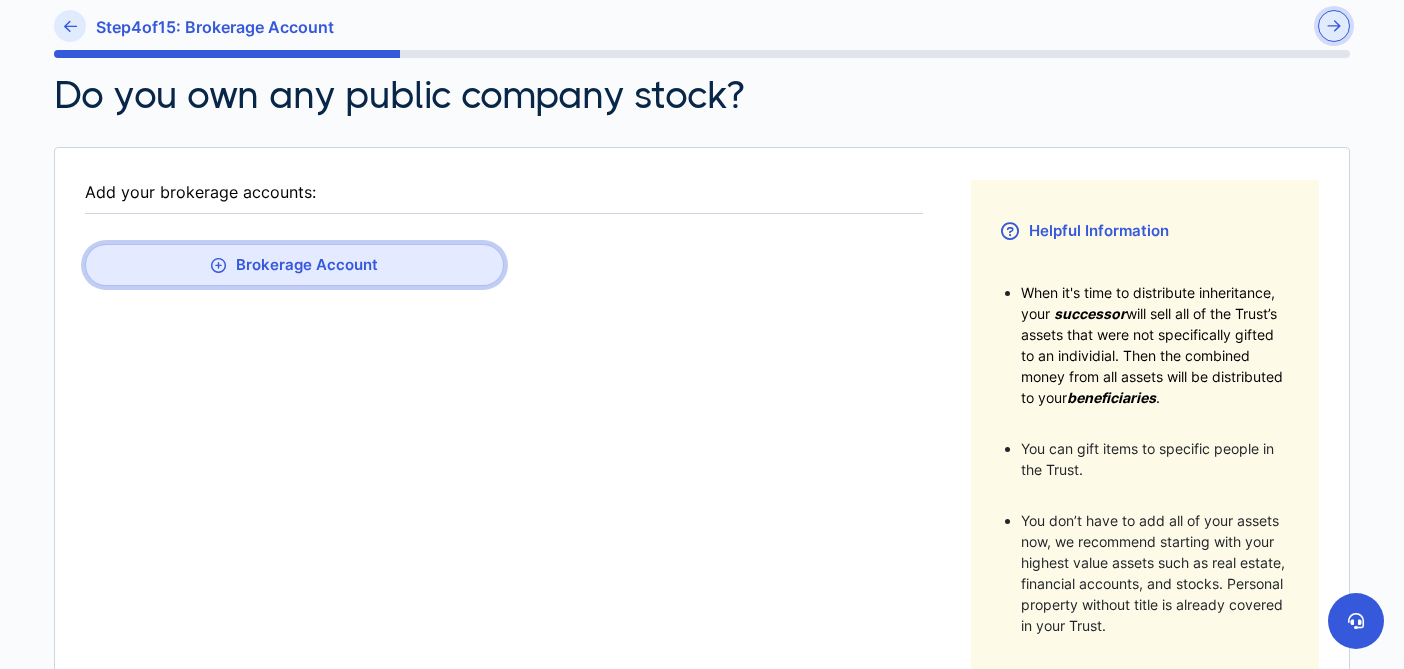 click on "Brokerage Account" at bounding box center [294, 265] 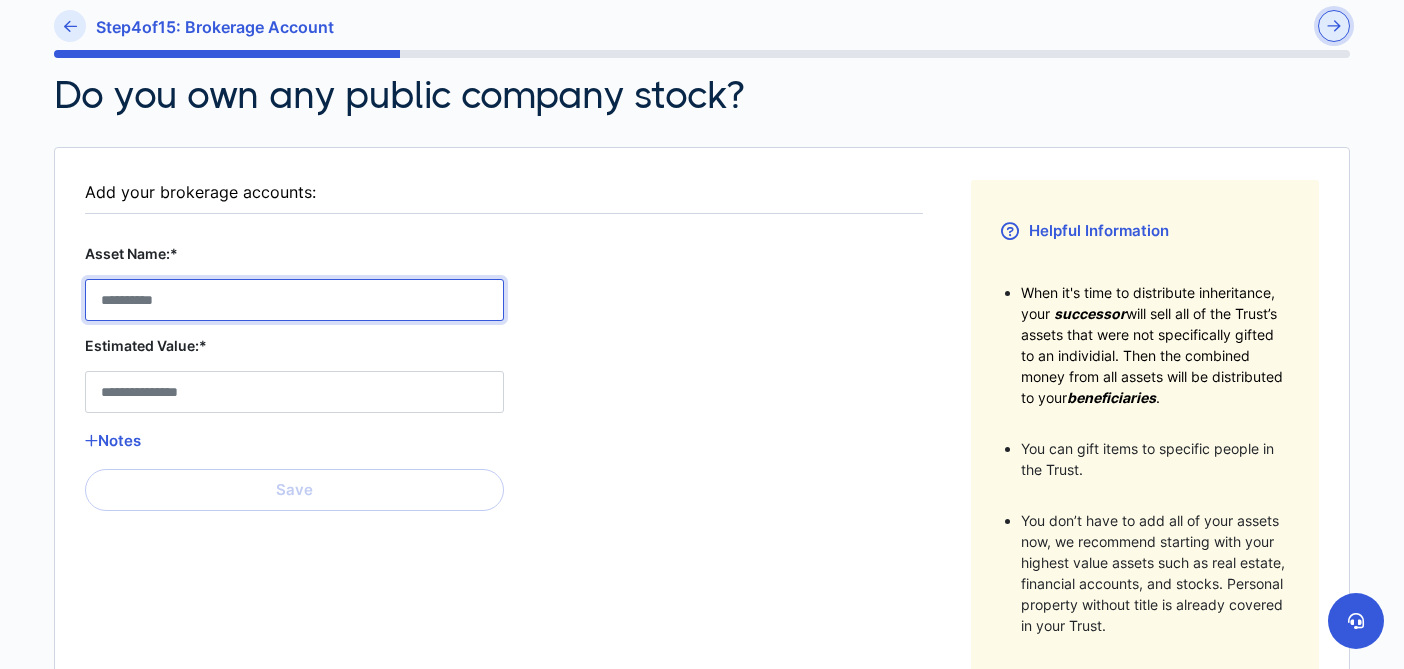click on "Asset Name:*" at bounding box center [294, 300] 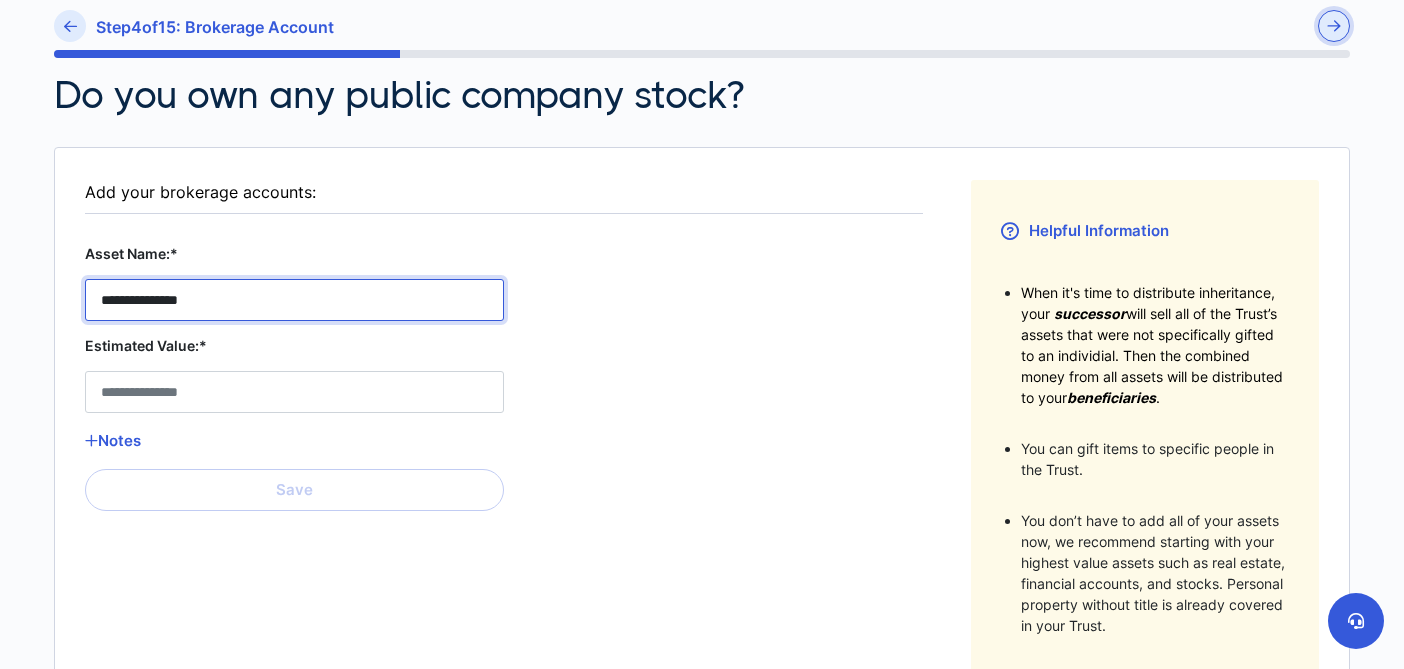 type on "**********" 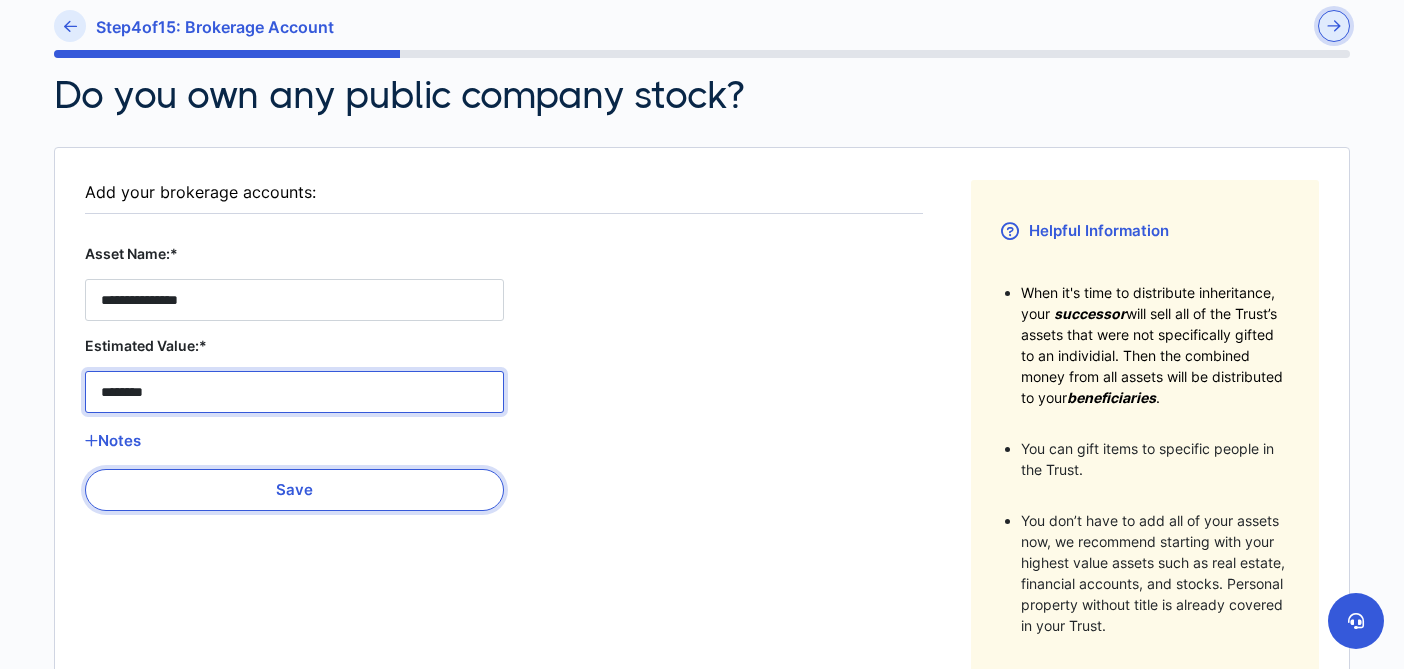 type on "********" 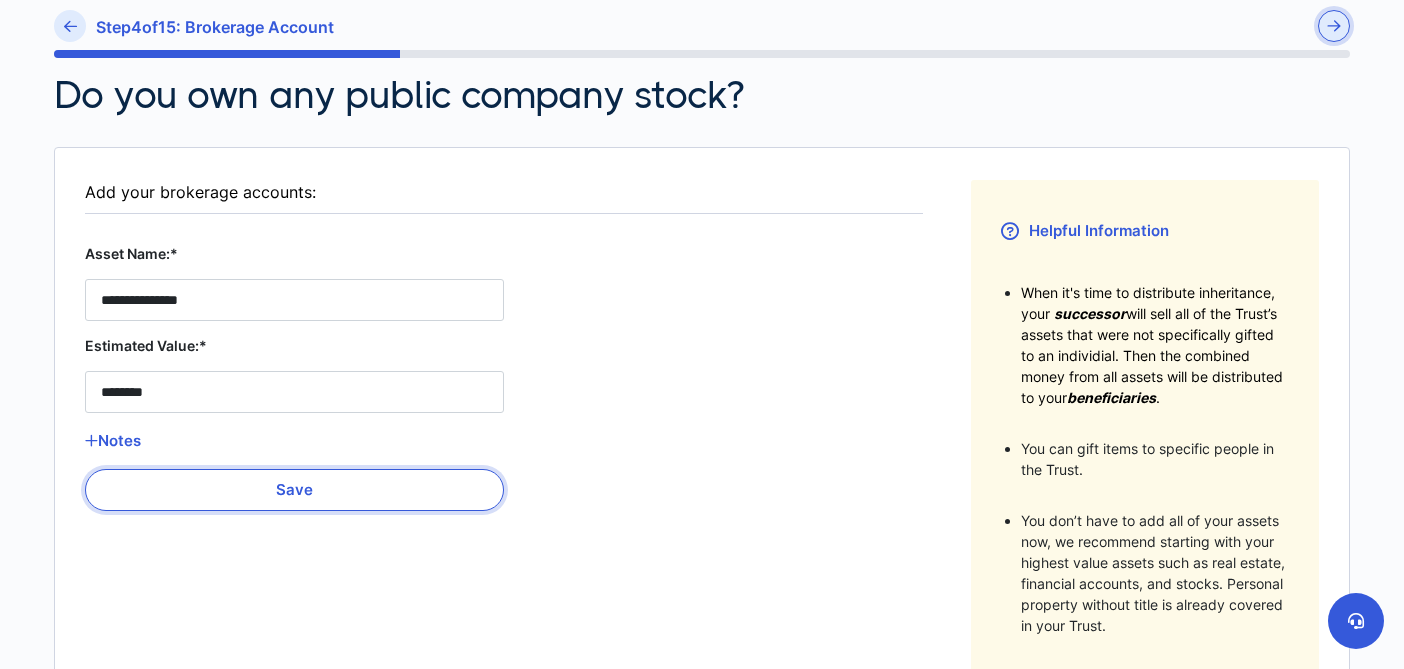click on "Save" at bounding box center [294, 490] 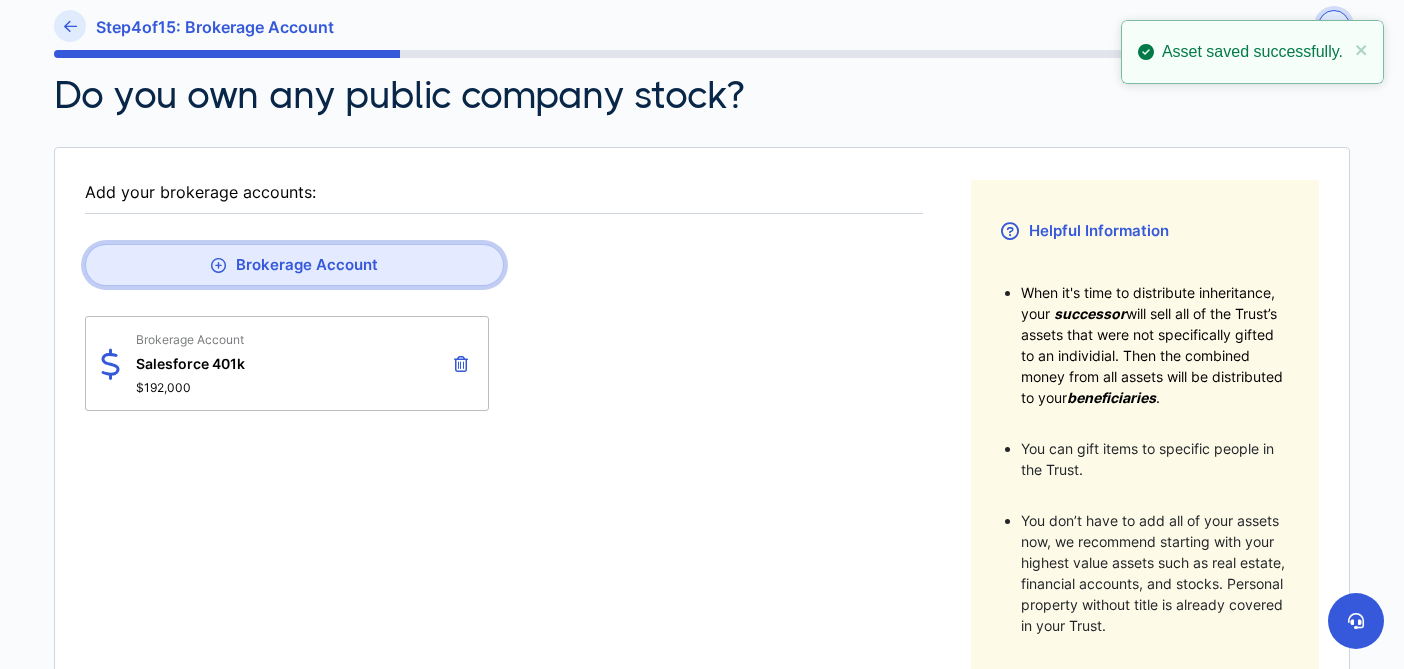 click on "Brokerage Account" at bounding box center (294, 265) 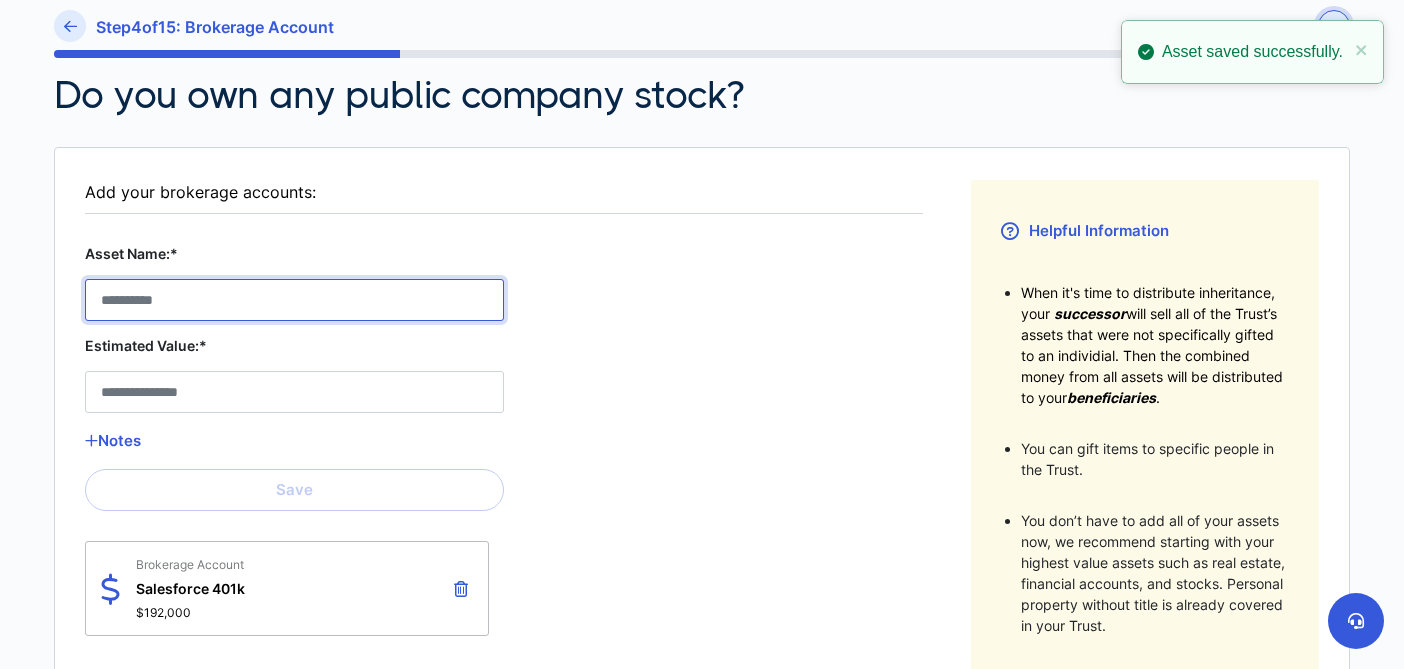 click on "Asset Name:*" at bounding box center (294, 300) 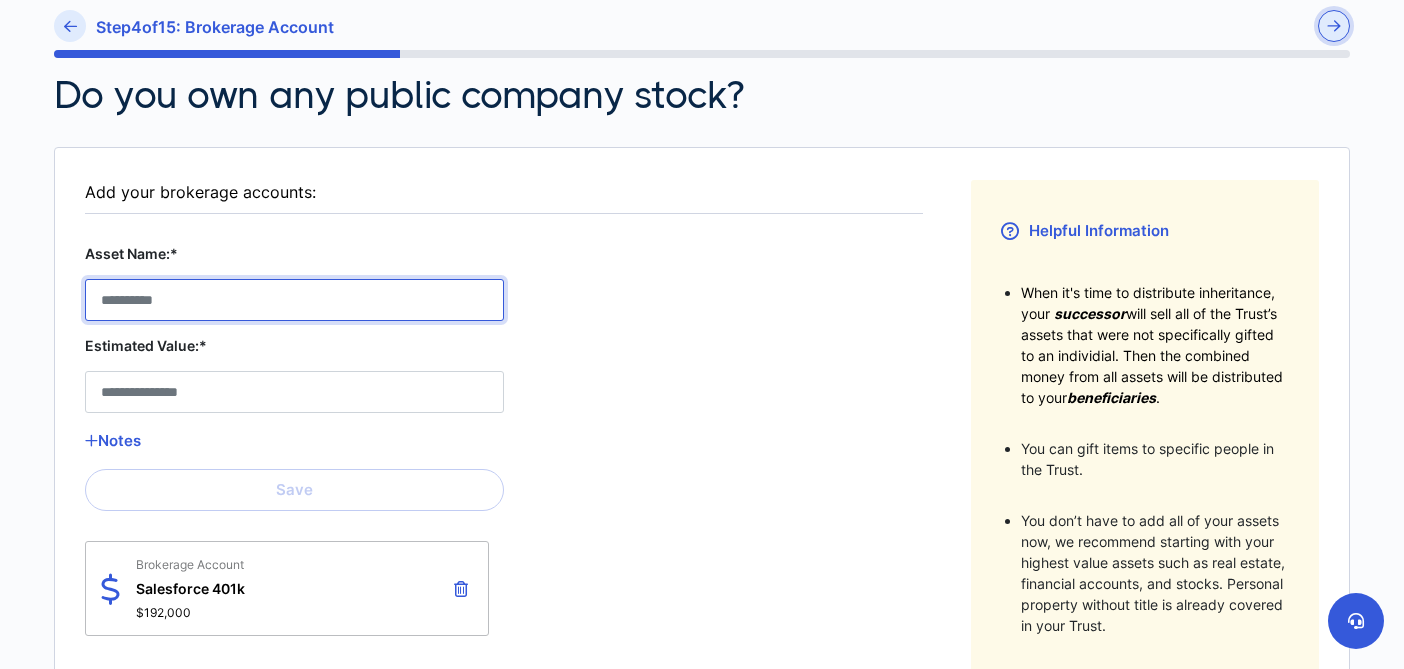 type on "*" 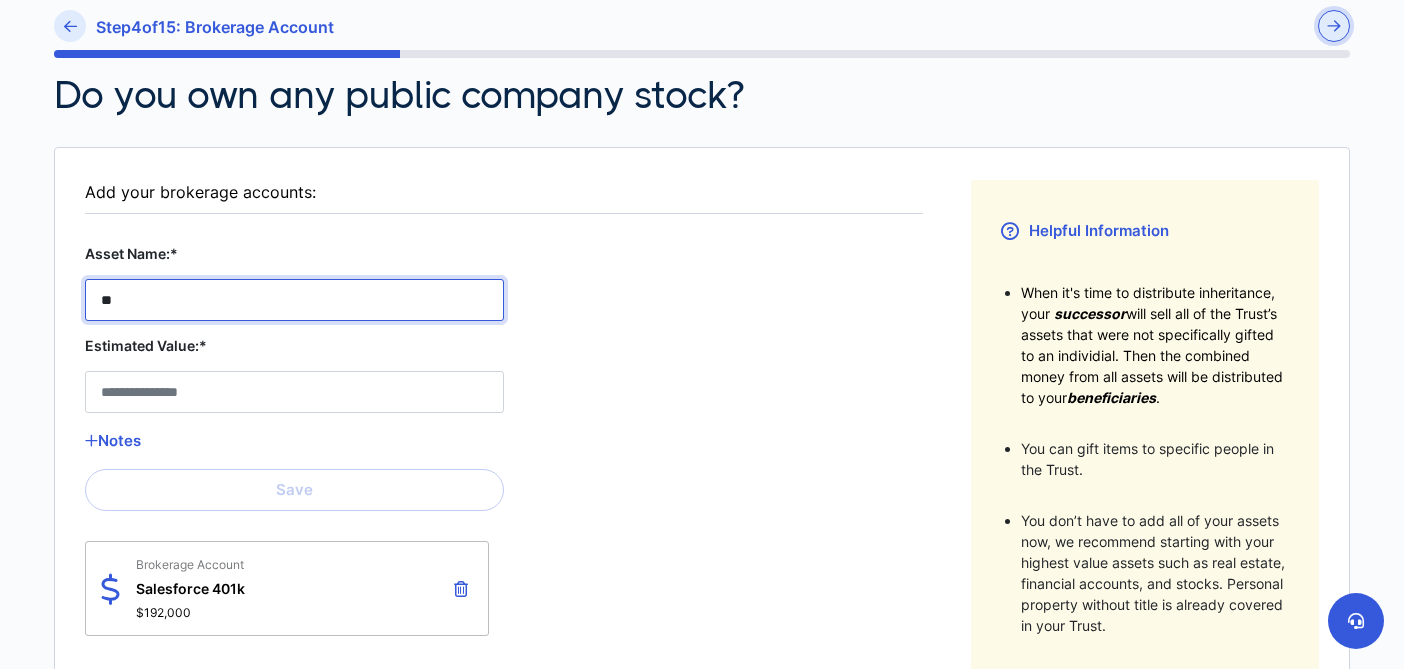 type on "*" 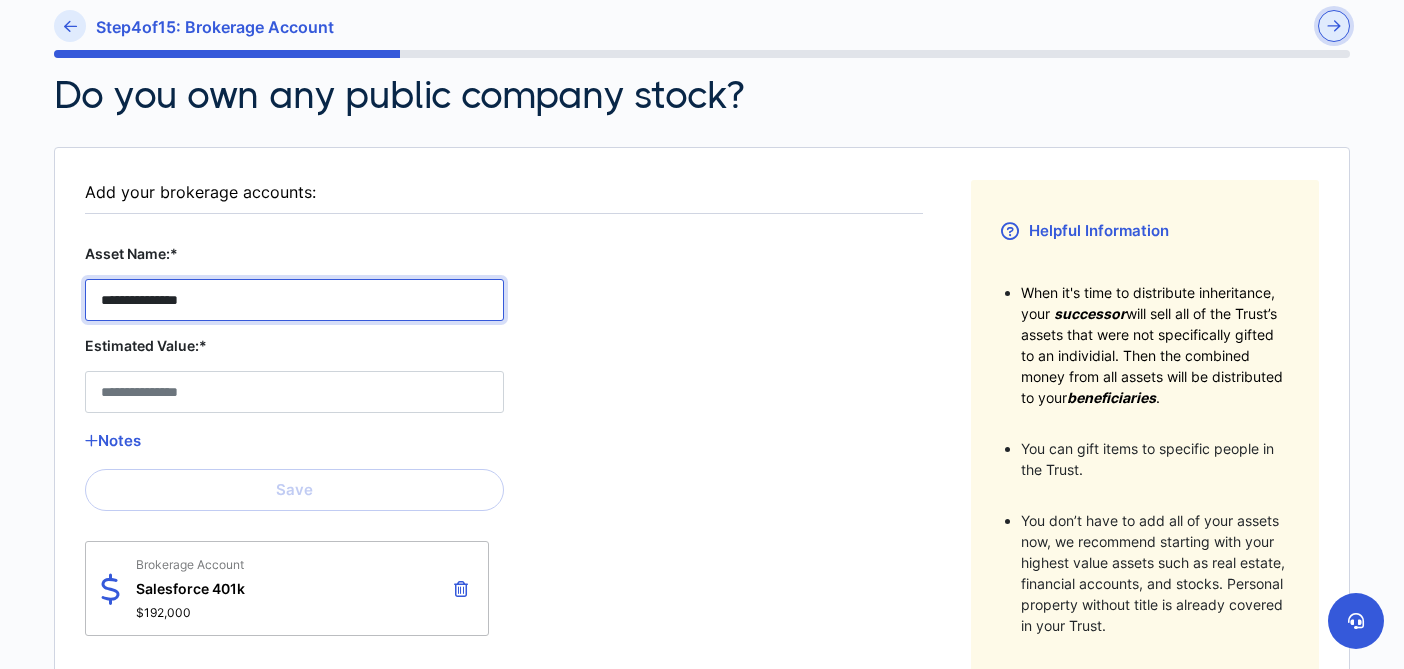 type on "**********" 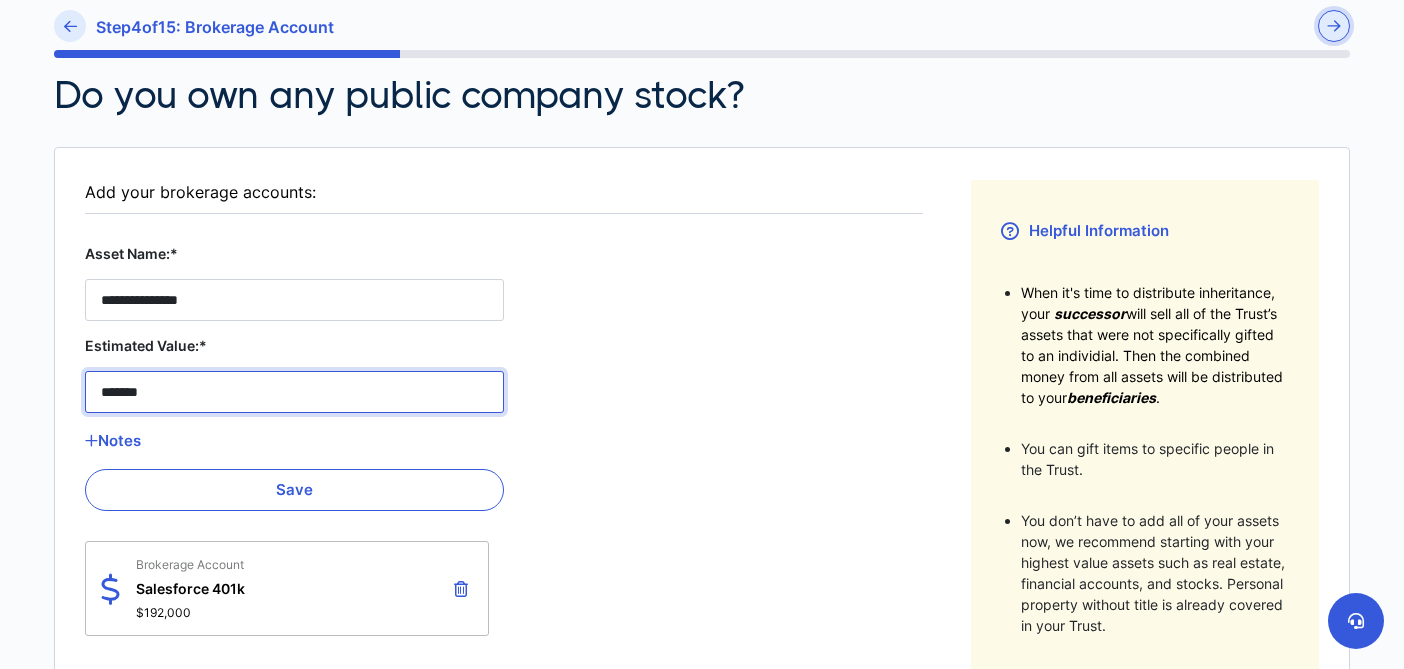 type on "*******" 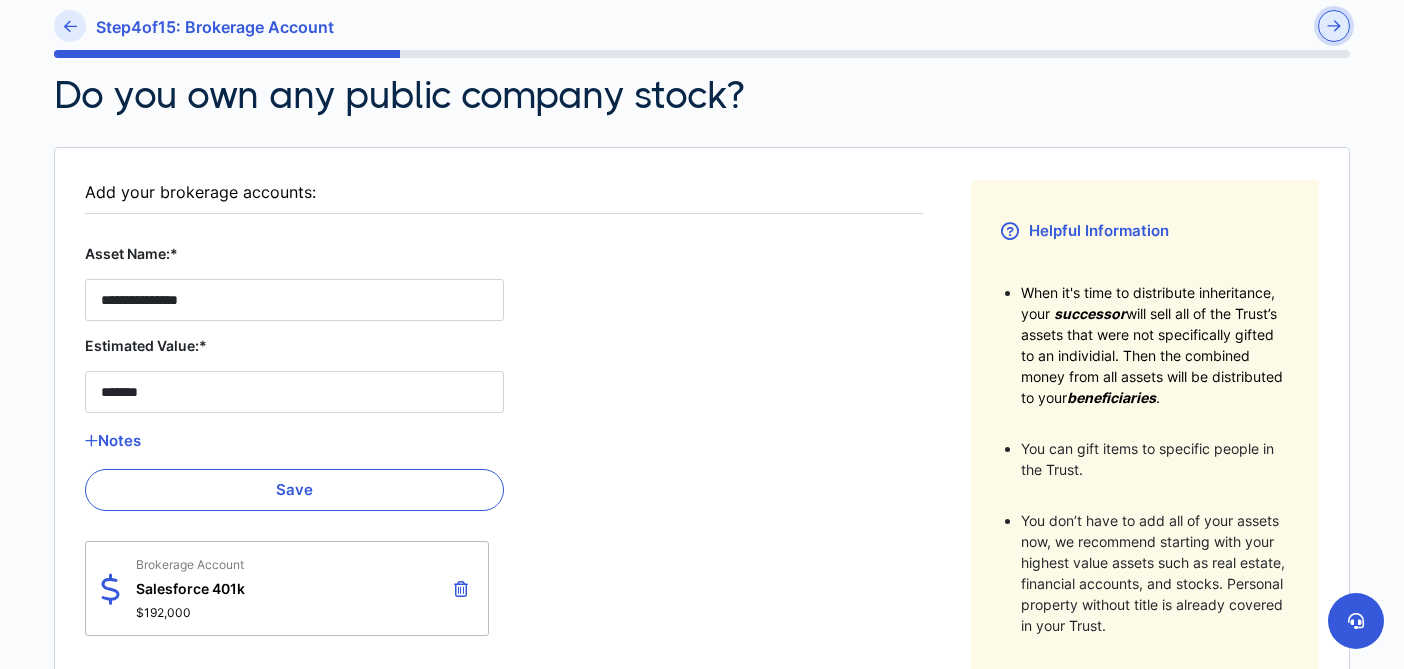 click on "**********" at bounding box center [702, 505] 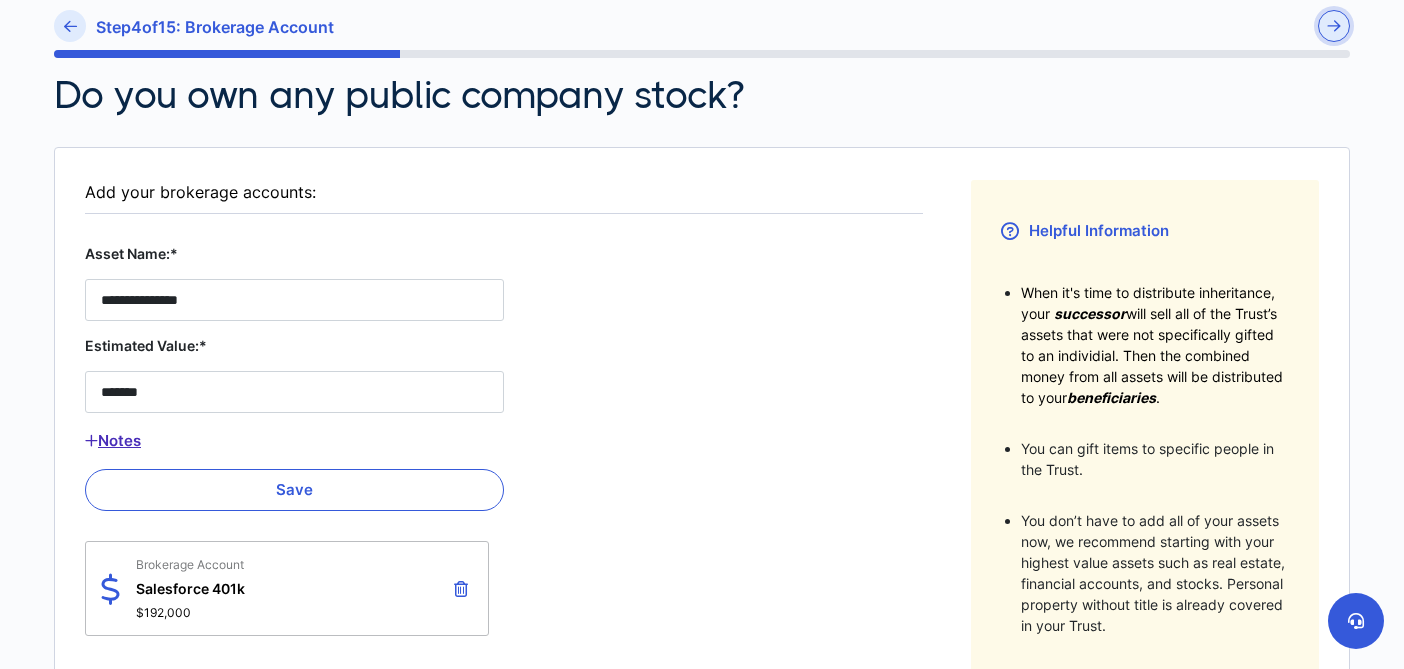 click on "Notes" at bounding box center [294, 441] 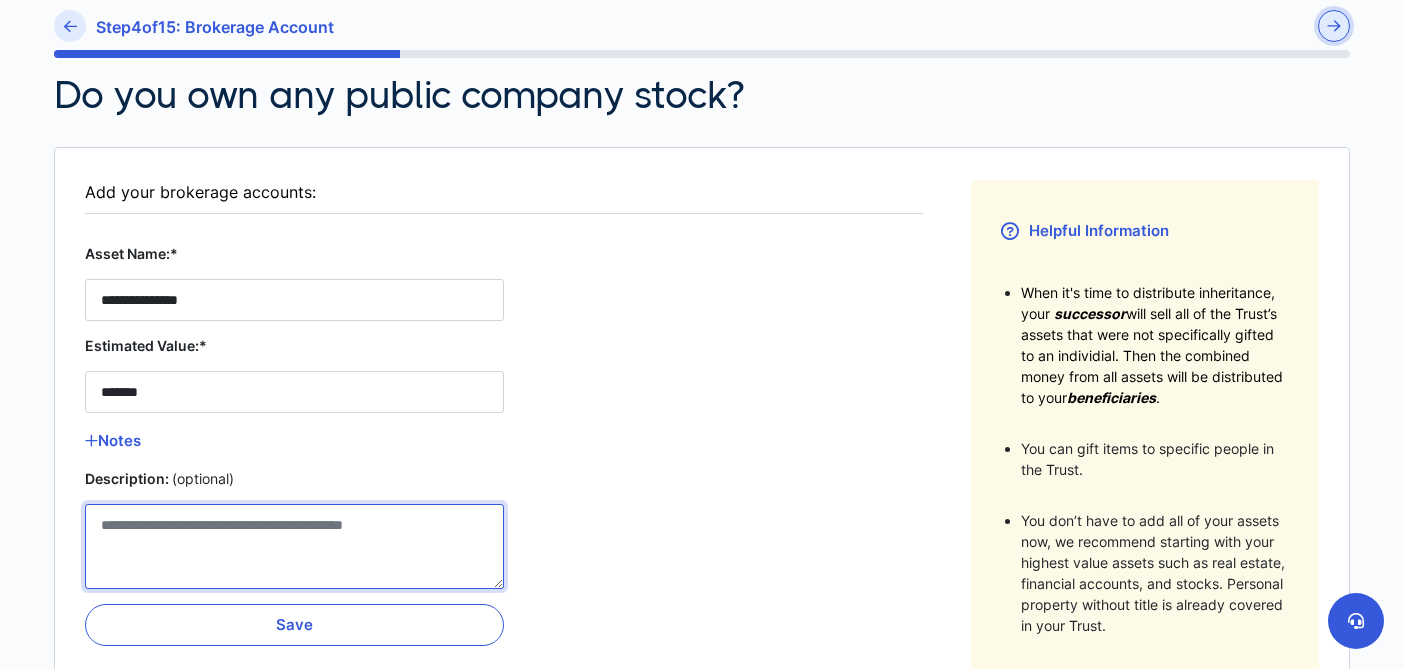 click on "Description:   (optional)" at bounding box center [294, 546] 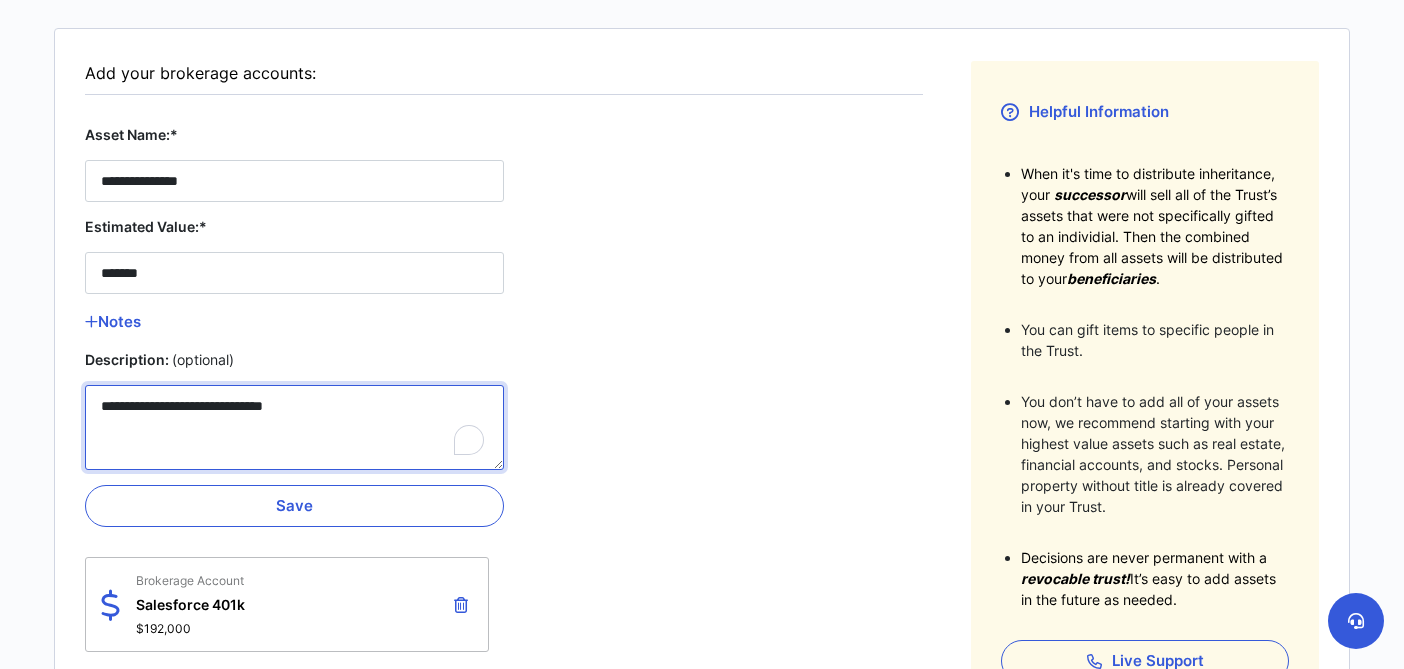 scroll, scrollTop: 368, scrollLeft: 0, axis: vertical 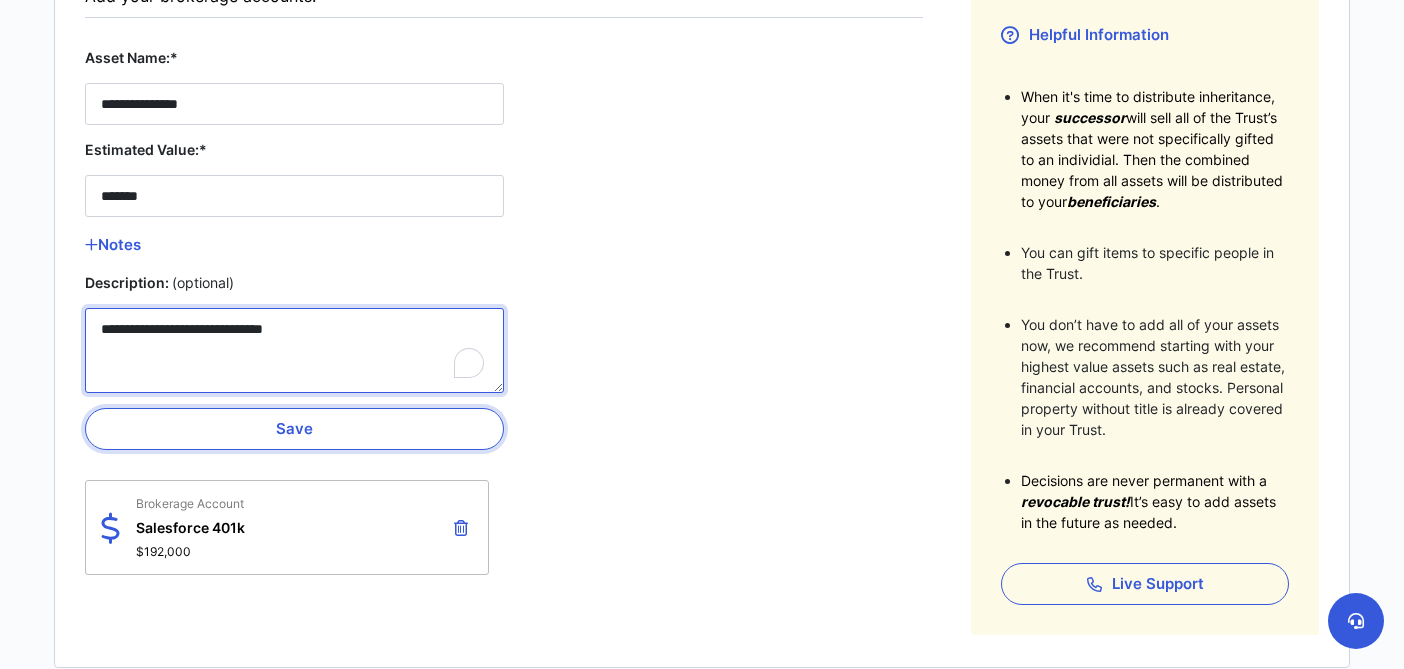 type on "**********" 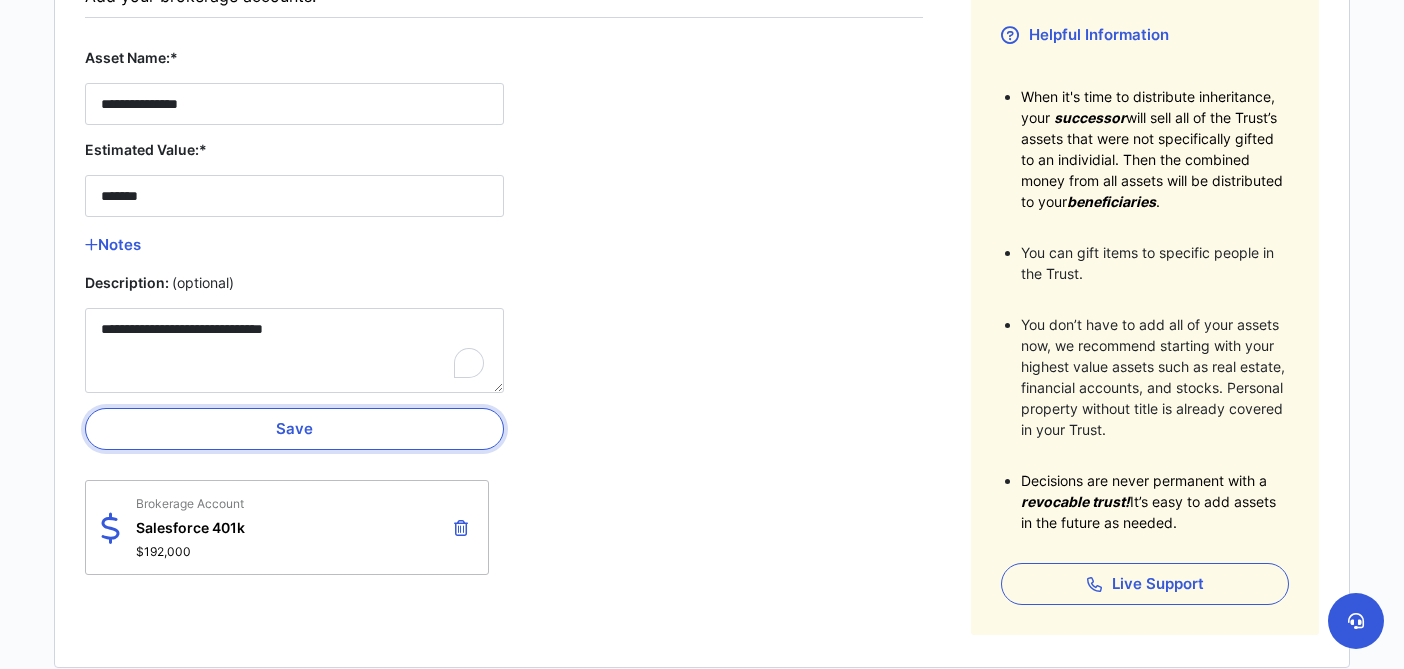 click on "Save" at bounding box center (294, 429) 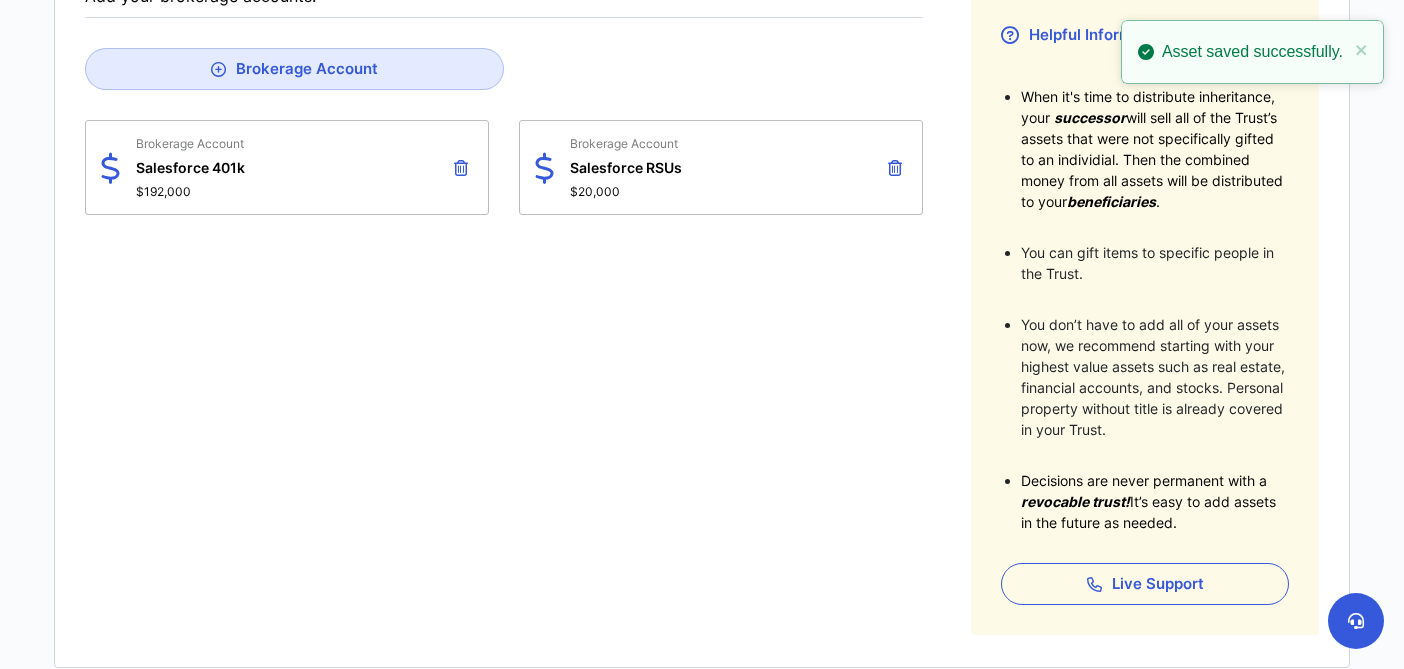click on "Brokerage Account Salesforce 401k $192,000" at bounding box center [287, 167] 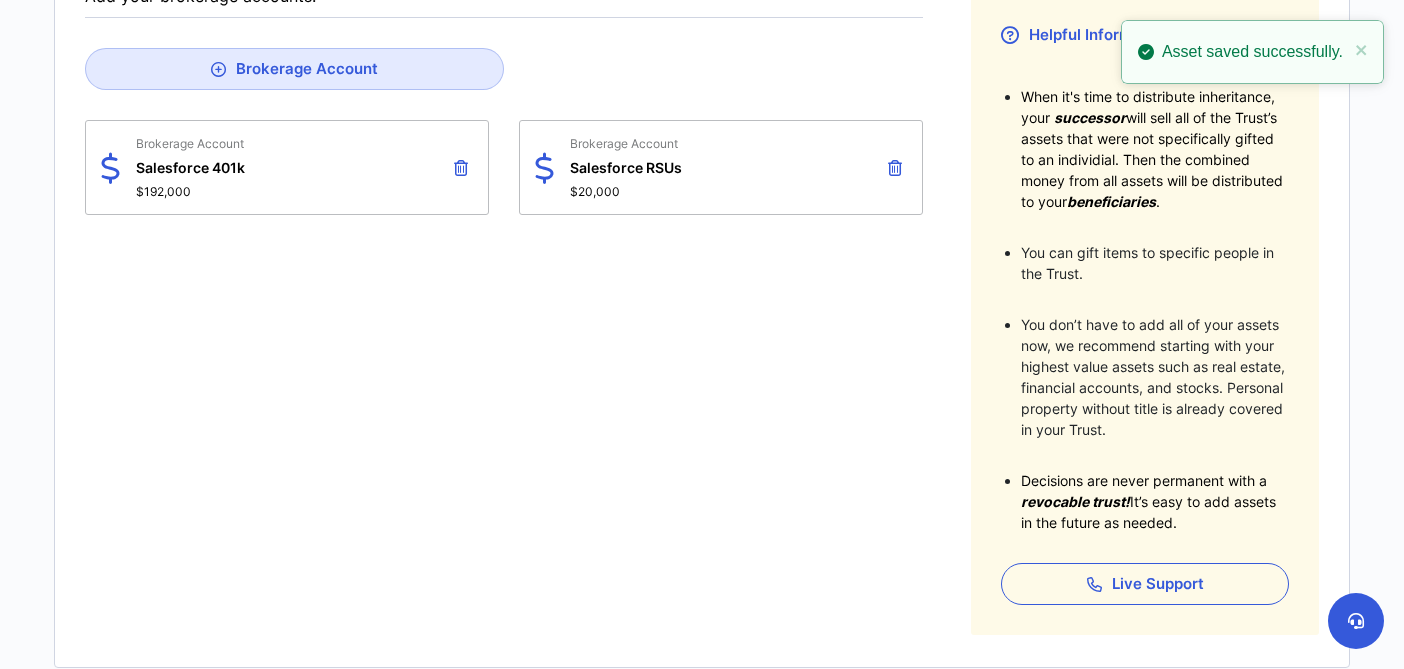 click on "Salesforce 401k" at bounding box center (190, 167) 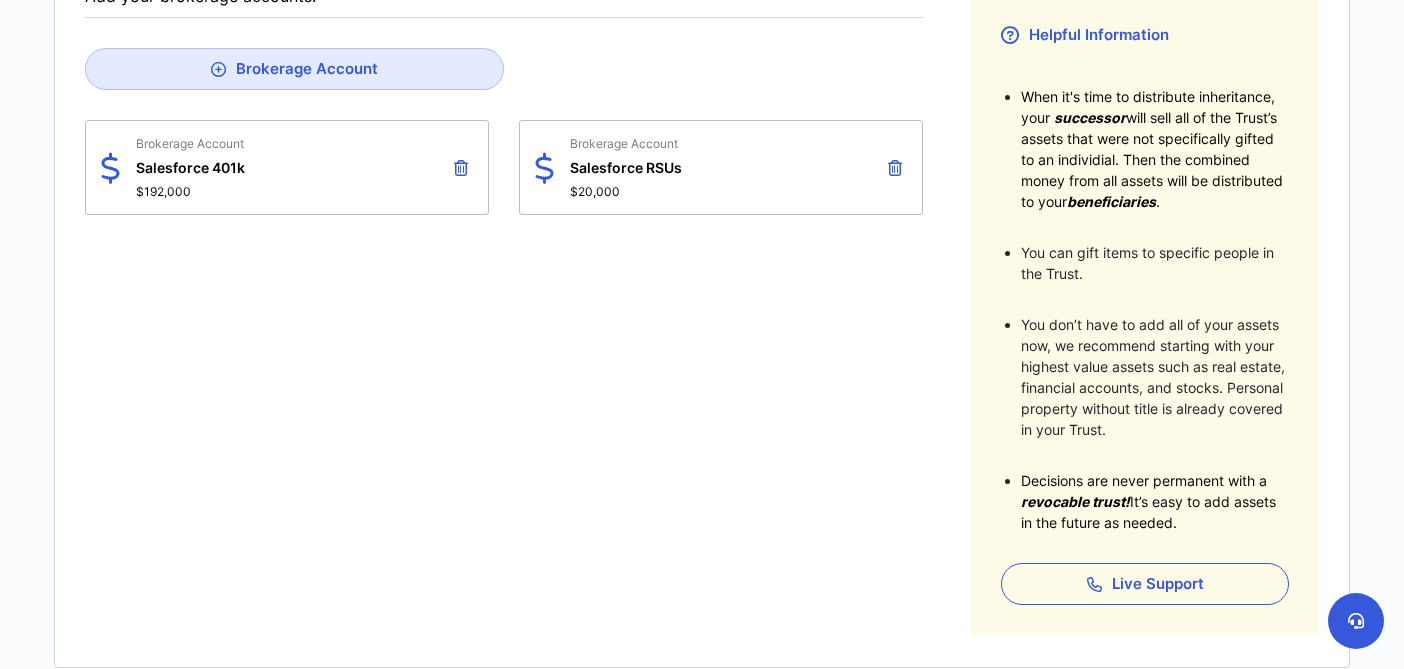 click on "Salesforce 401k" at bounding box center (190, 167) 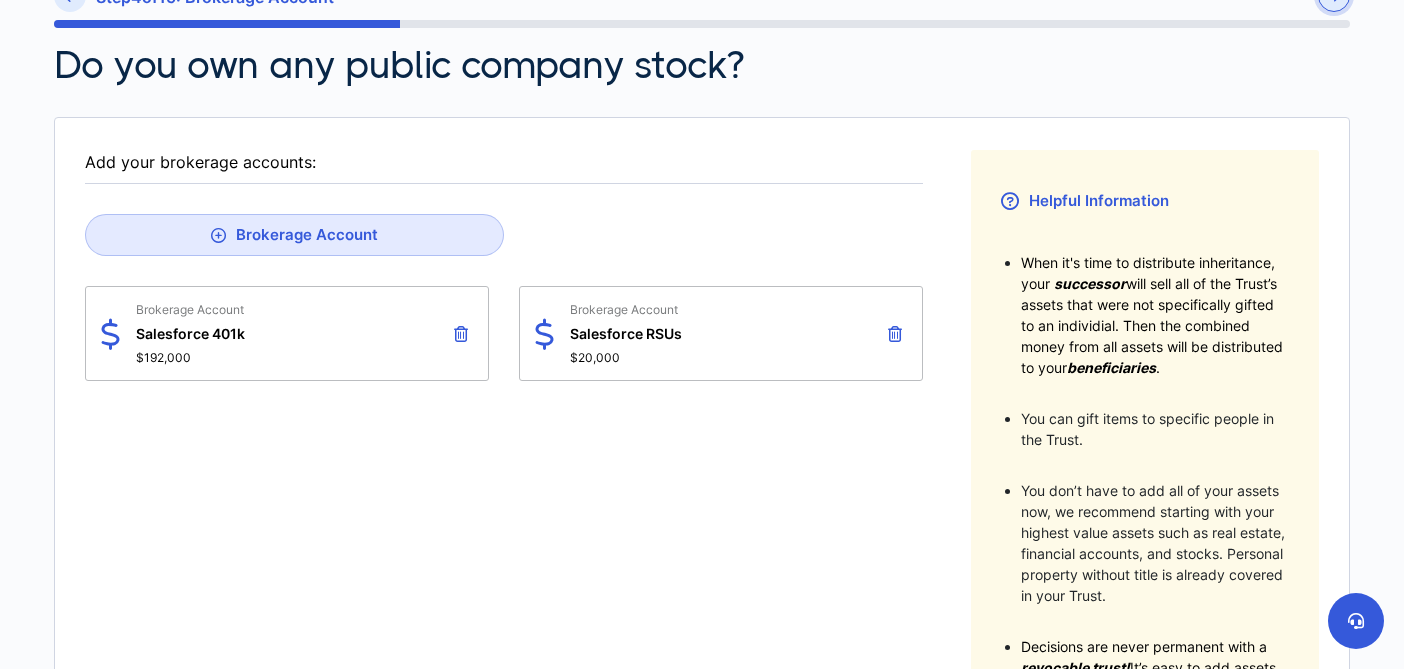 scroll, scrollTop: 190, scrollLeft: 0, axis: vertical 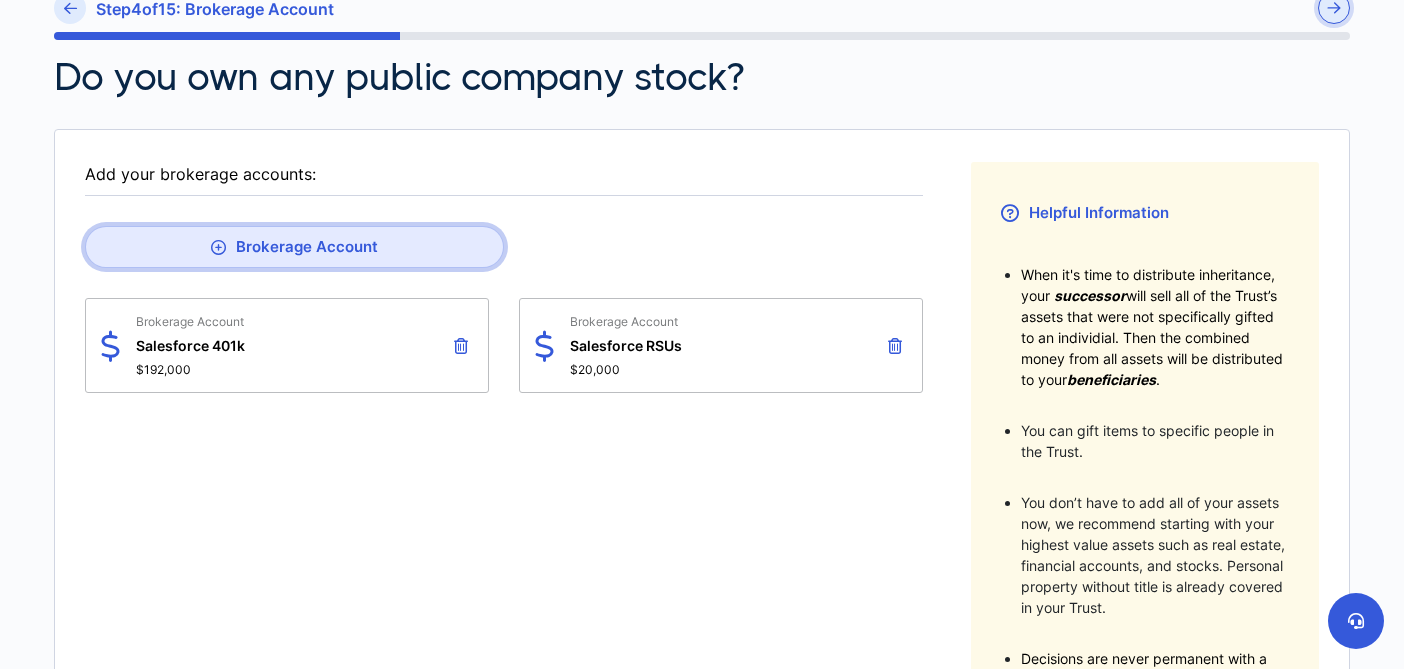 click on "Brokerage Account" at bounding box center [294, 247] 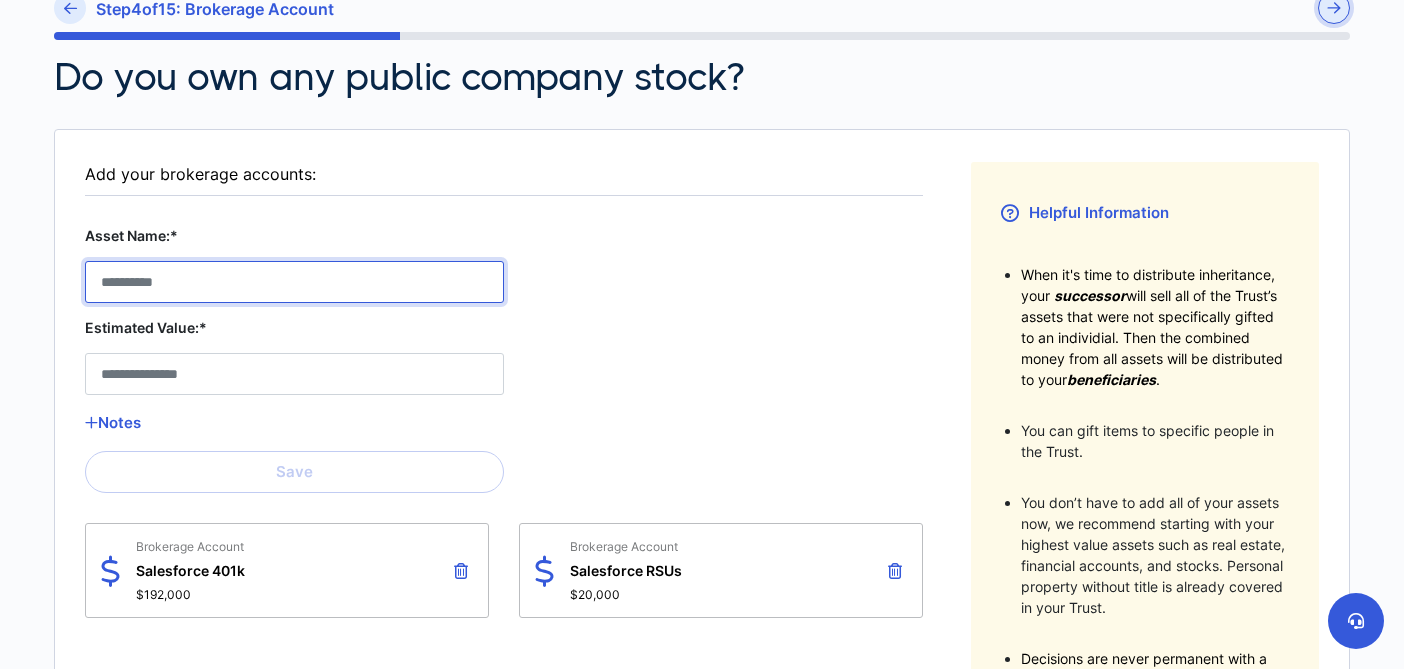 click on "Asset Name:*" at bounding box center (294, 282) 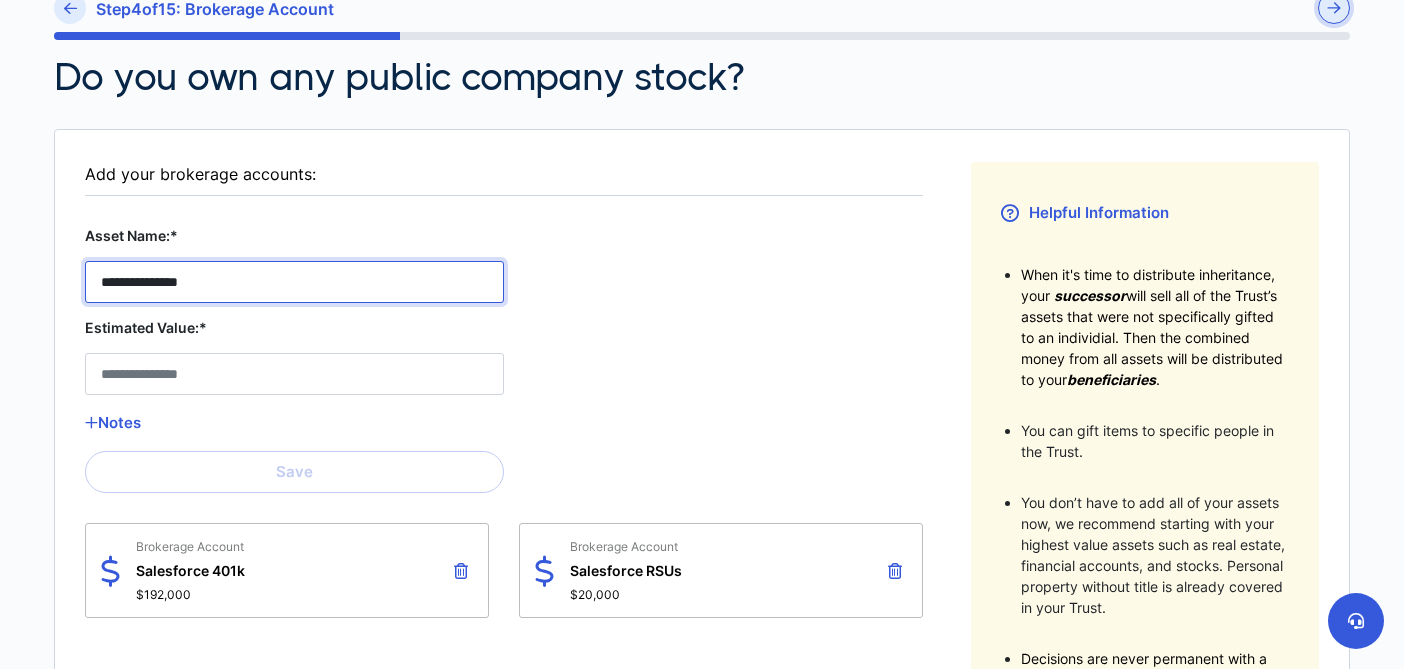 type on "**********" 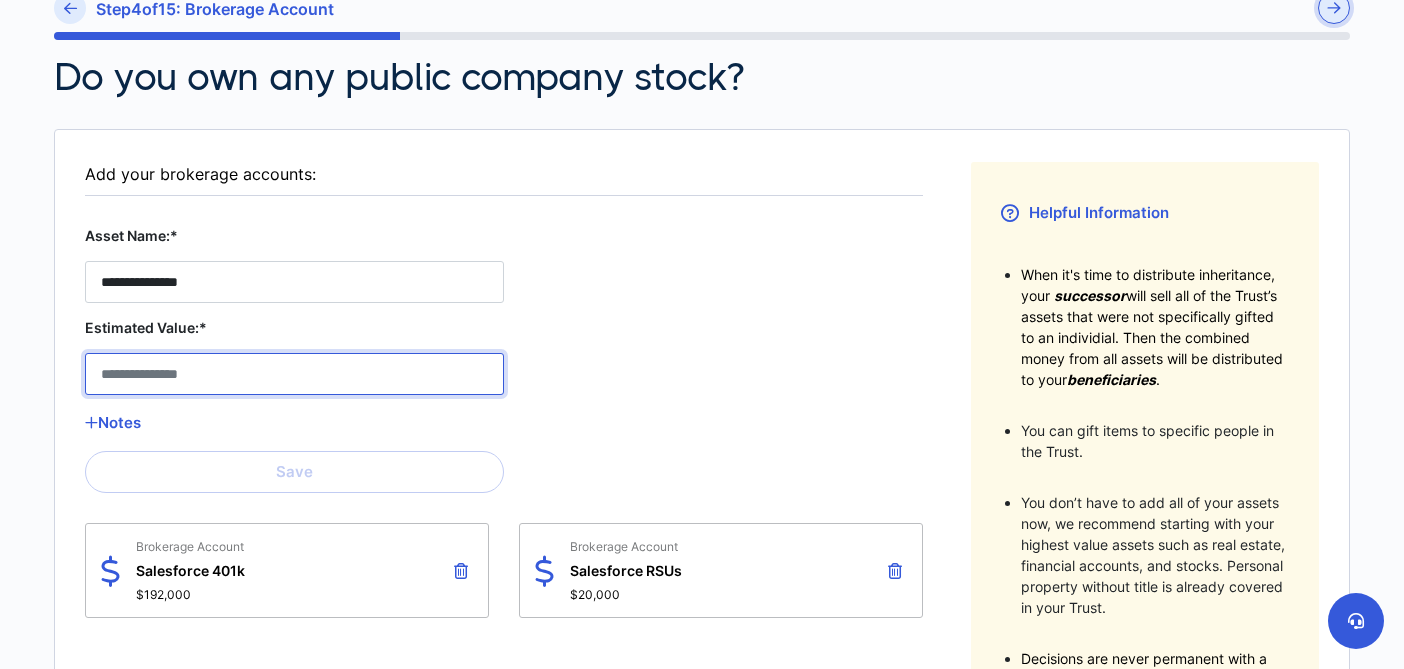 click on "Estimated Value:*" at bounding box center [294, 374] 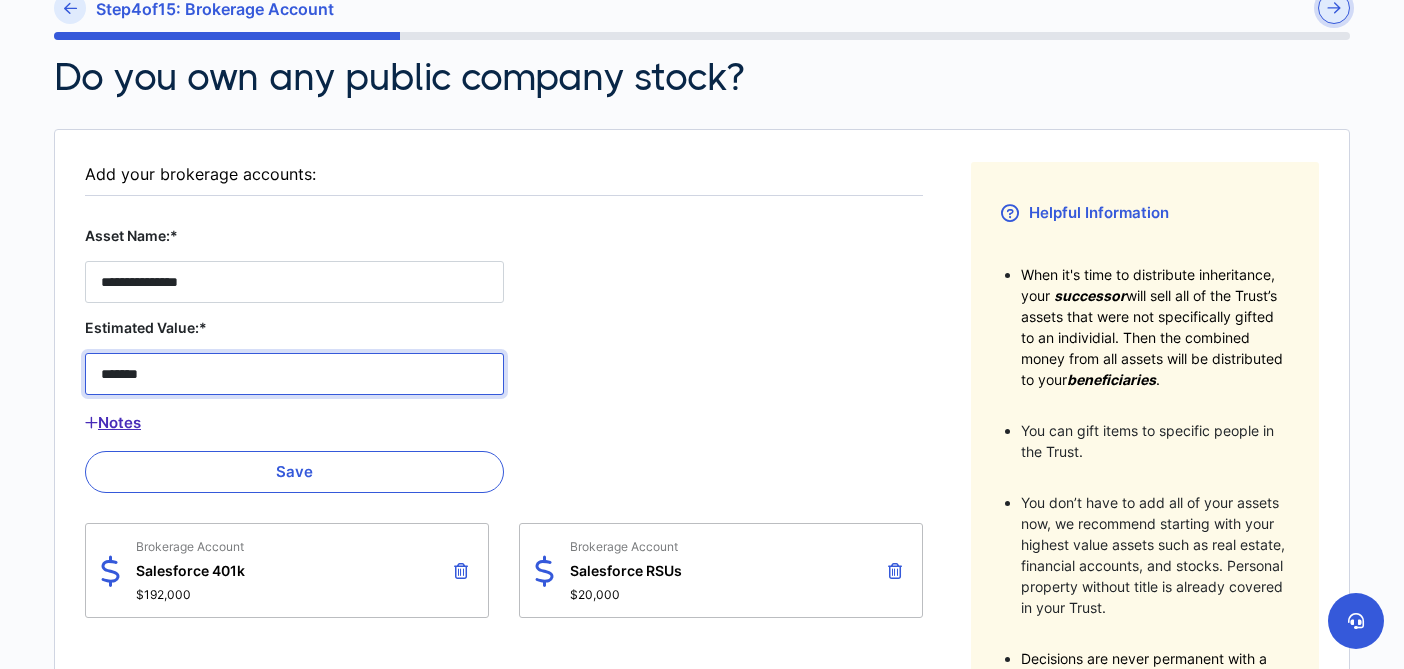 type on "*******" 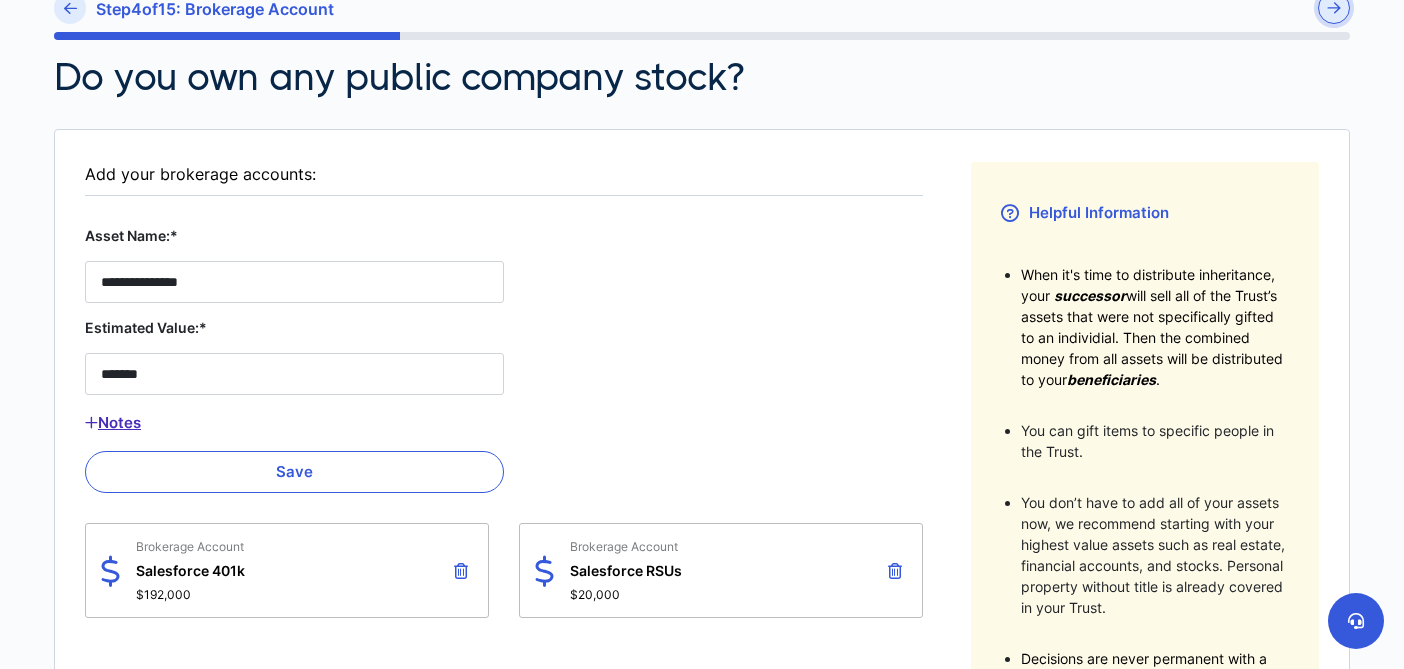 click on "Notes" at bounding box center [294, 423] 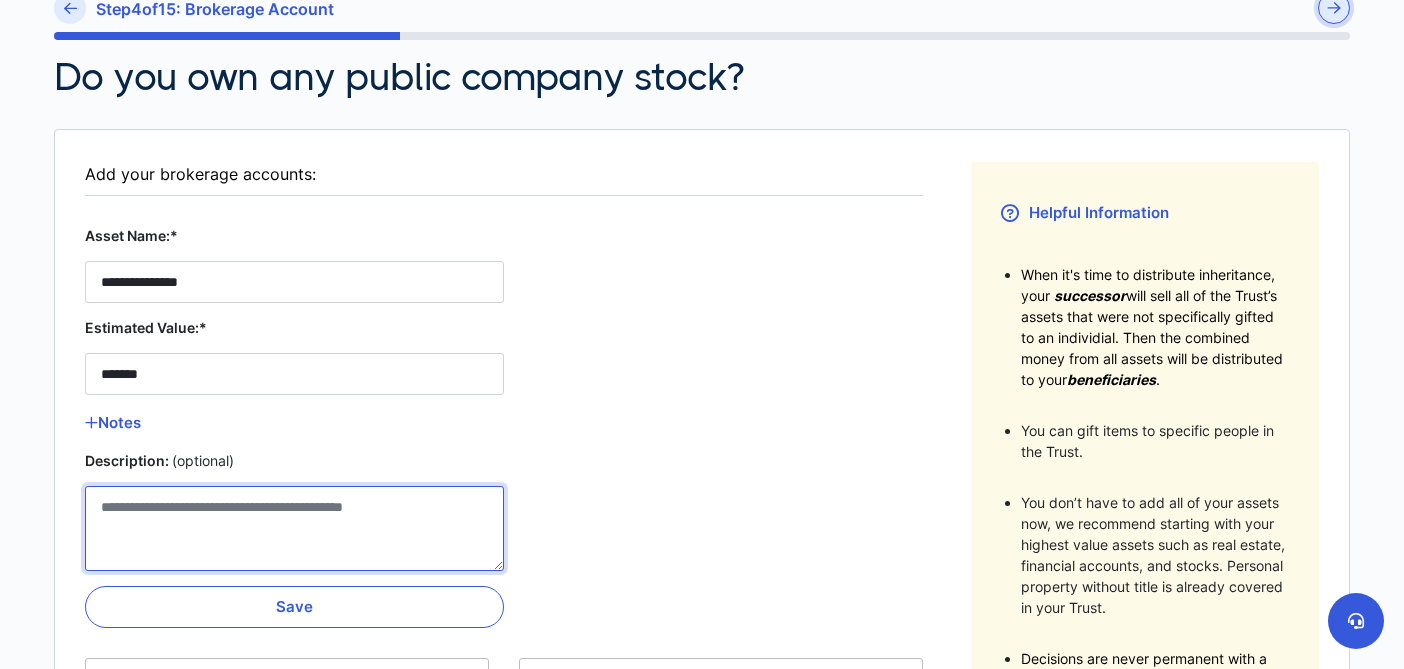 click on "Description:   (optional)" at bounding box center [294, 528] 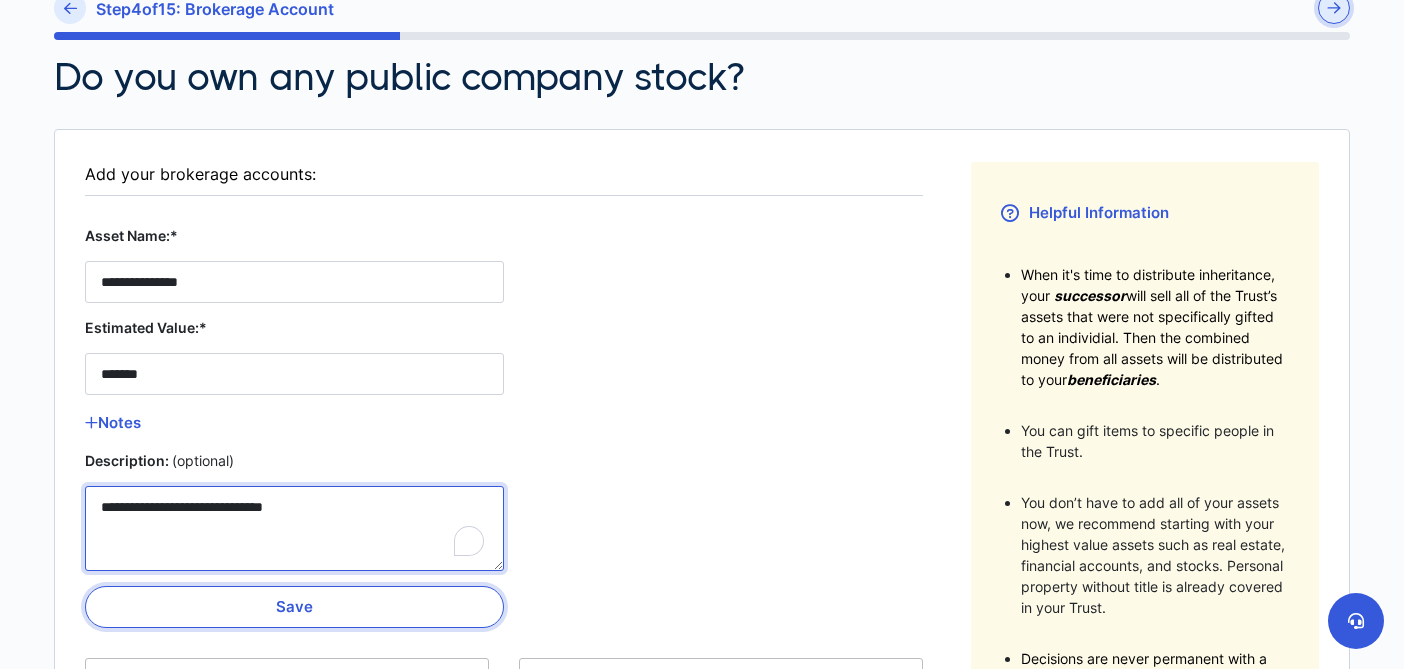 type on "**********" 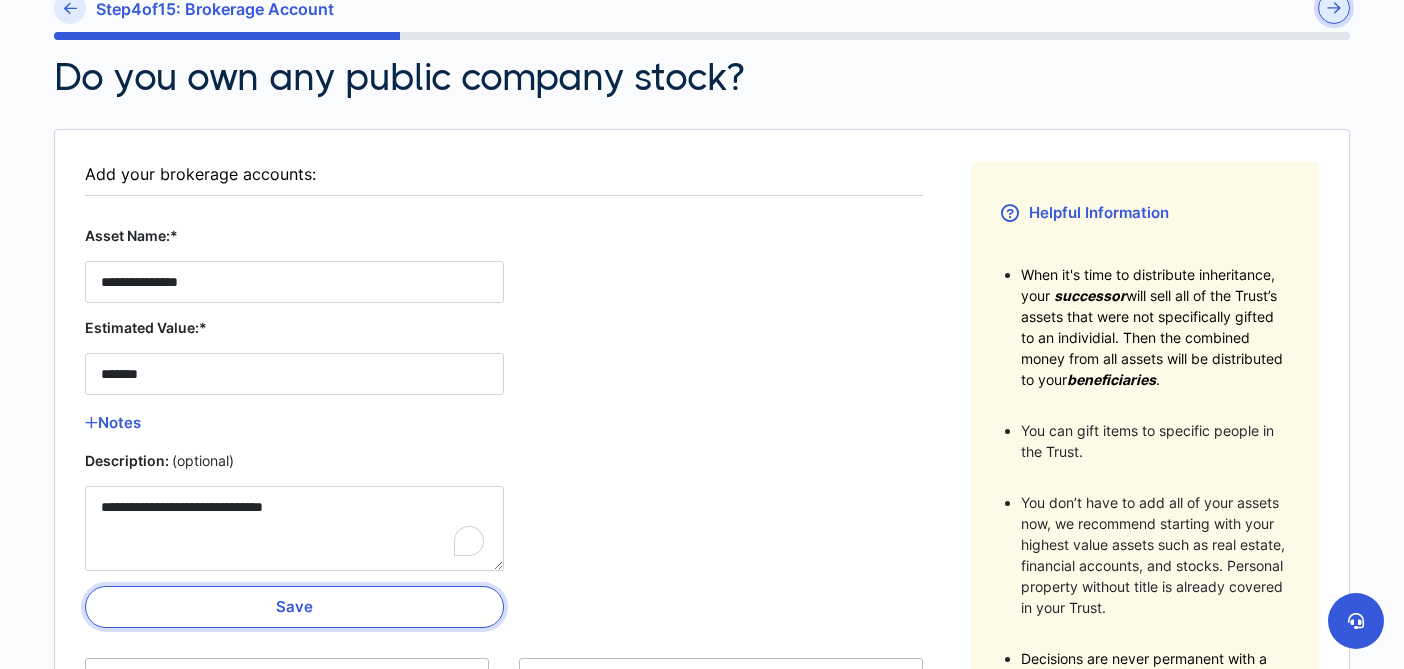 click on "Save" at bounding box center (294, 607) 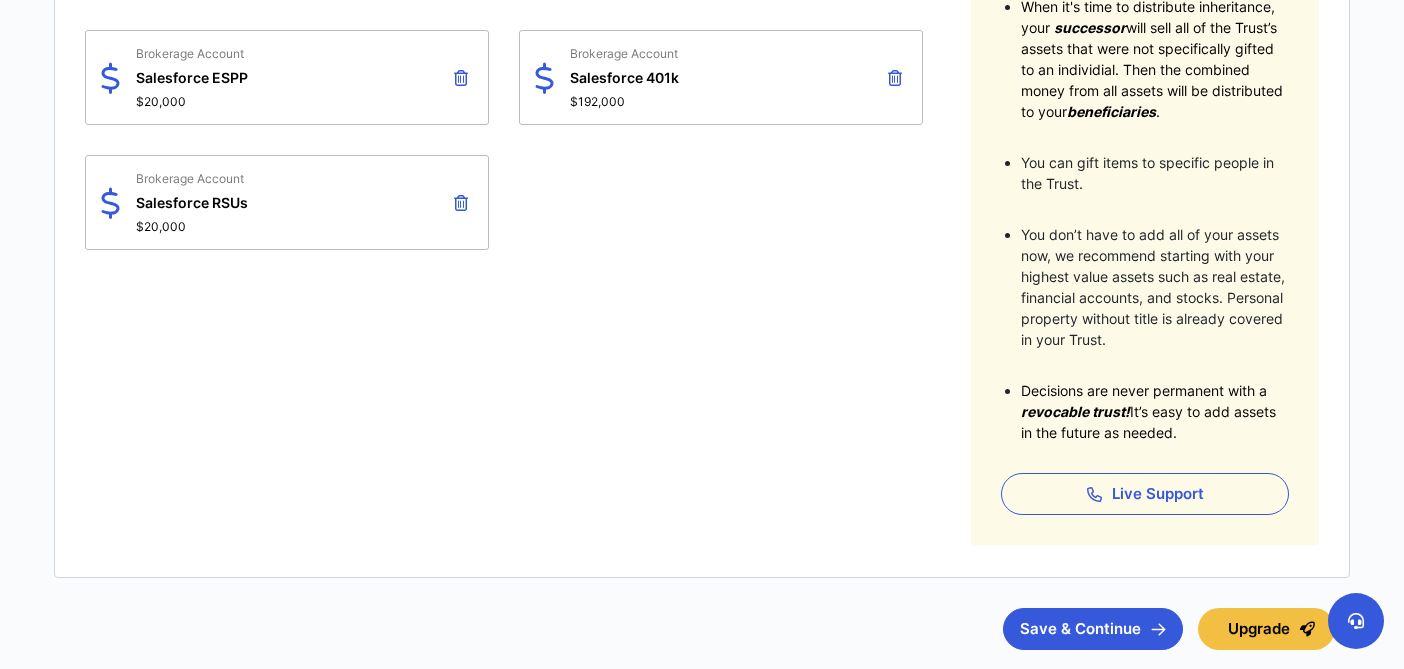 scroll, scrollTop: 523, scrollLeft: 0, axis: vertical 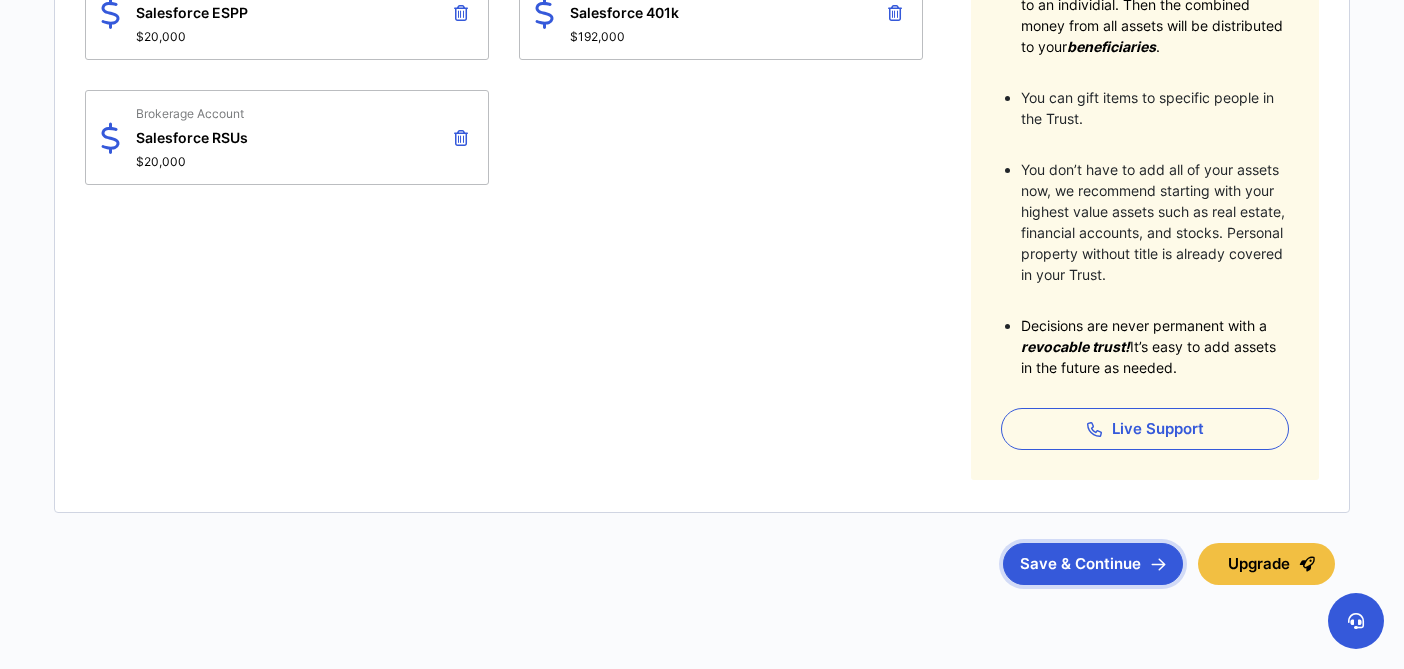 click at bounding box center [1158, 564] 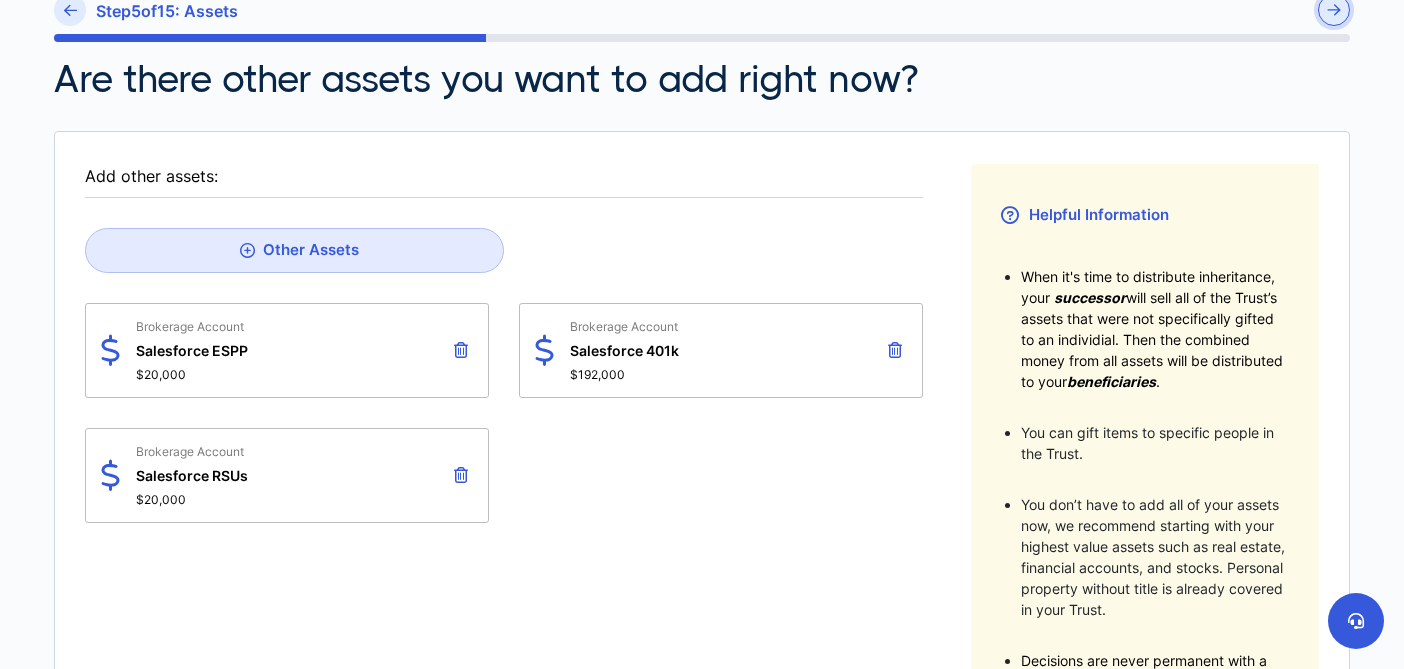 scroll, scrollTop: 204, scrollLeft: 0, axis: vertical 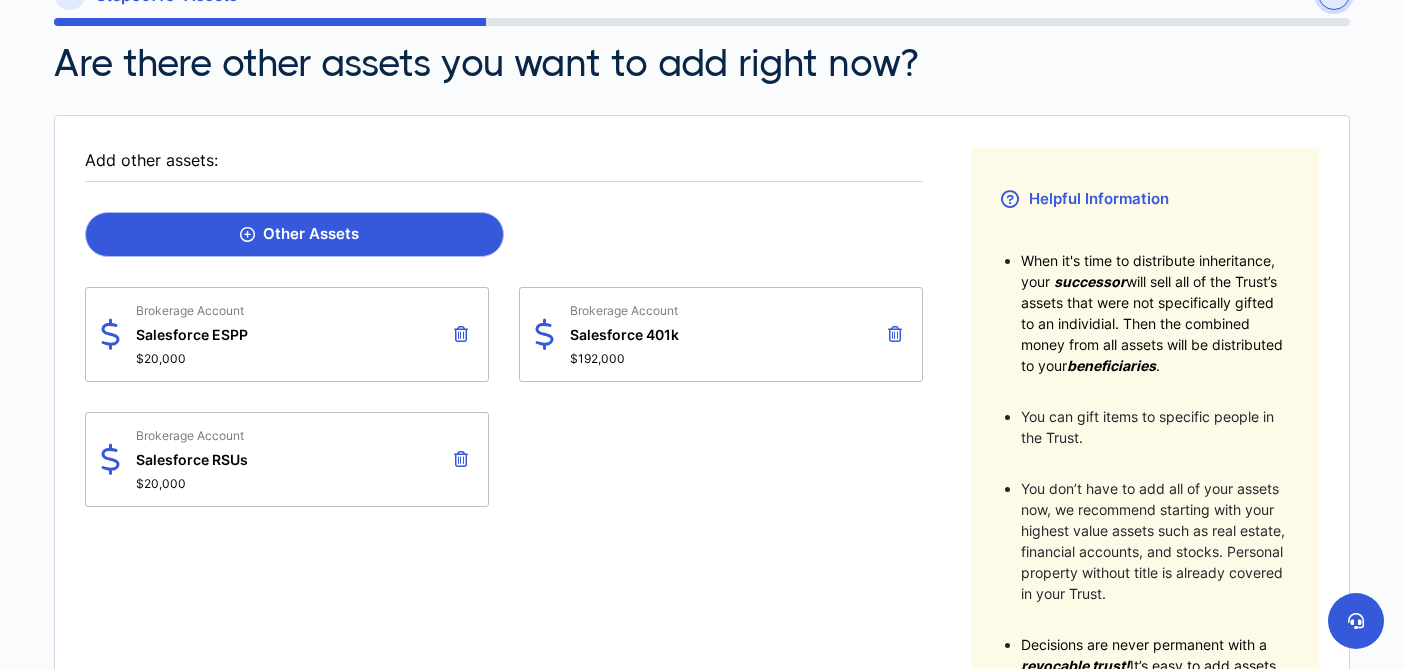 click on "Other Assets" at bounding box center [294, 234] 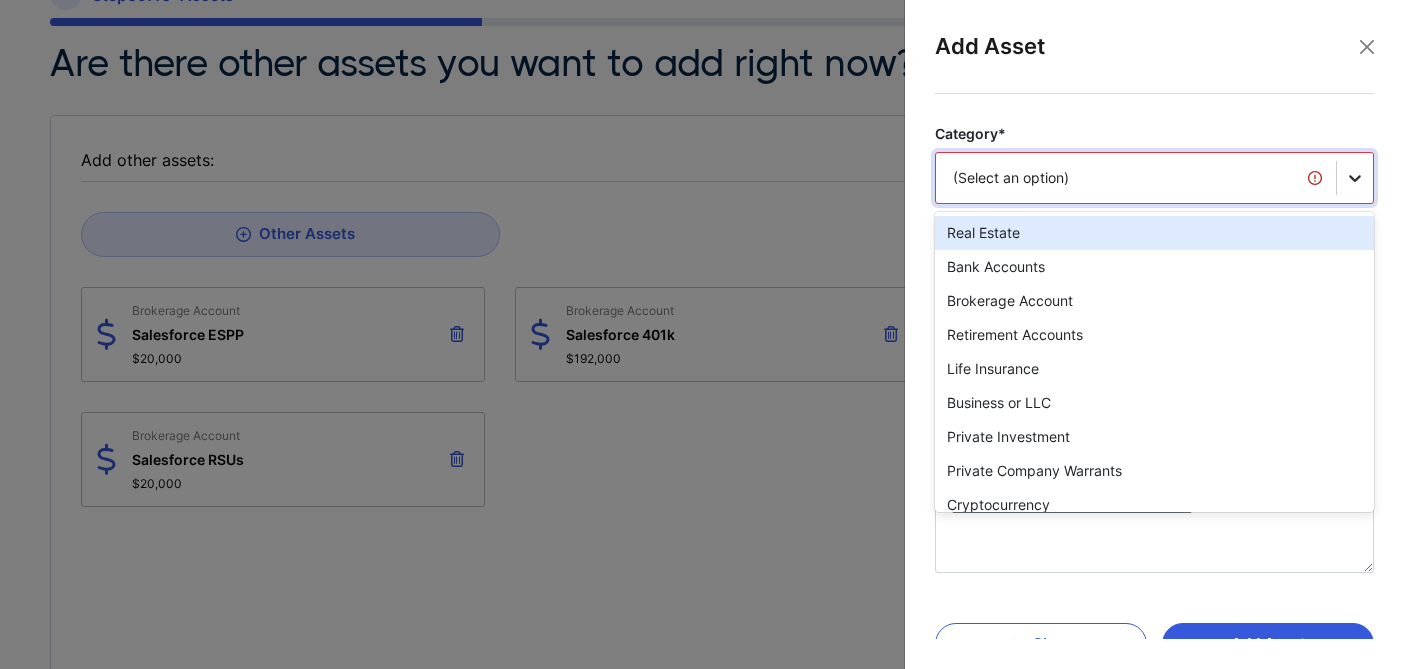 click 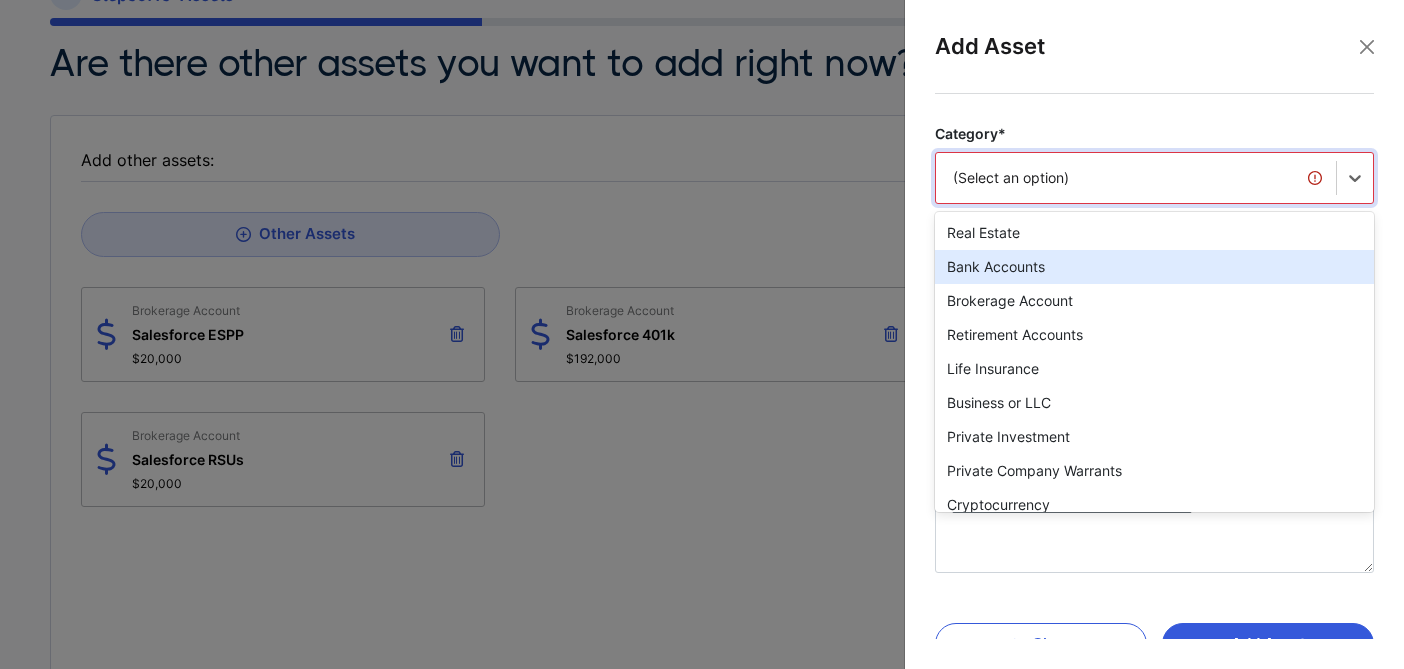 click on "Bank Accounts" at bounding box center [1154, 267] 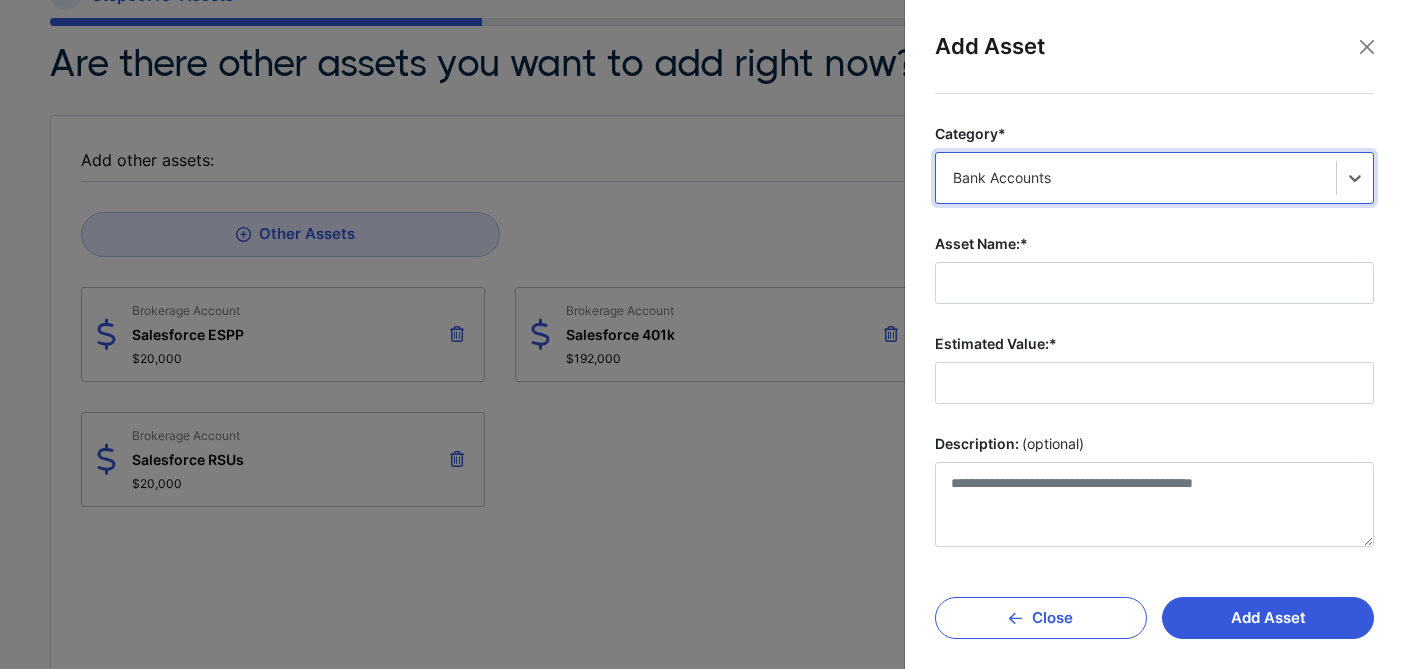 click on "Category* option Bank Accounts, selected.   Select is focused , press Down to open the menu,  Bank Accounts Asset Name:* Estimated Value:* Description:   (optional)" at bounding box center [1154, 335] 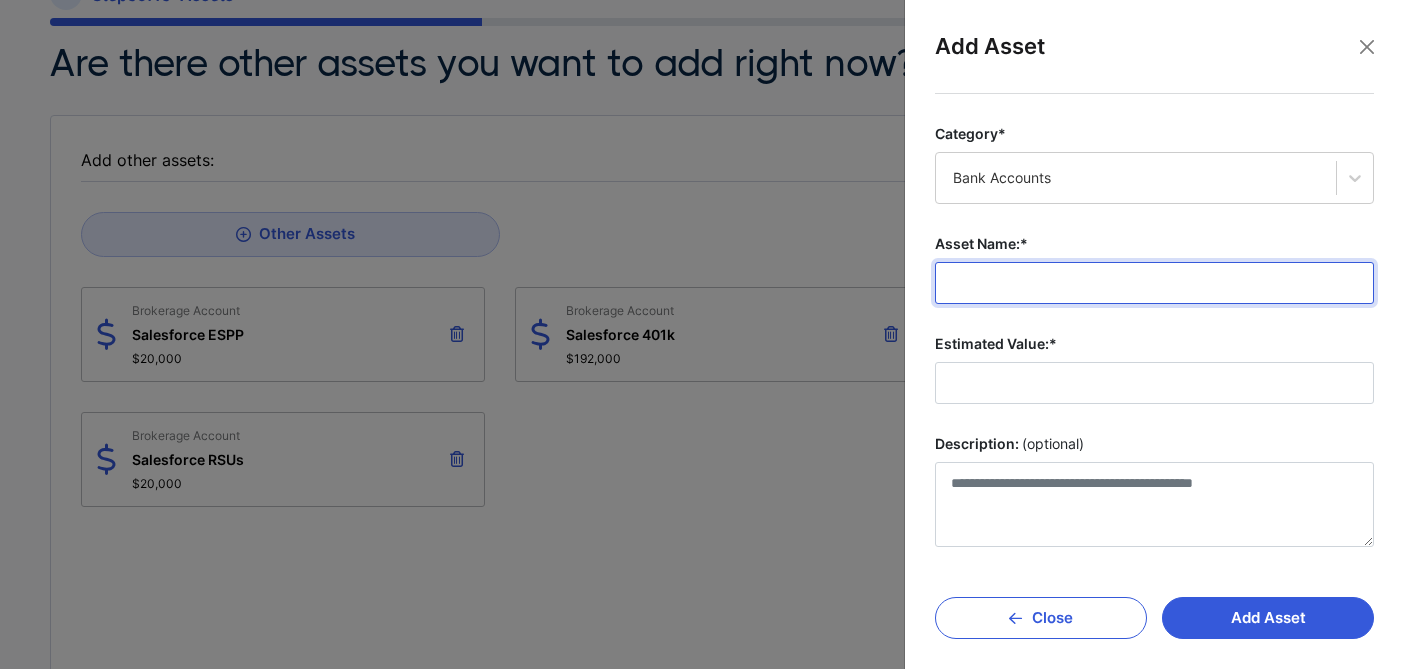 click on "Asset Name:*" at bounding box center [1154, 283] 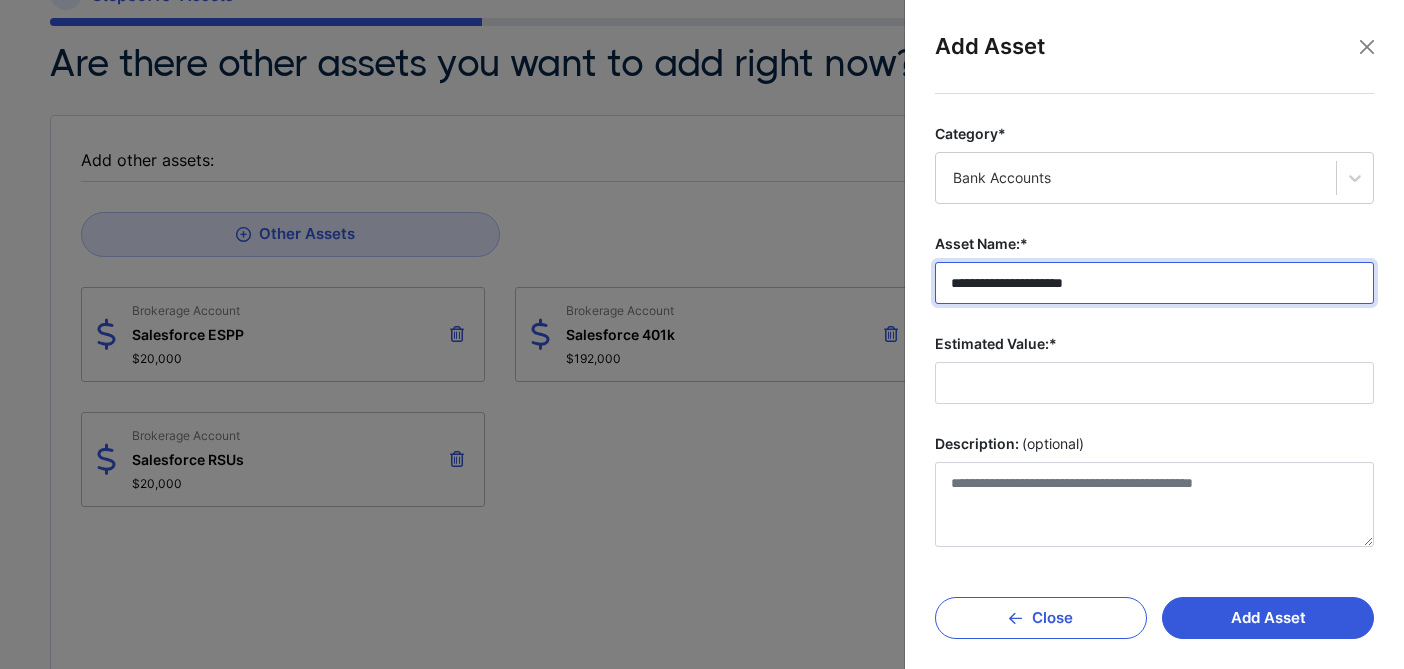 type on "**********" 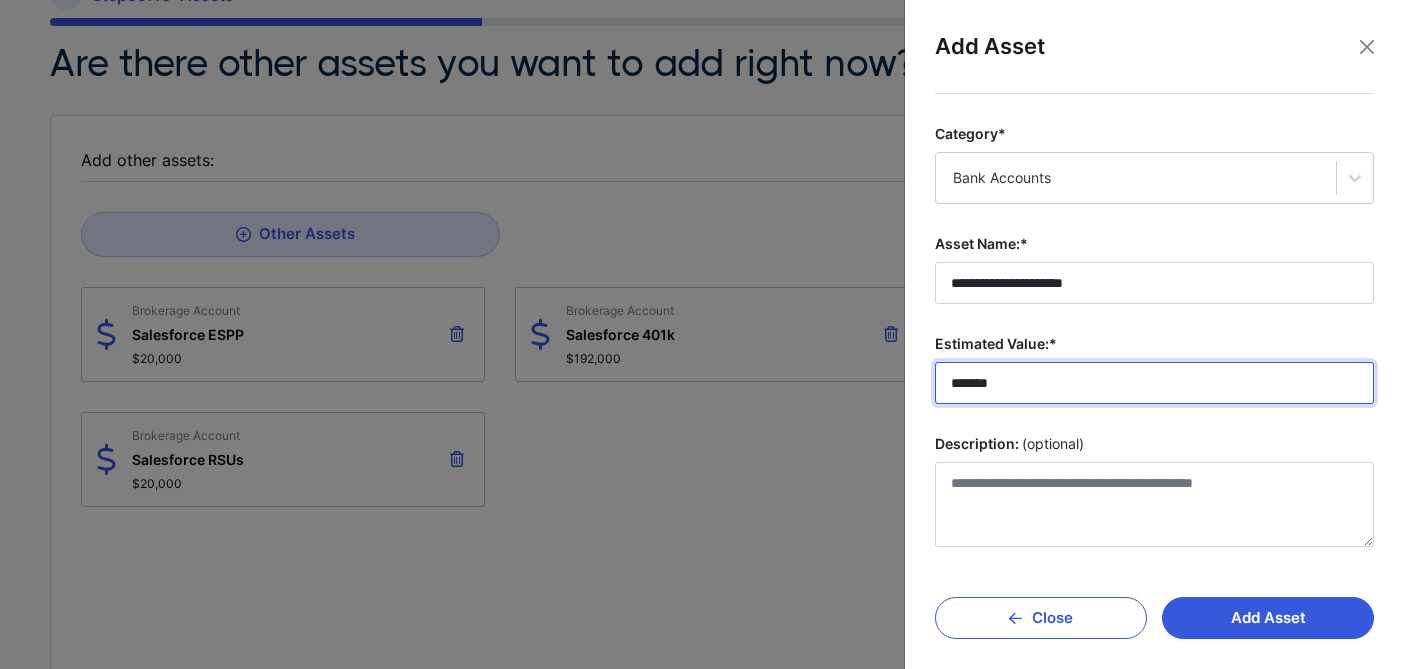 type on "*******" 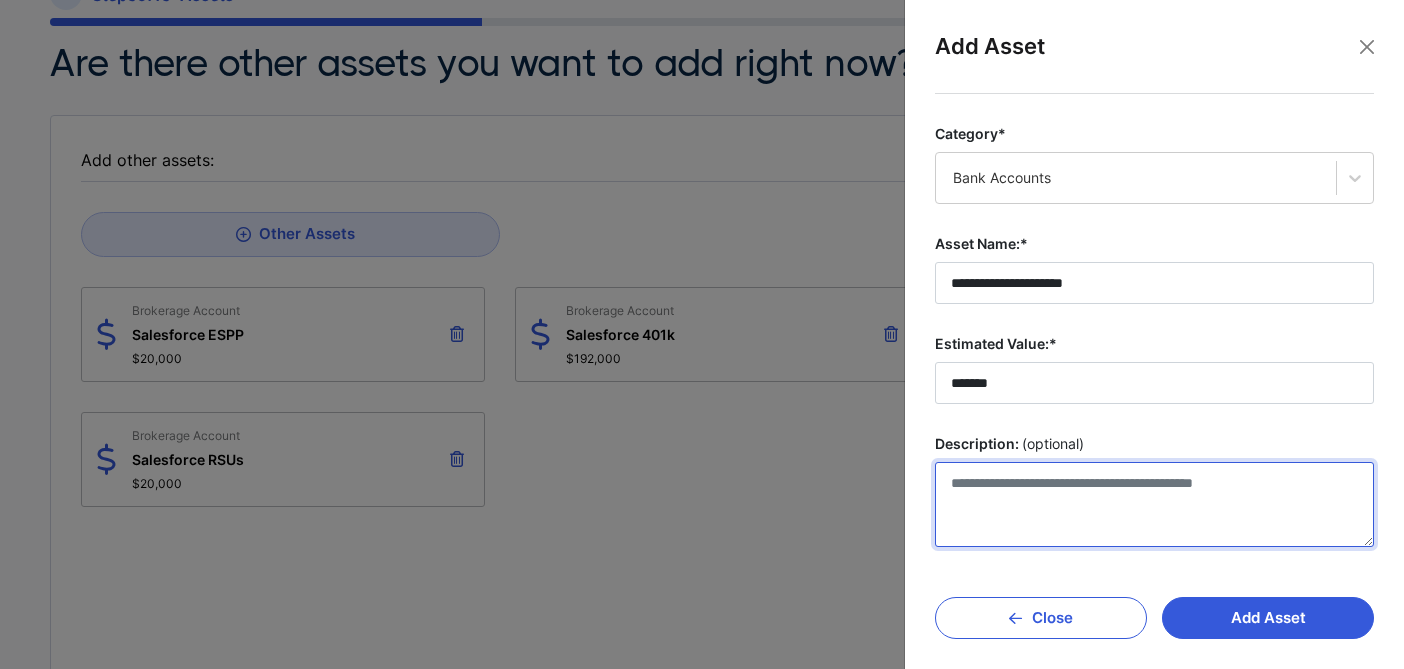 click on "Description:   (optional)" at bounding box center [1154, 504] 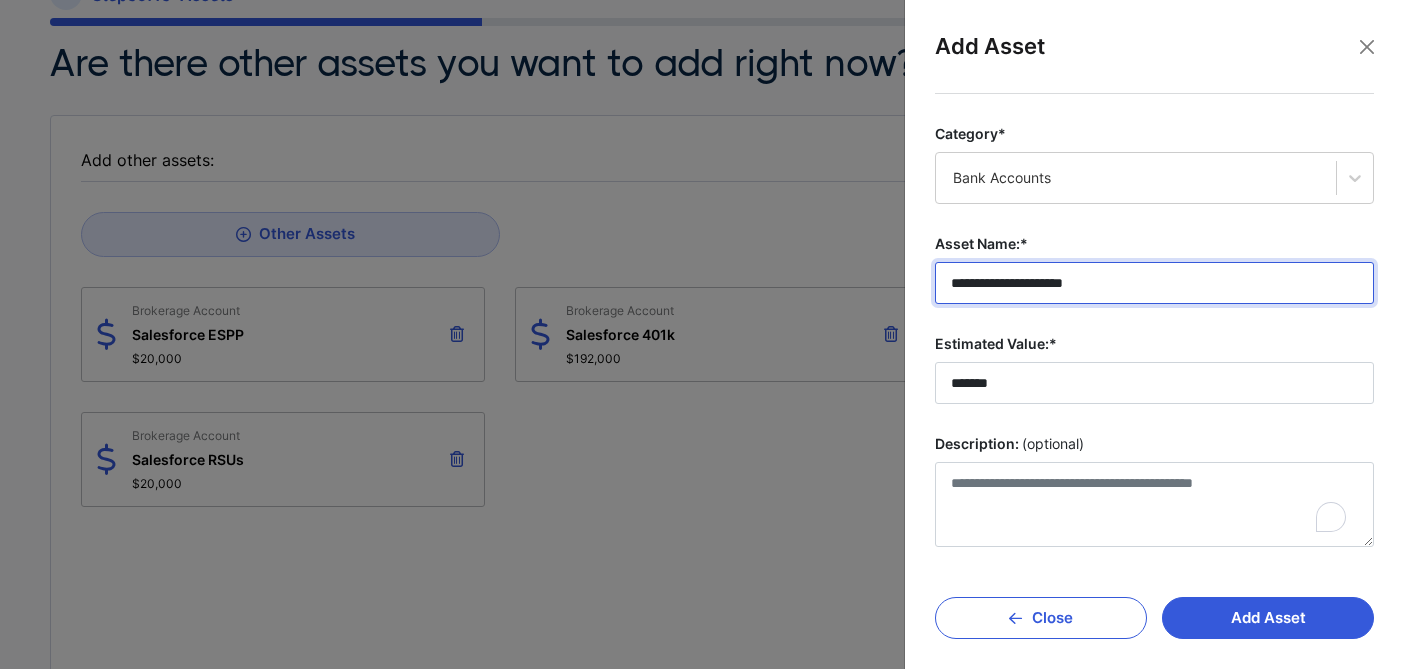 click on "**********" at bounding box center [1154, 283] 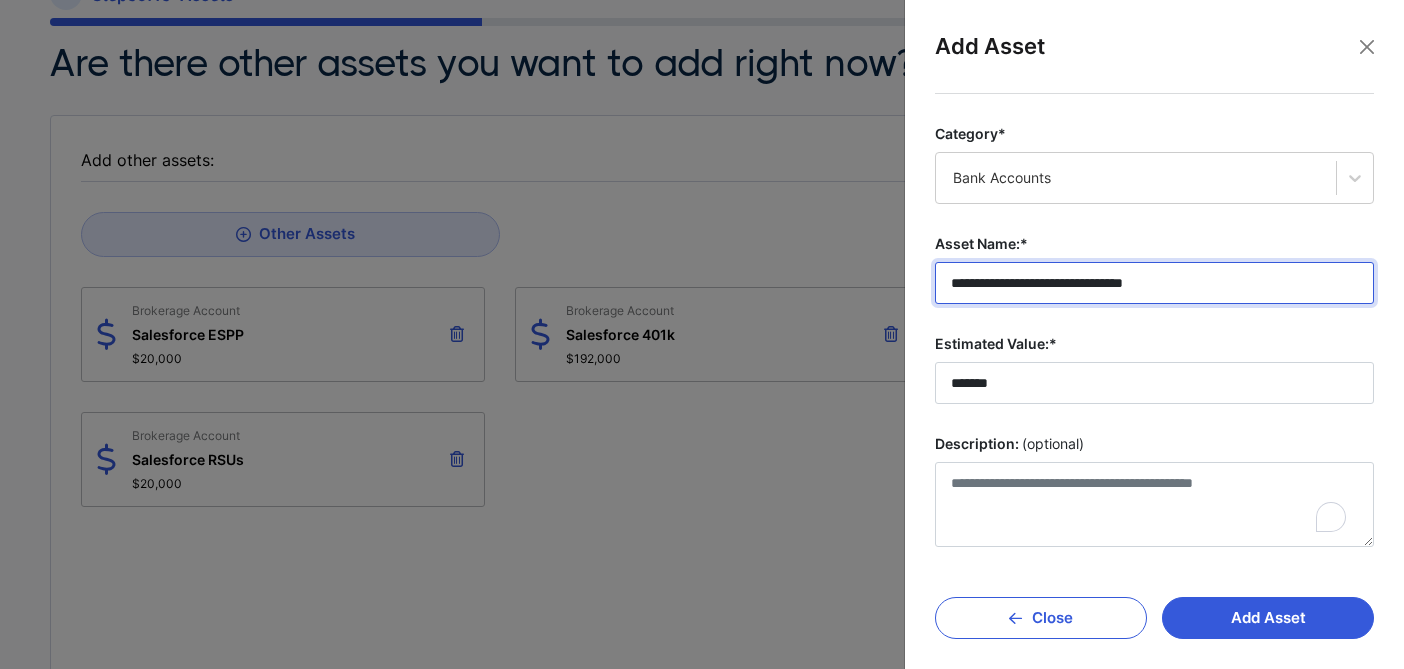 scroll, scrollTop: 16, scrollLeft: 0, axis: vertical 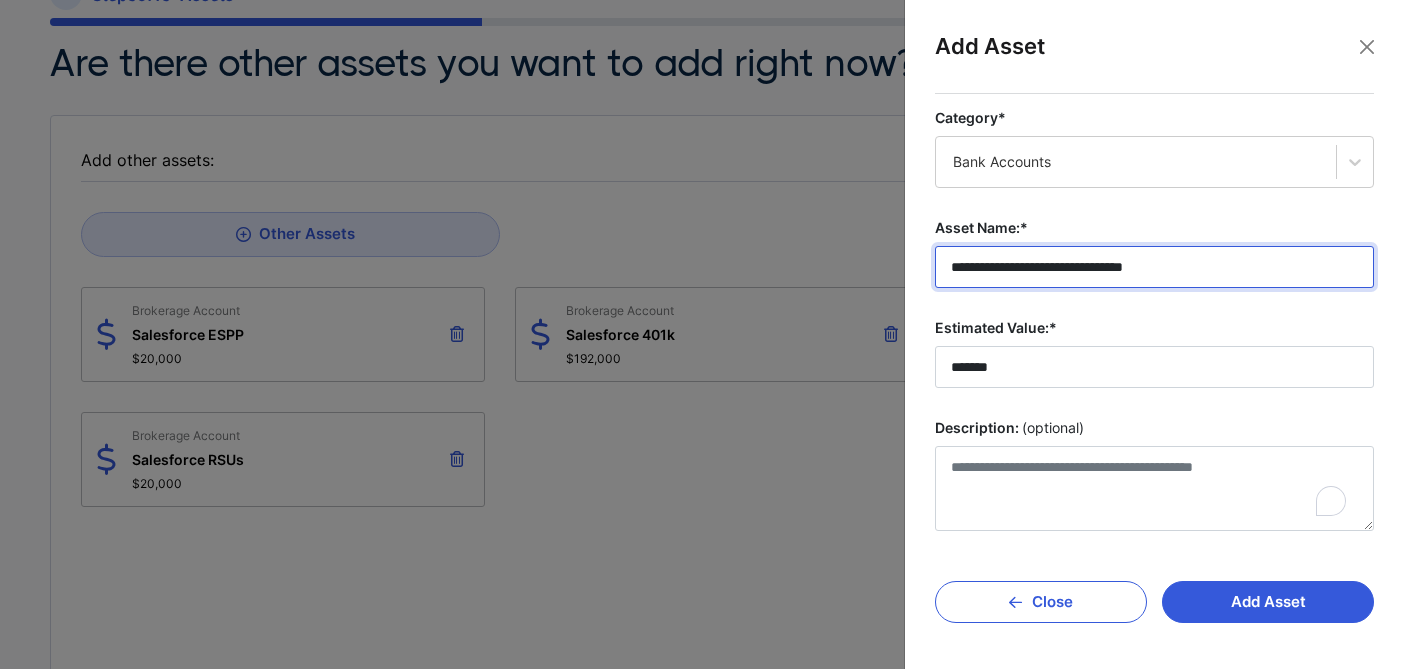 type on "**********" 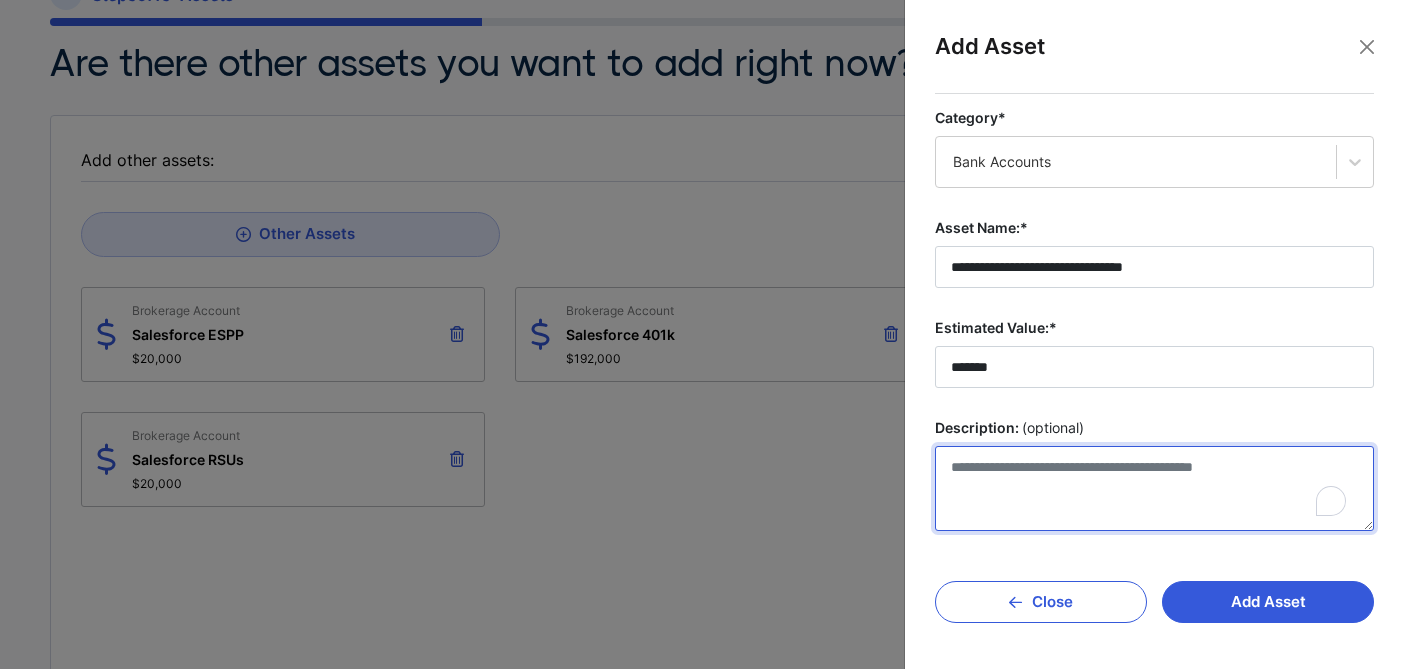 click on "Description:   (optional)" at bounding box center (1154, 488) 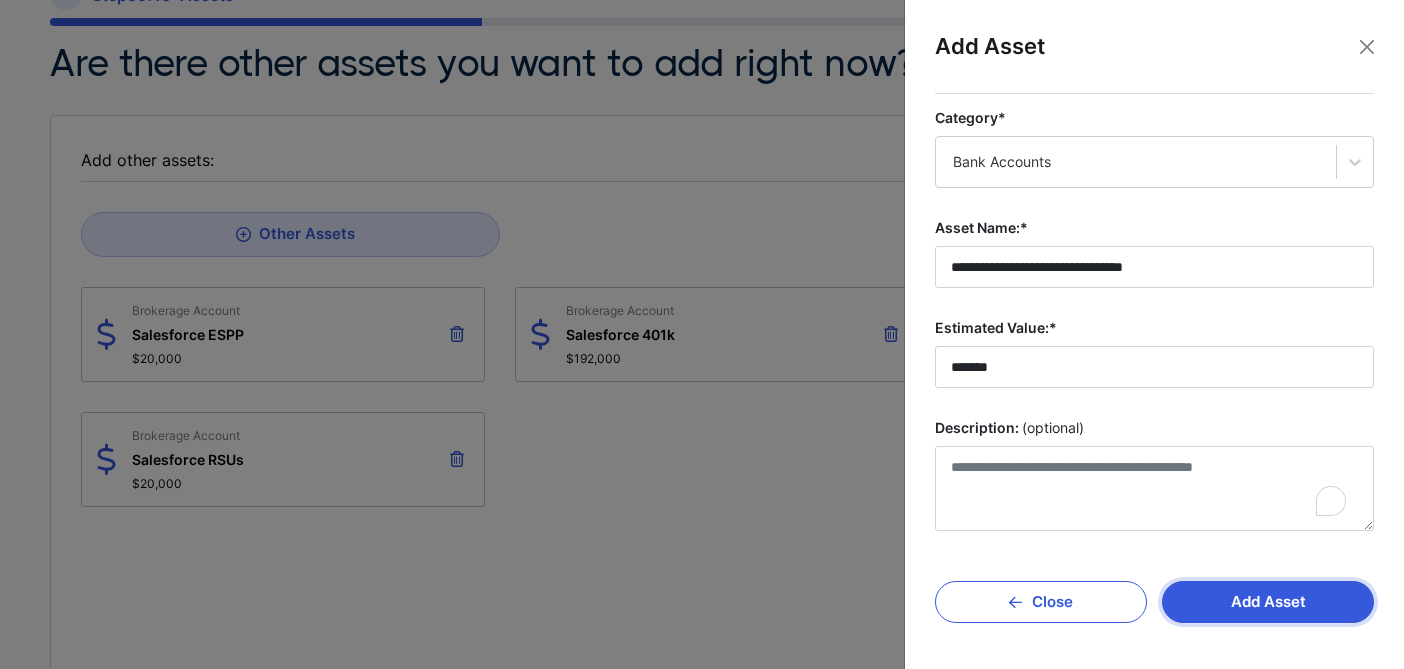 click on "Add Asset" at bounding box center (1268, 602) 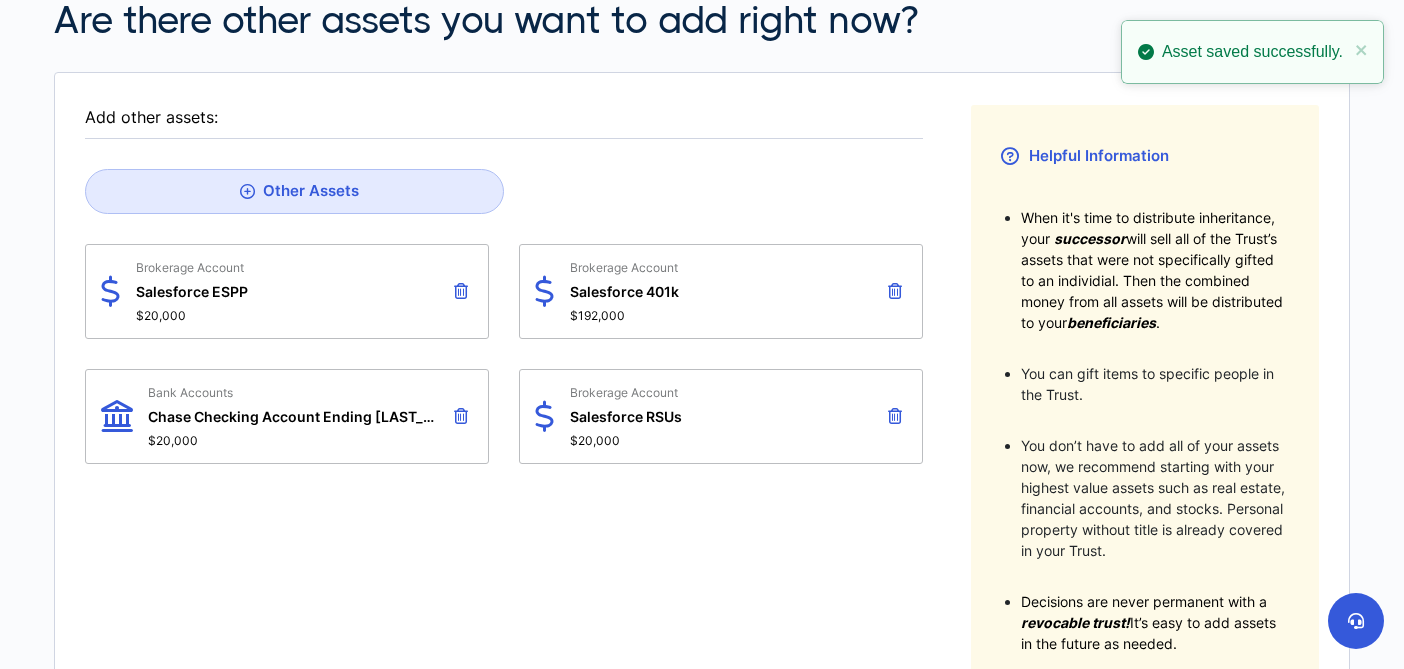 scroll, scrollTop: 115, scrollLeft: 0, axis: vertical 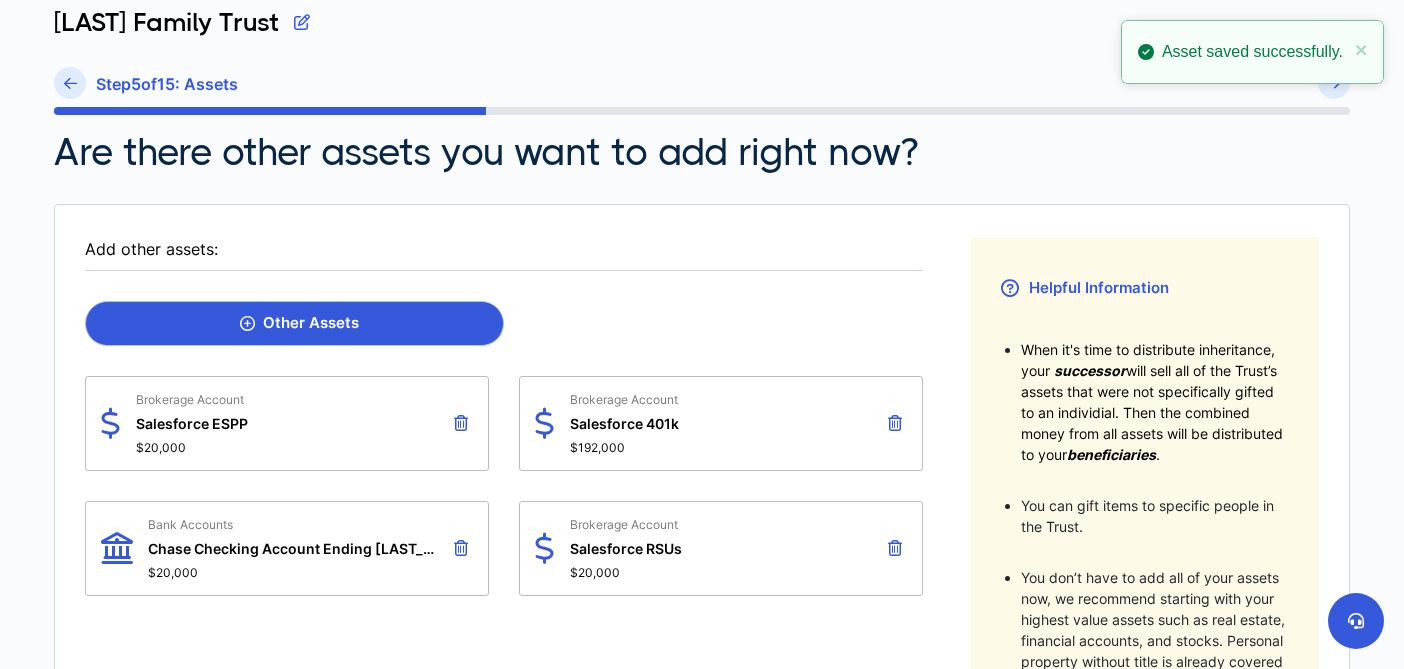 click on "Other Assets" at bounding box center [294, 323] 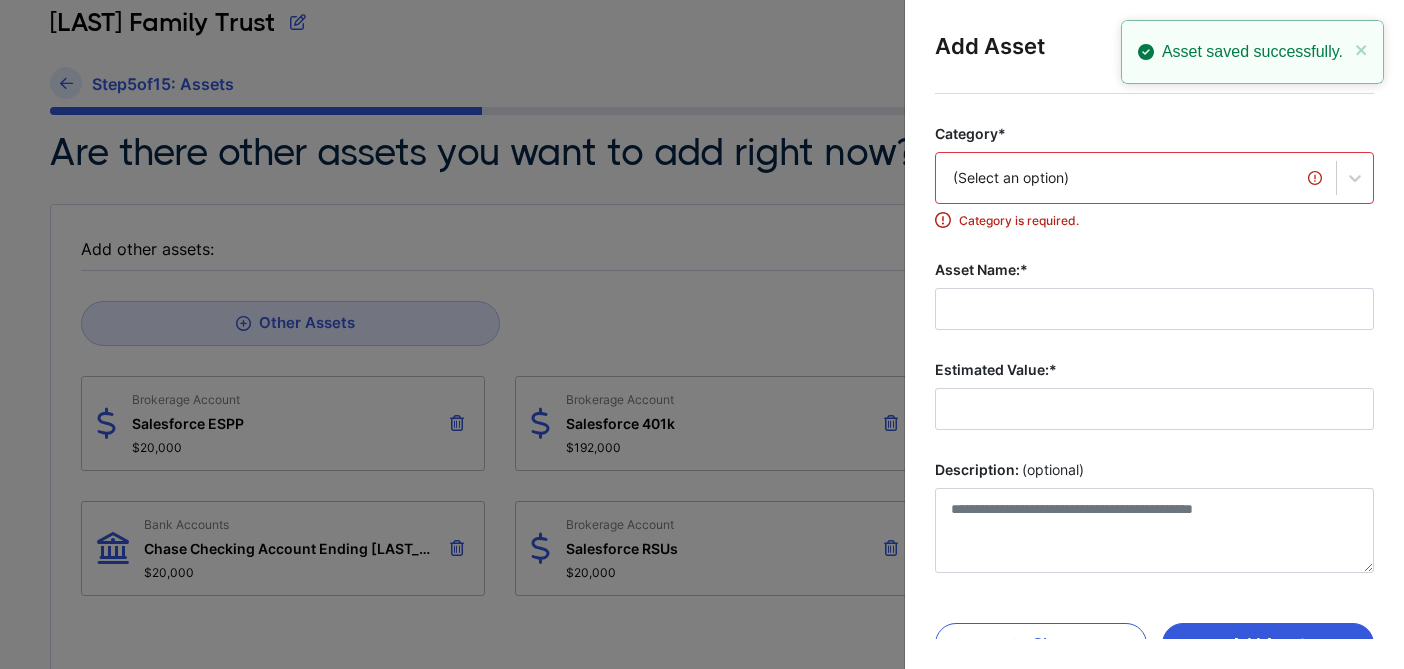 click on "(Select an option)" at bounding box center [1136, 178] 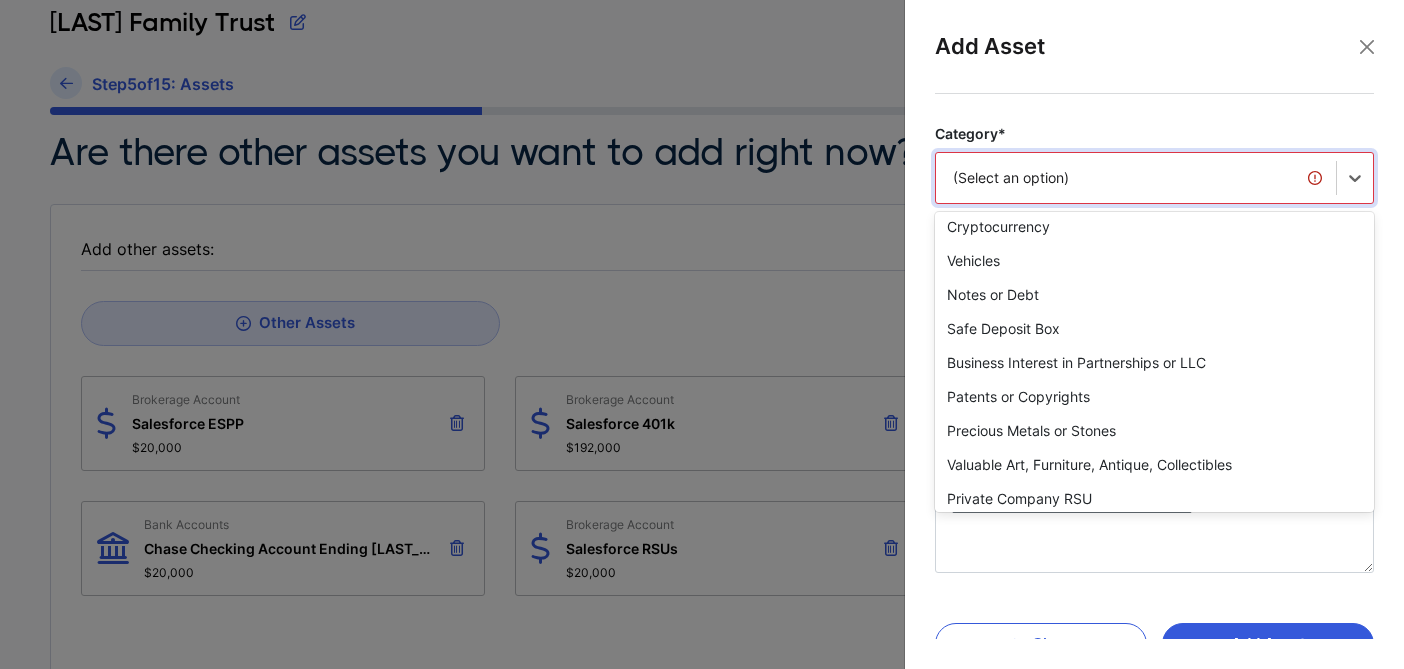 scroll, scrollTop: 275, scrollLeft: 0, axis: vertical 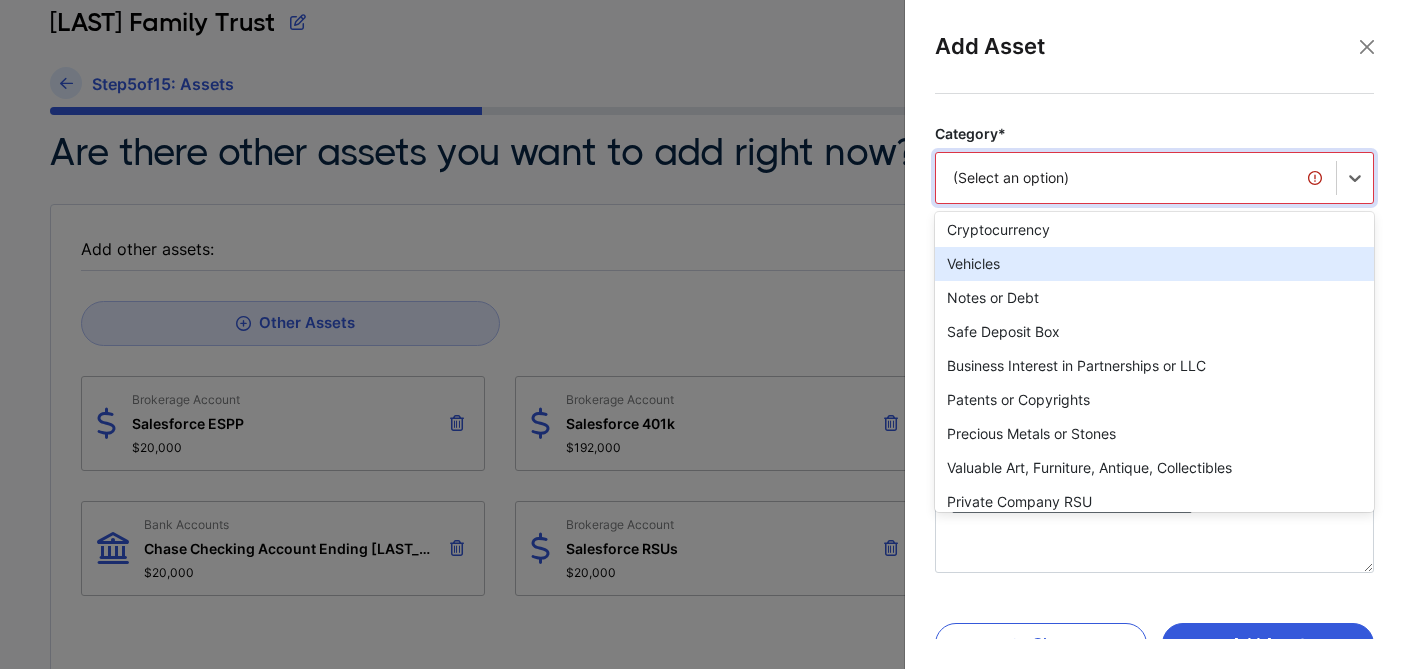 click on "Vehicles" at bounding box center (1154, 264) 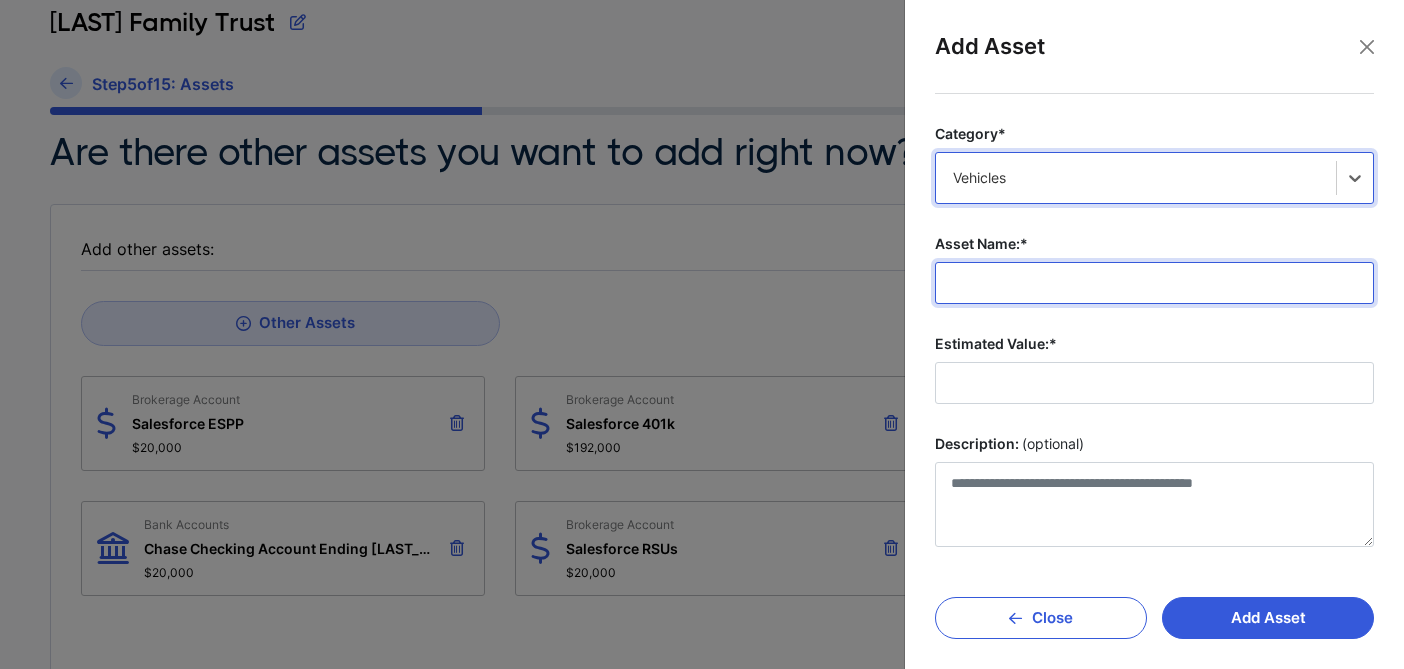 click on "Asset Name:*" at bounding box center (1154, 283) 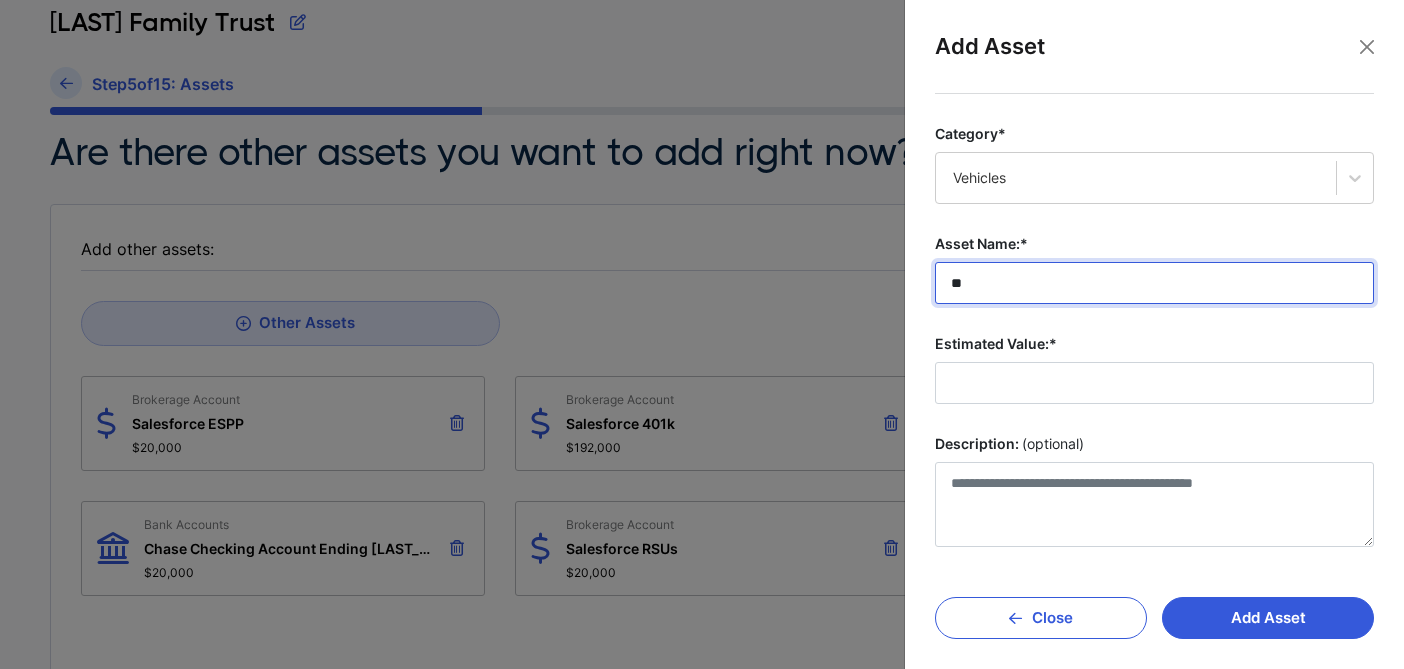 type on "*" 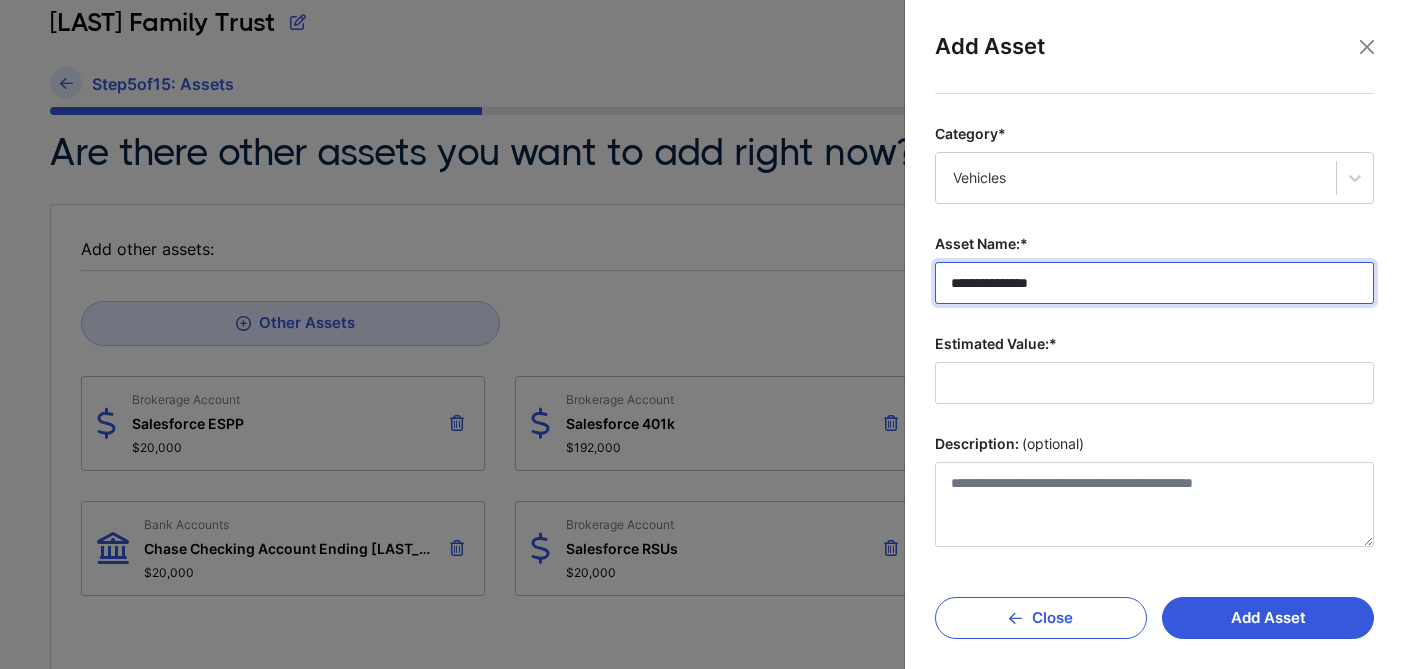 type on "**********" 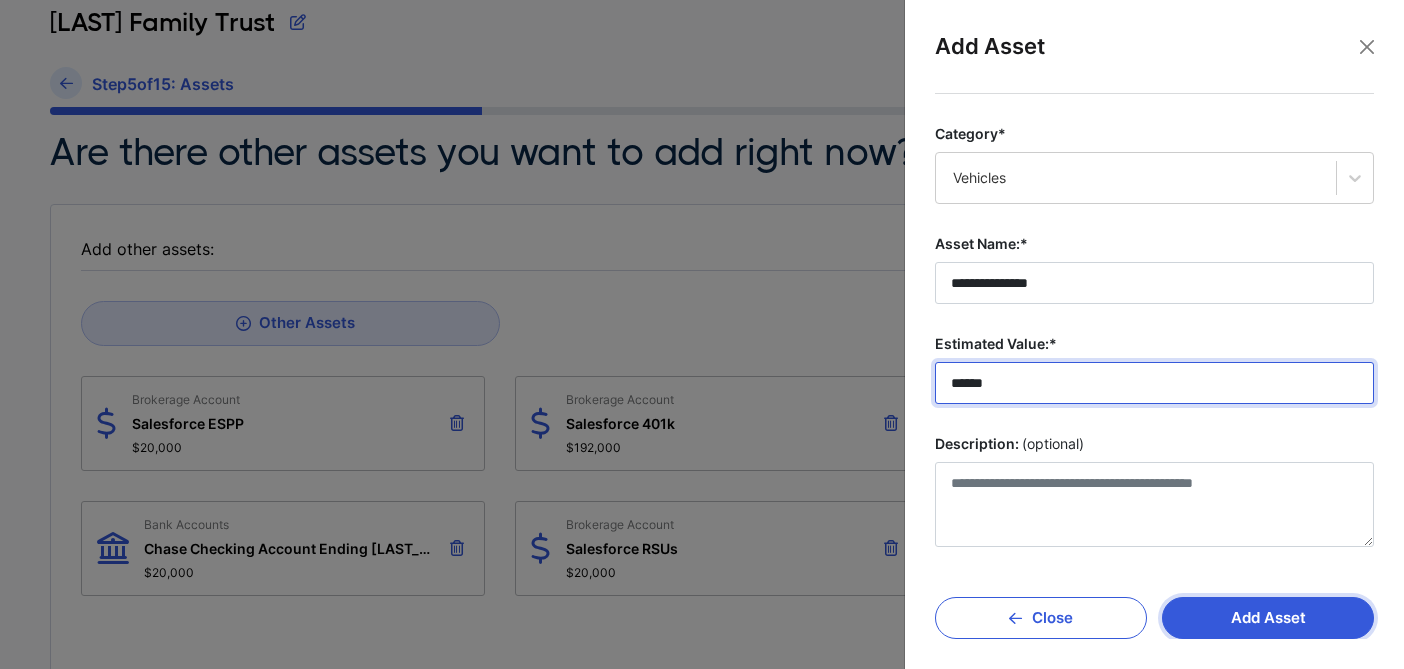type on "******" 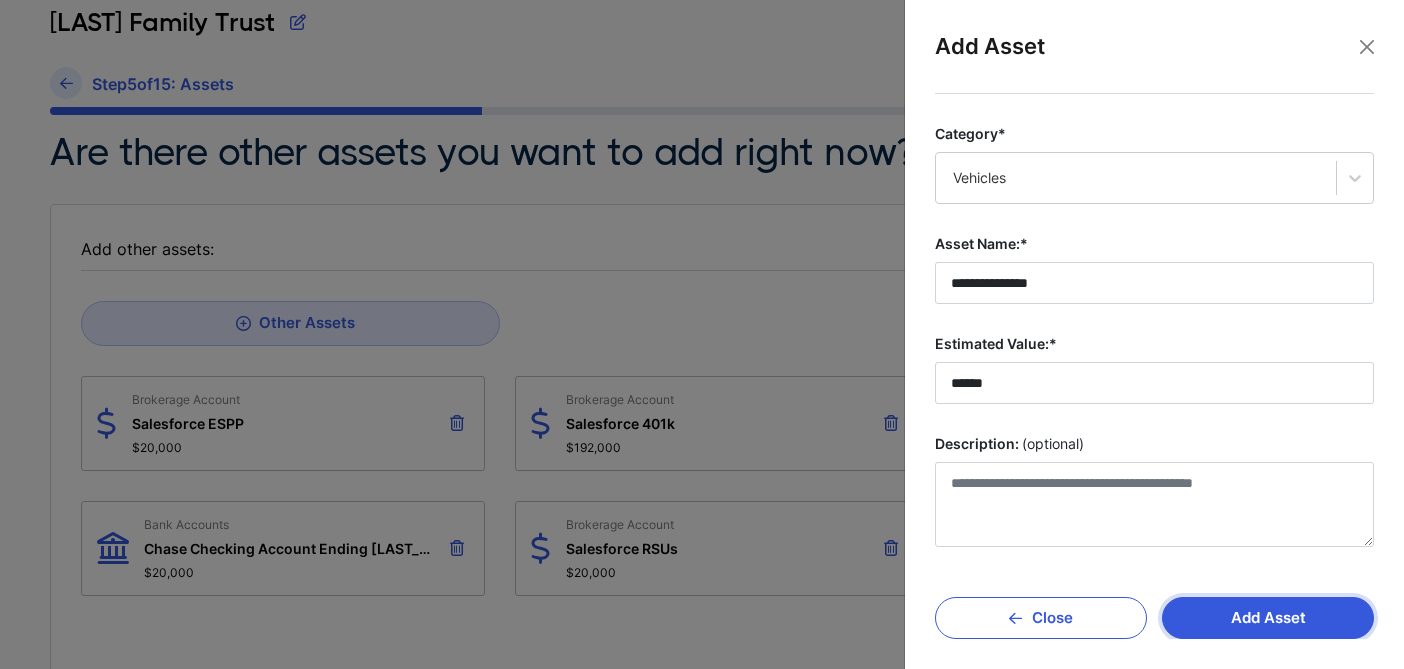click on "Add Asset" at bounding box center [1268, 618] 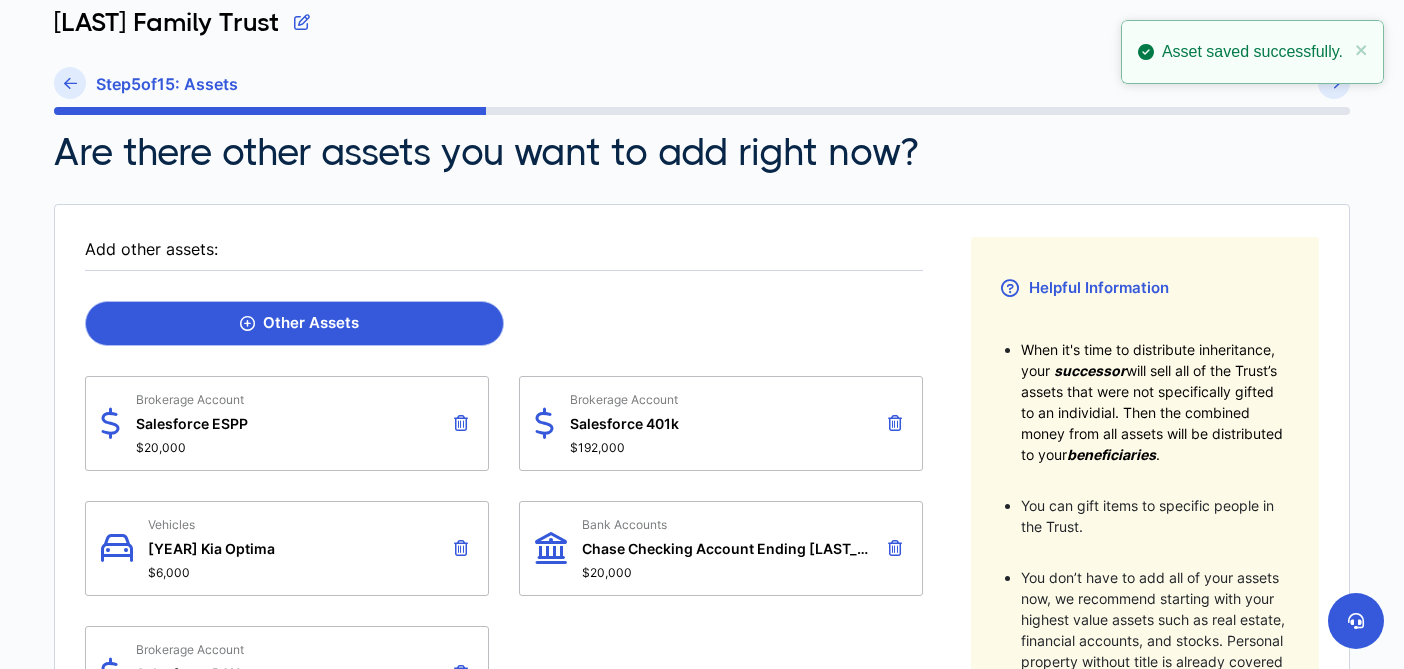 click on "Other Assets" at bounding box center [294, 323] 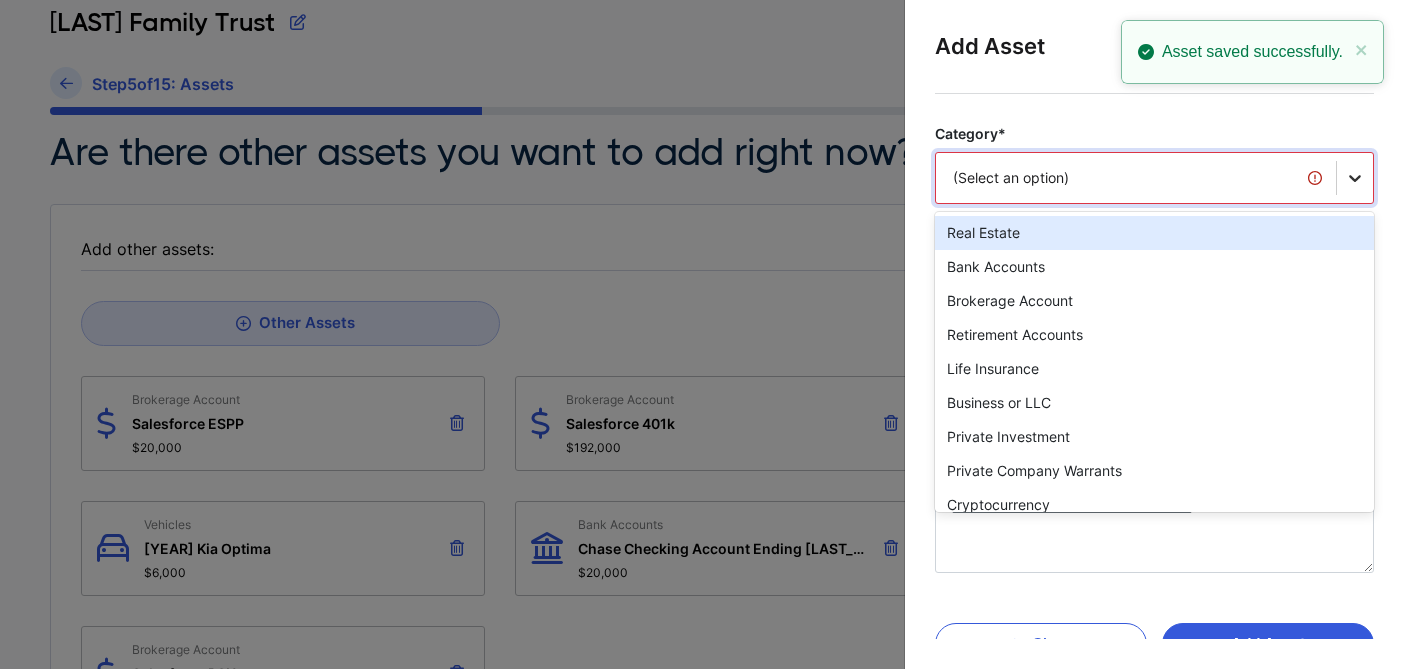 click 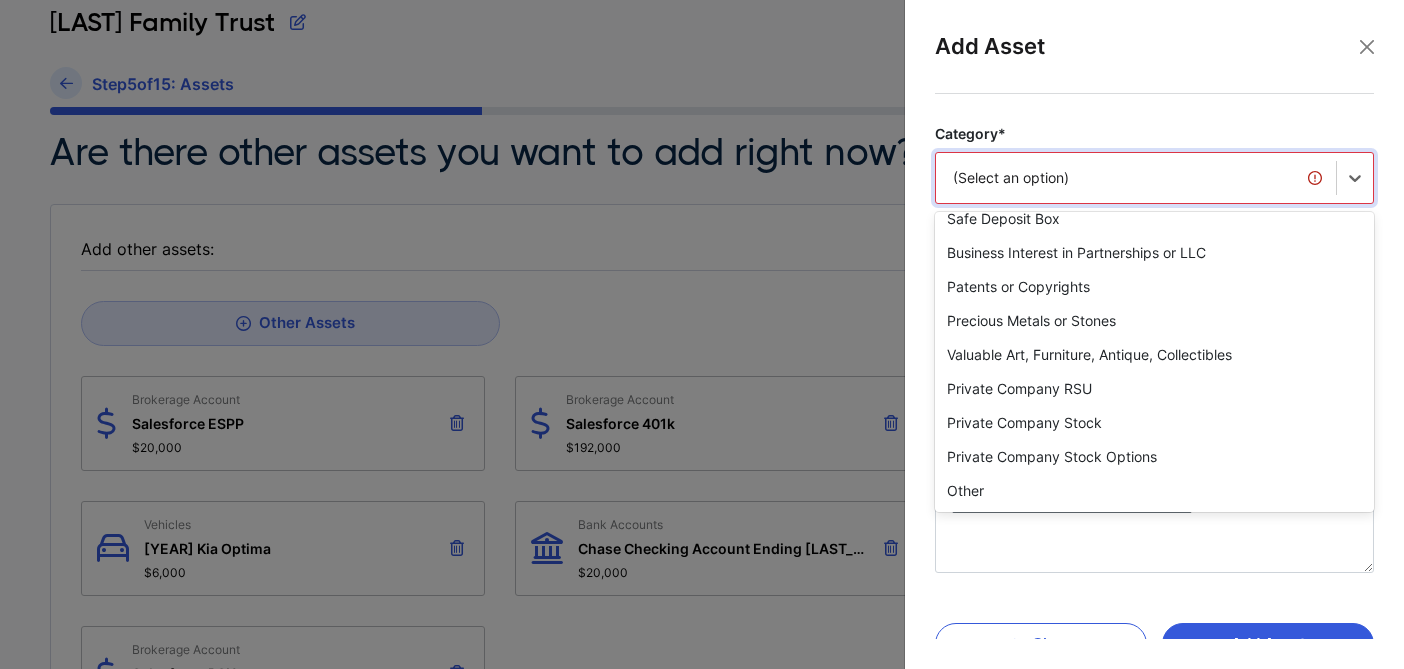 scroll, scrollTop: 0, scrollLeft: 0, axis: both 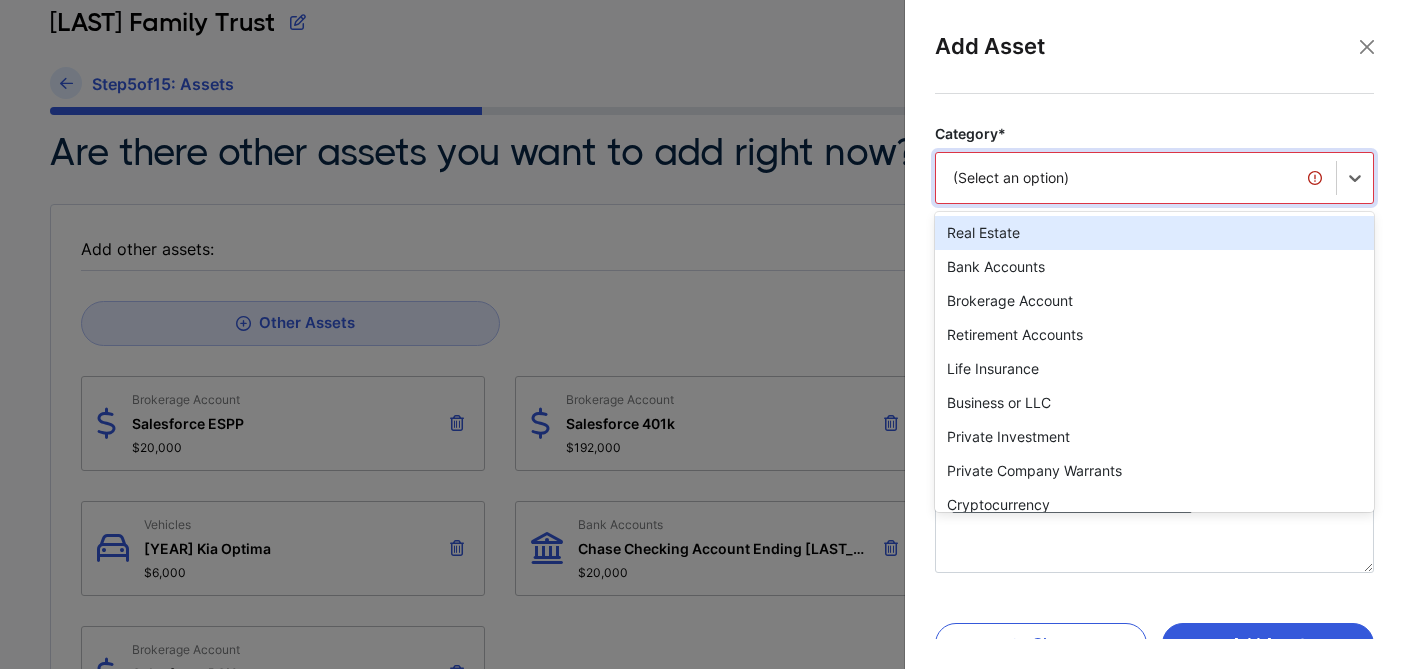 click on "Real Estate" at bounding box center (1154, 233) 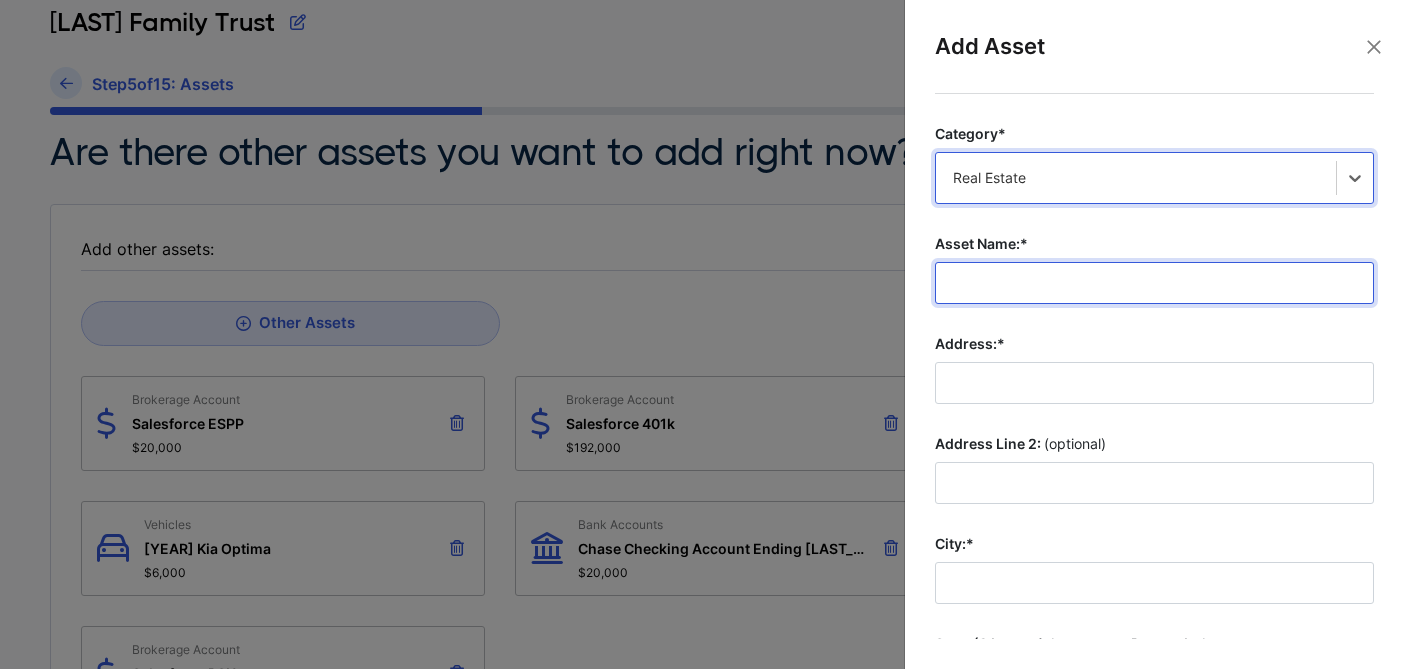 click on "Asset Name:*" at bounding box center (1154, 283) 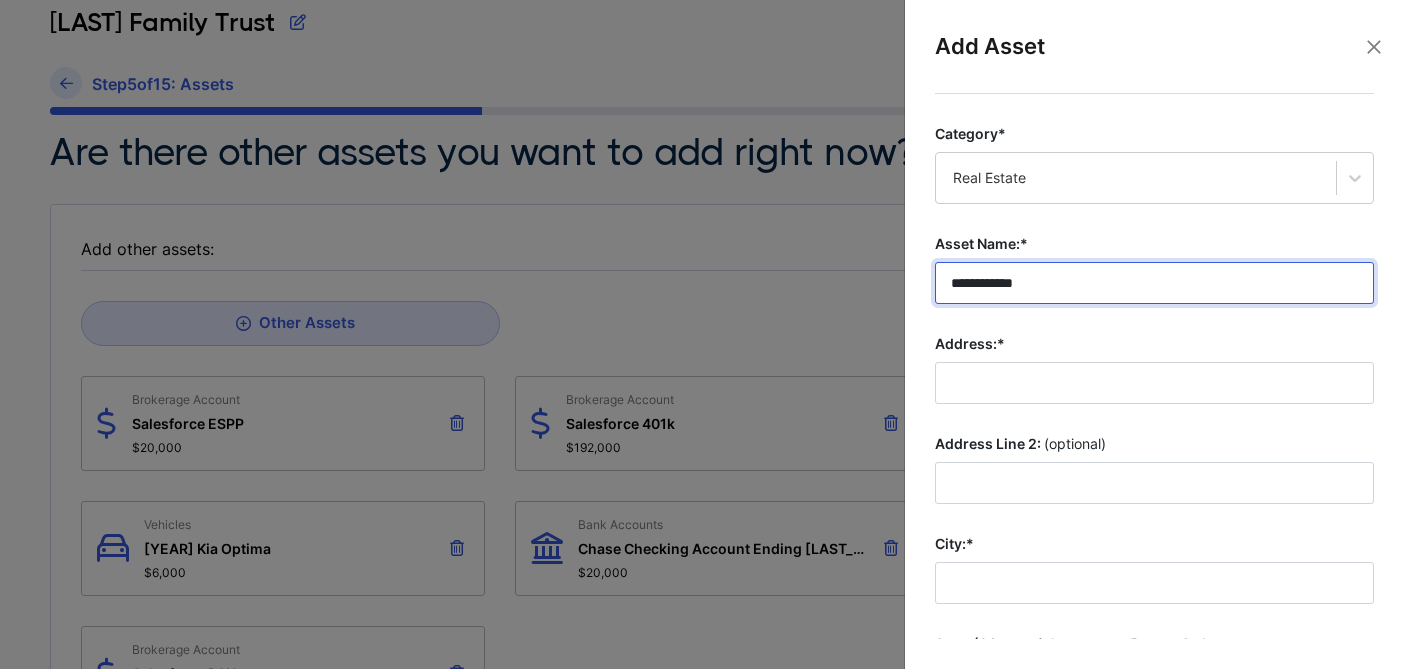 type on "**********" 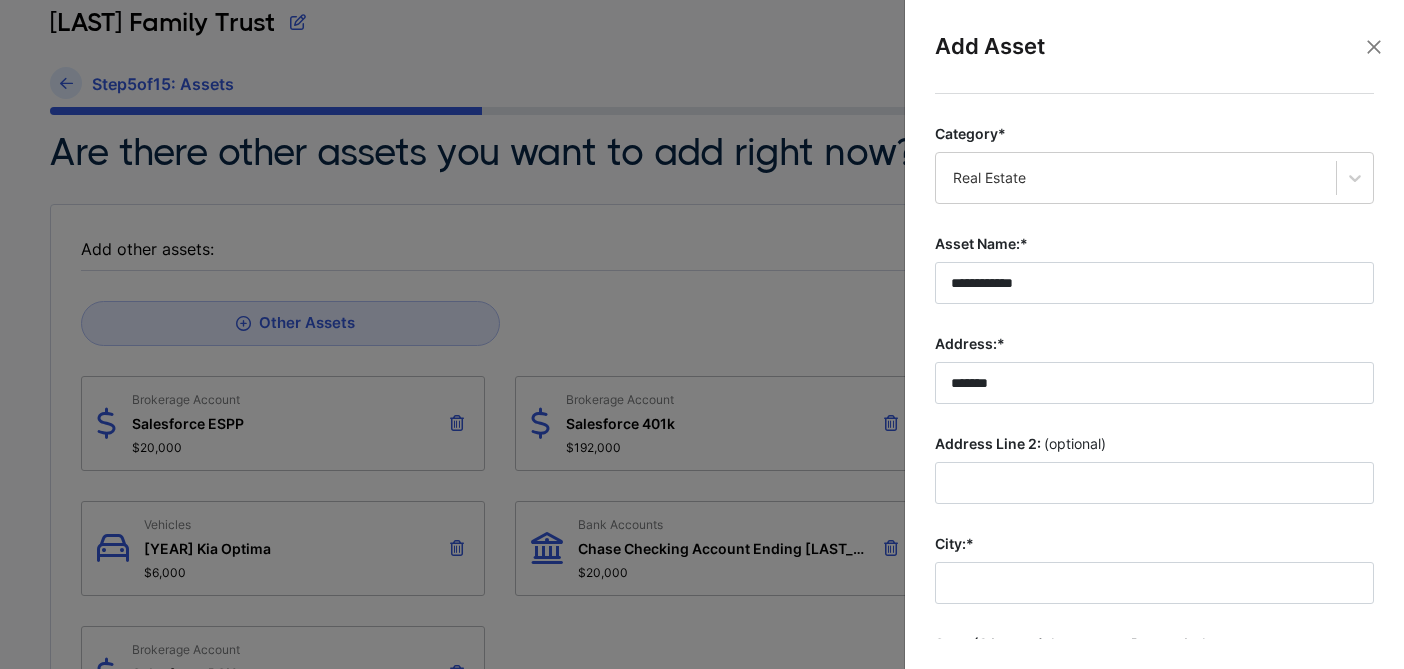 click on "[NUMBER] [STREET]
[CITY], [STATE] [POSTAL_CODE], [COUNTRY]" at bounding box center (1150, 439) 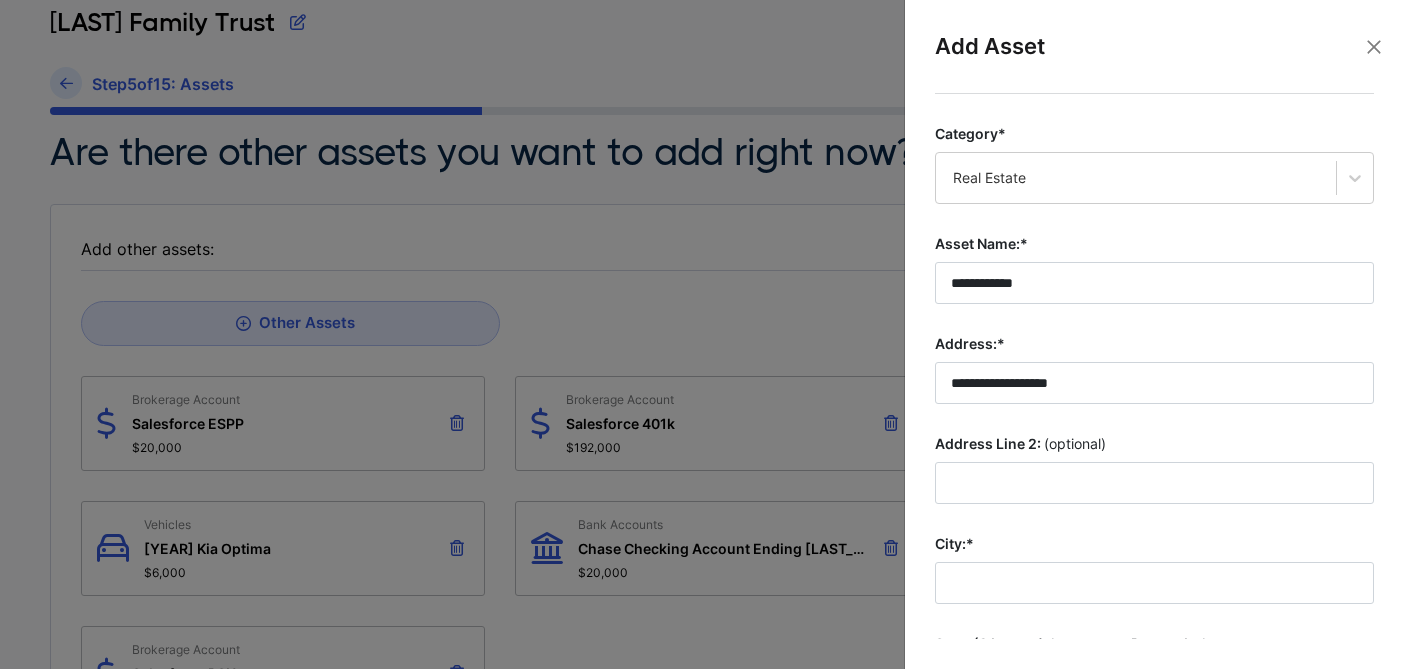 type on "**" 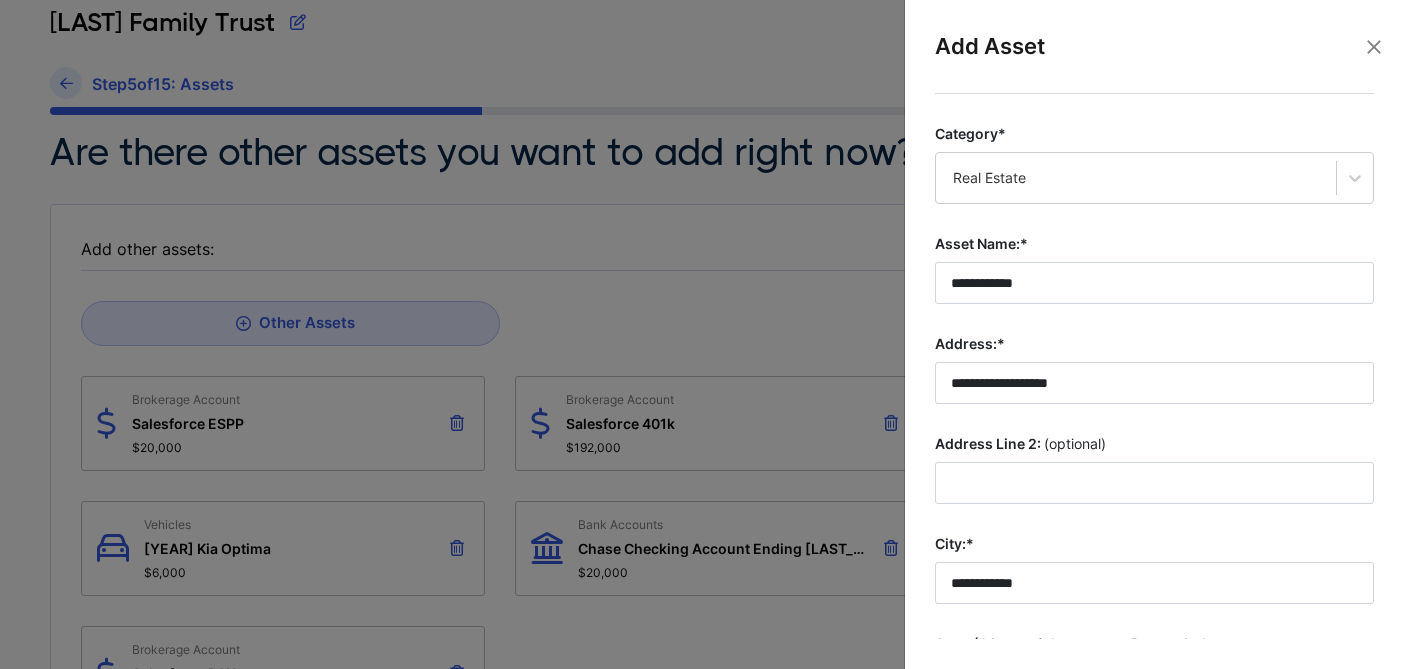 type on "*****" 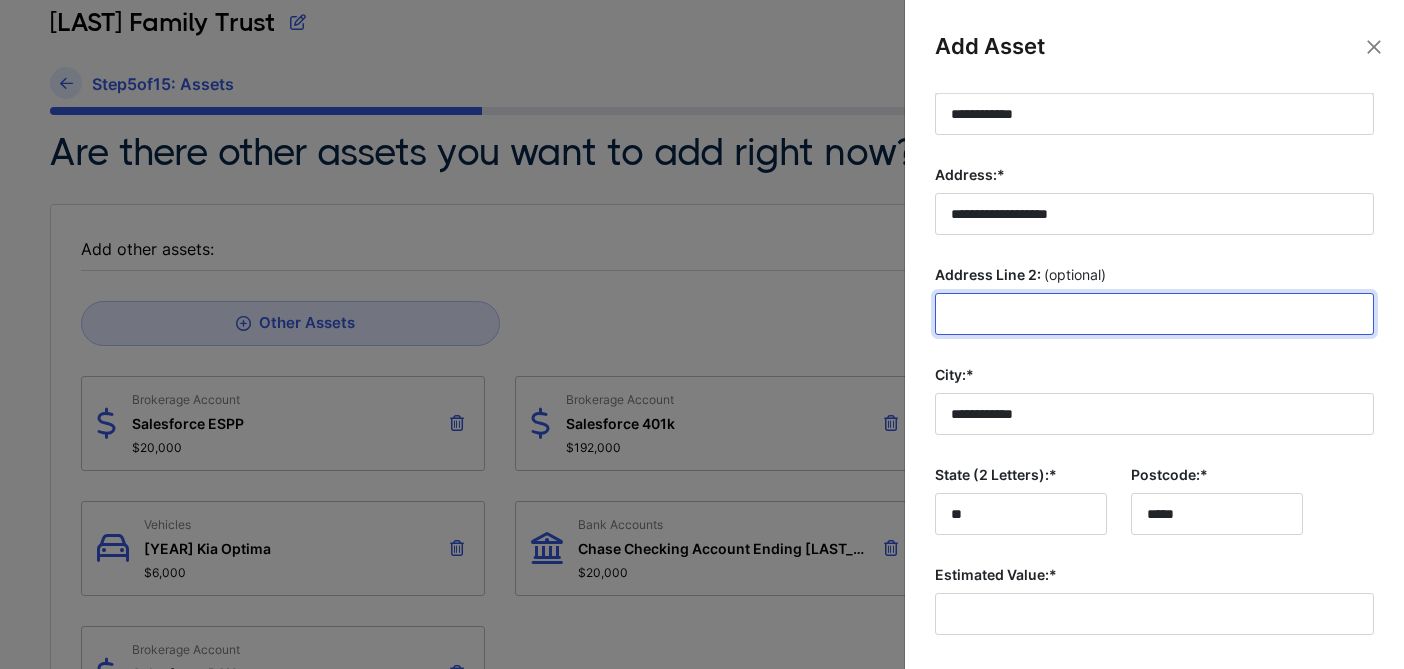 scroll, scrollTop: 379, scrollLeft: 0, axis: vertical 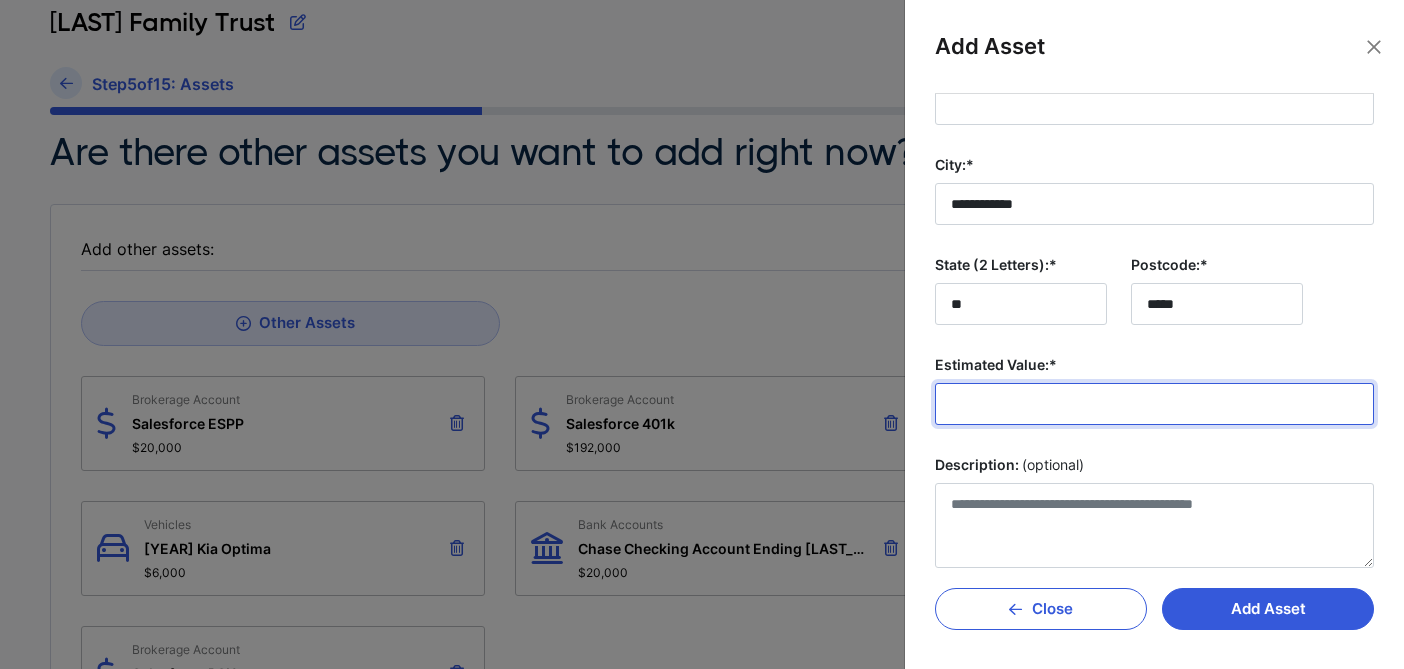 click on "Estimated Value:*" at bounding box center [1154, 404] 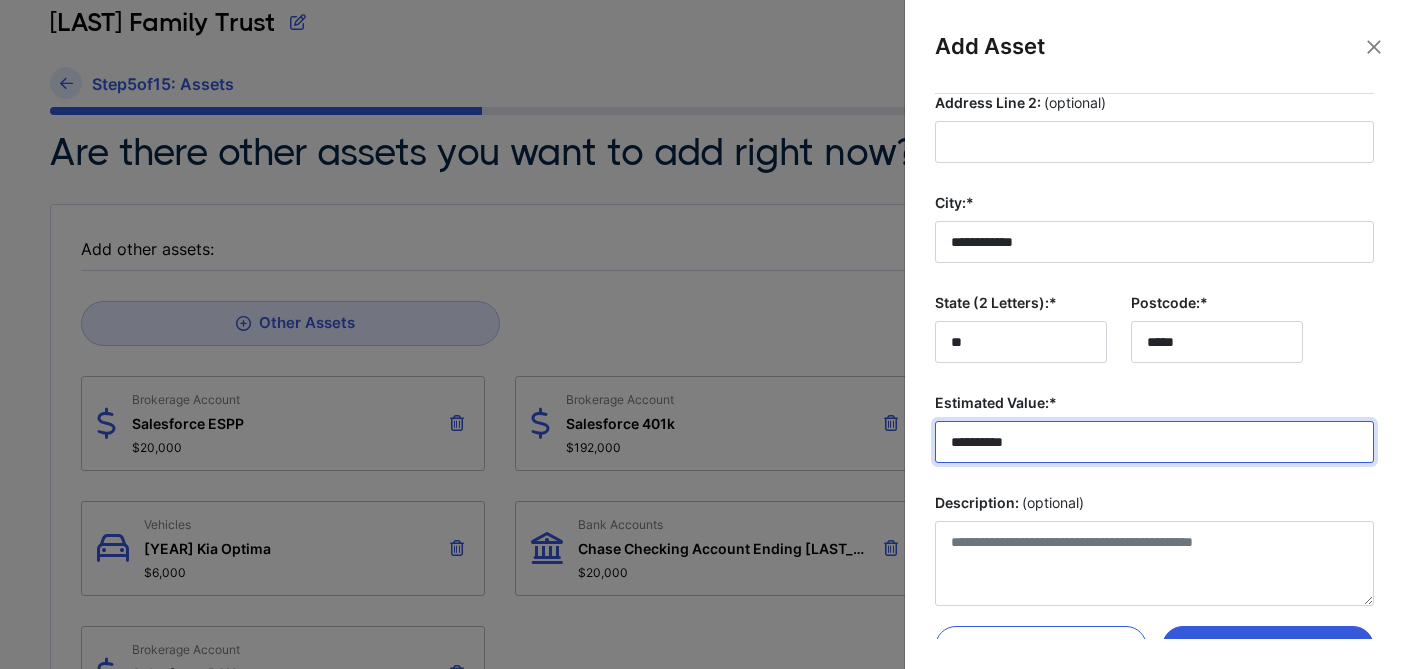 scroll, scrollTop: 386, scrollLeft: 0, axis: vertical 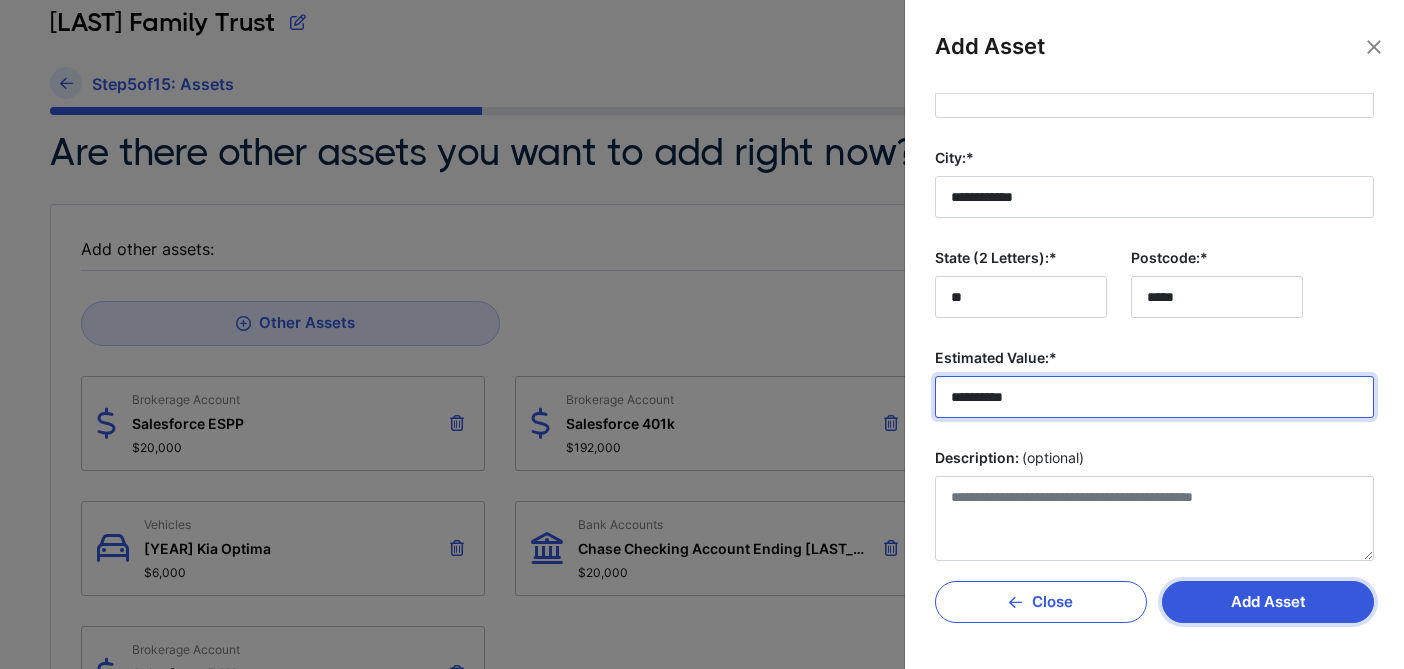 type on "**********" 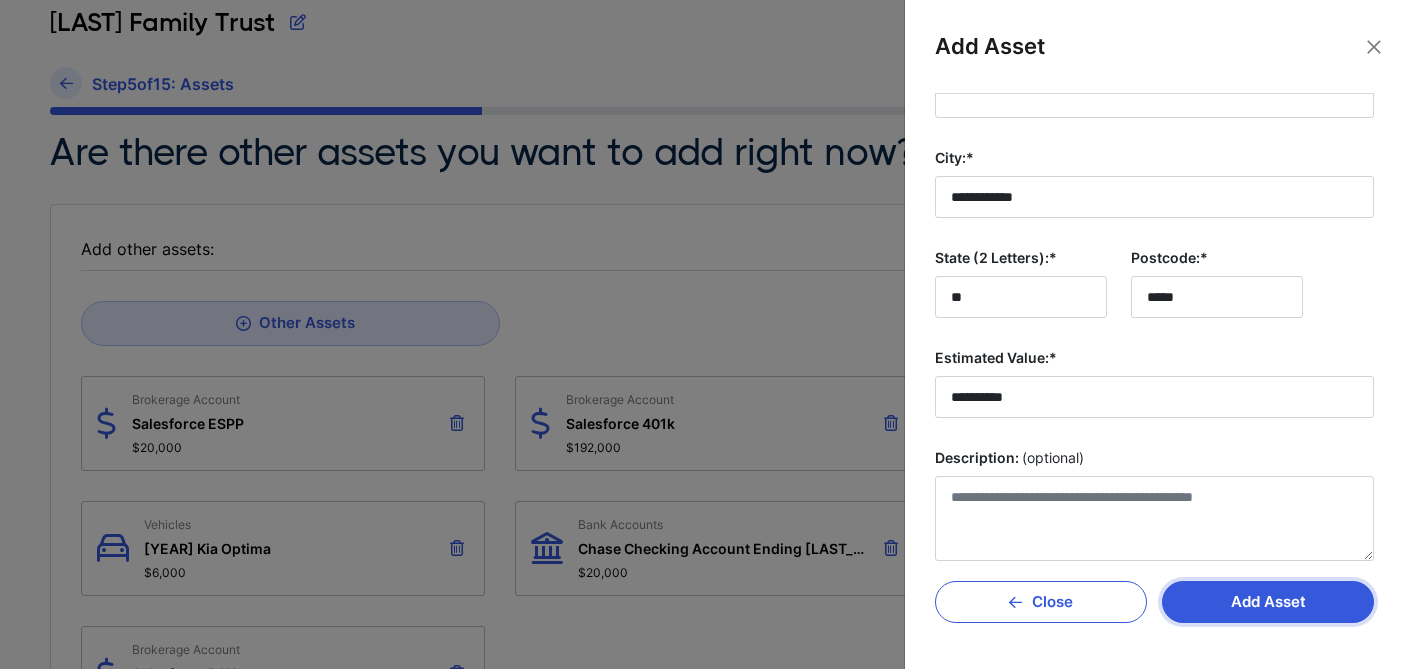 click on "Add Asset" at bounding box center (1268, 602) 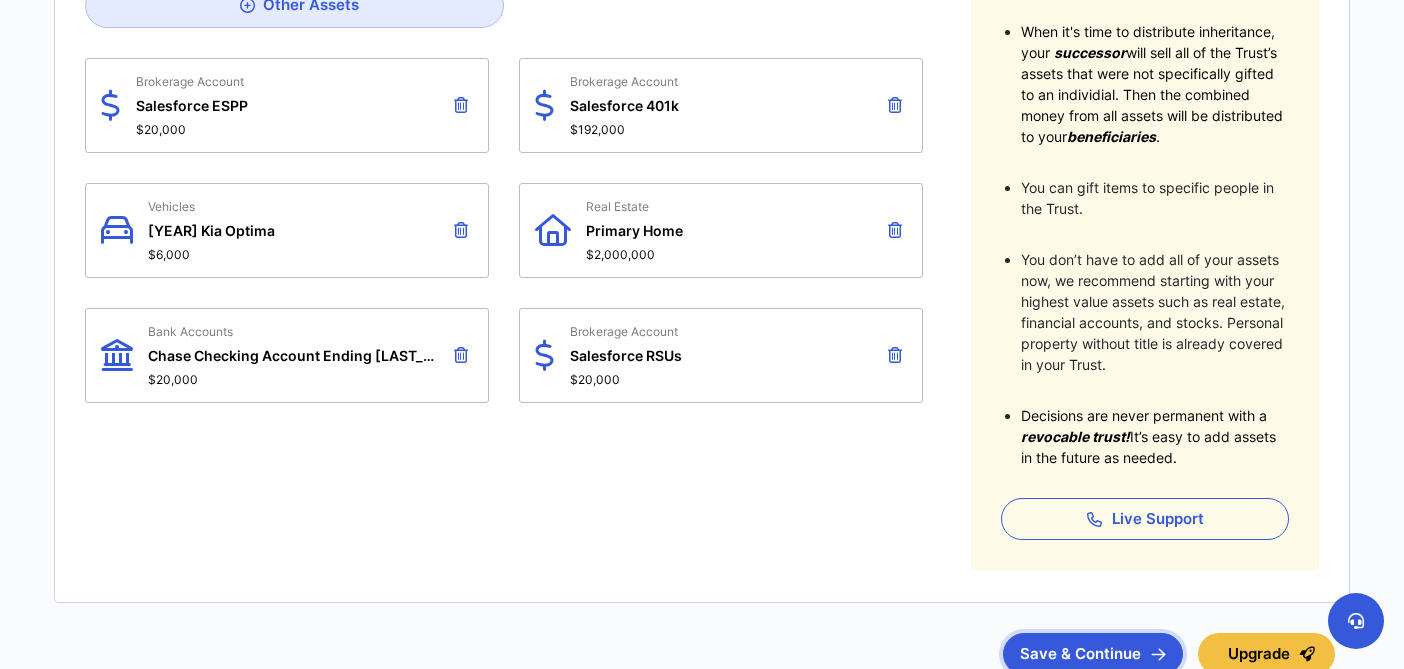 scroll, scrollTop: 579, scrollLeft: 0, axis: vertical 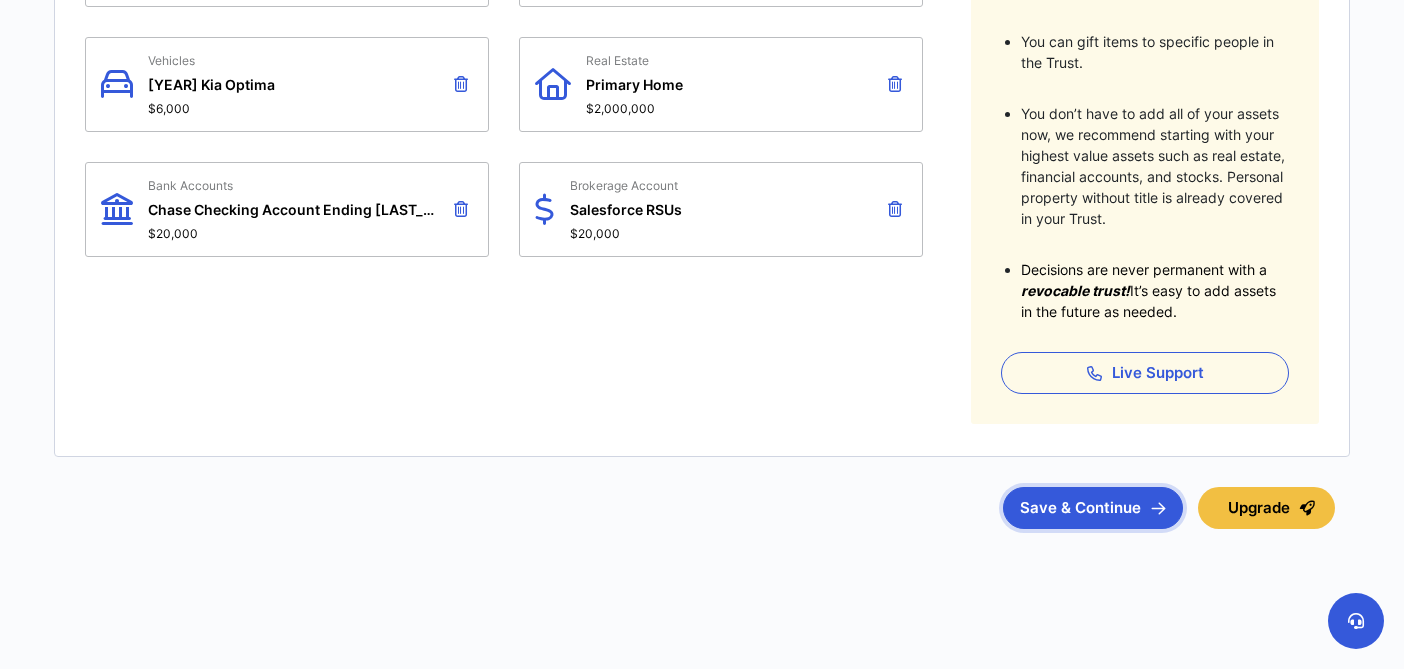 click on "Save & Continue" at bounding box center [1093, 508] 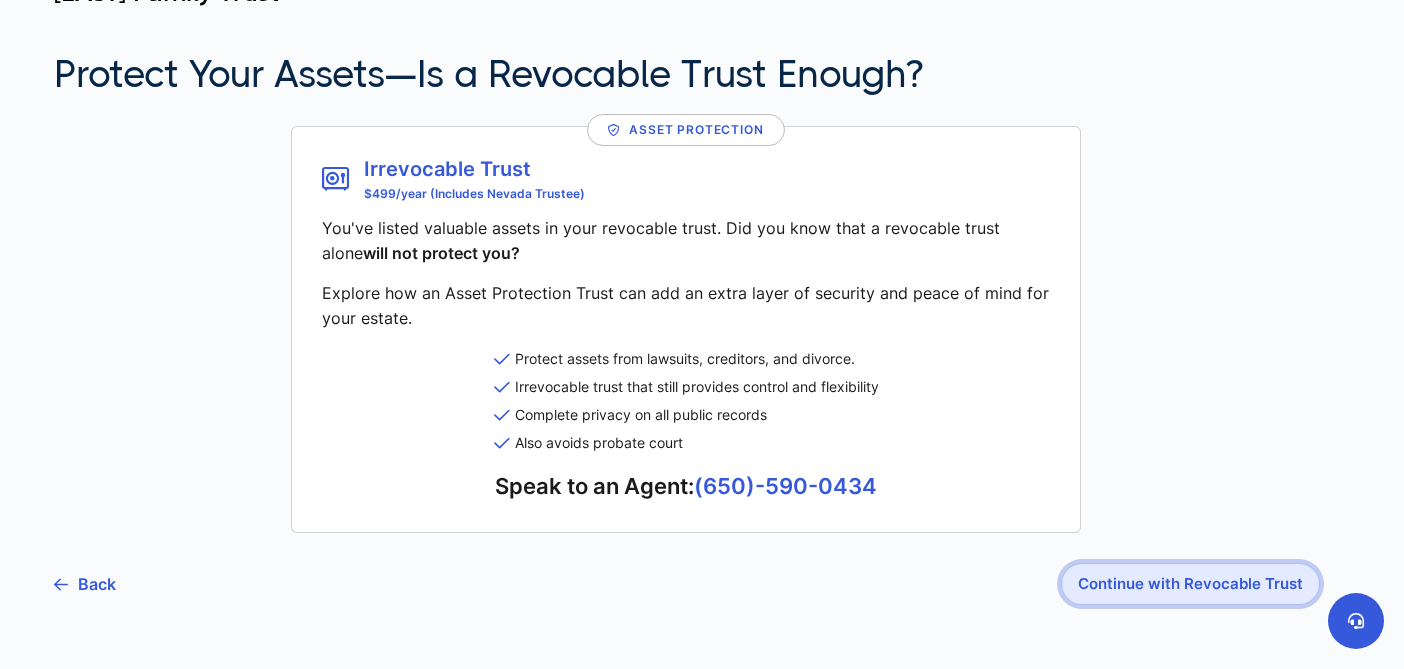 scroll, scrollTop: 151, scrollLeft: 0, axis: vertical 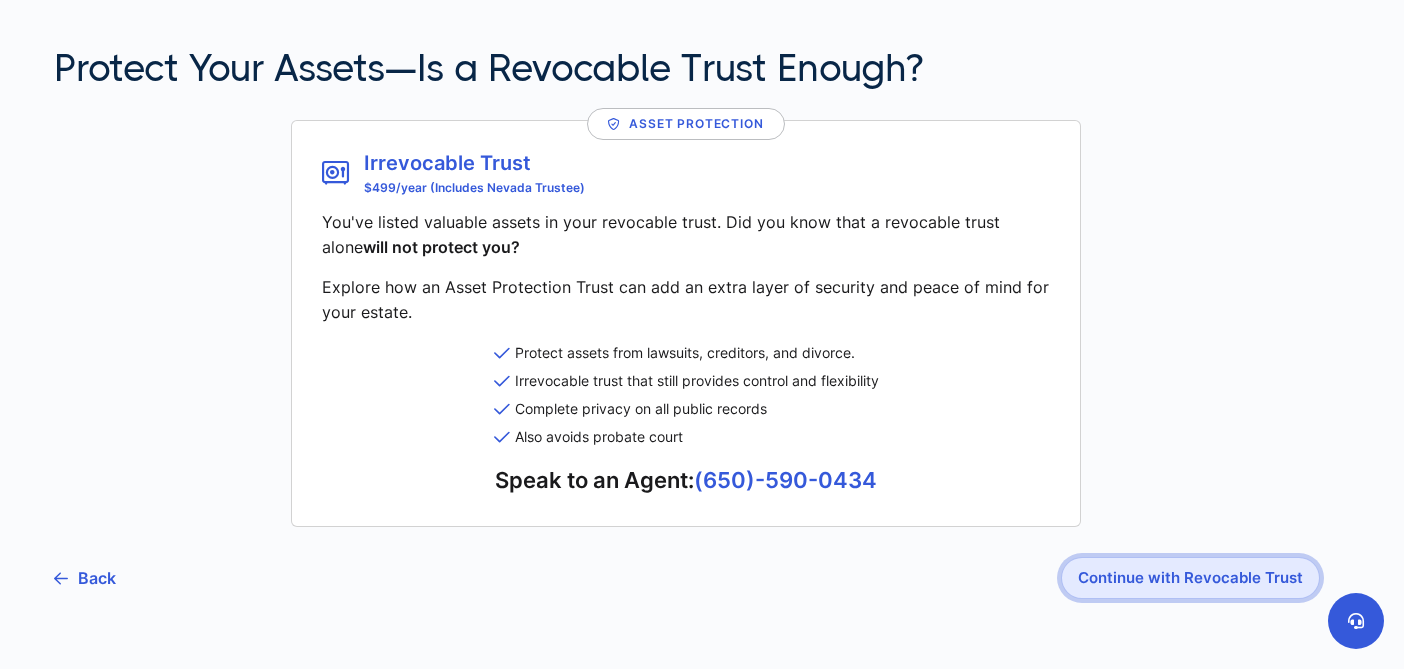 click on "Continue with Revocable Trust" at bounding box center (1190, 578) 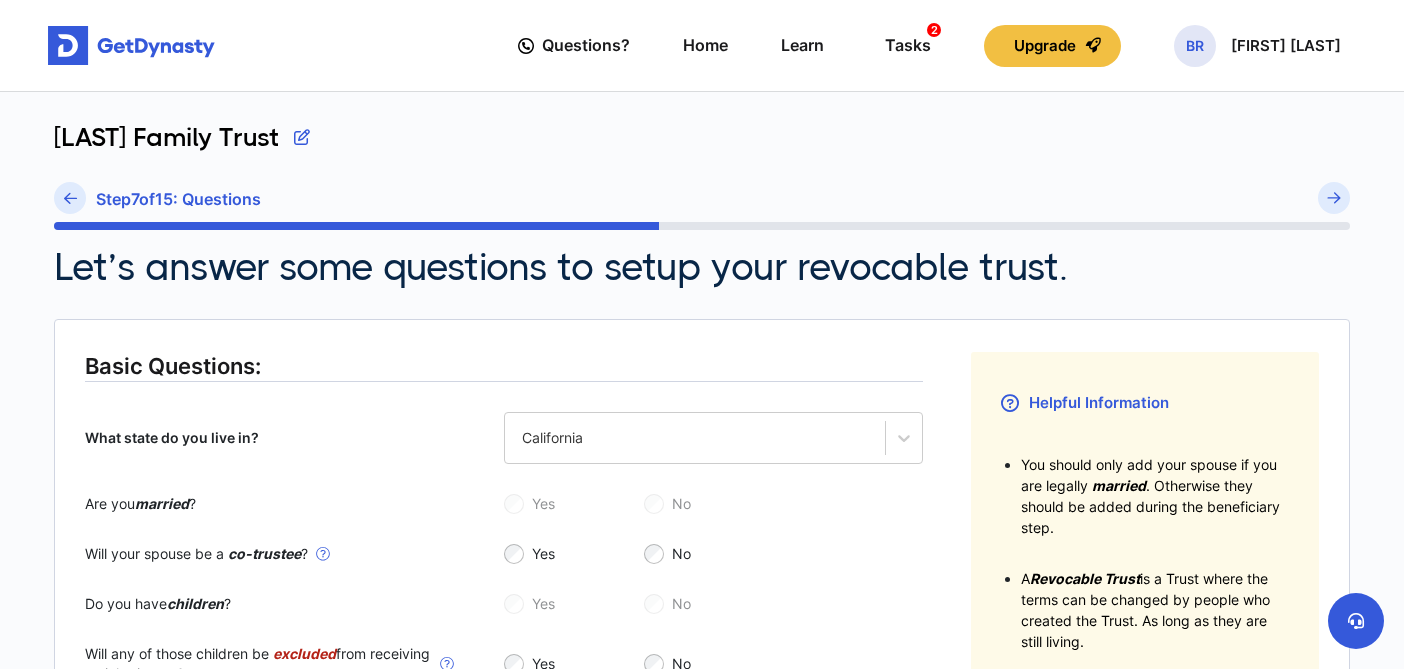 scroll, scrollTop: 263, scrollLeft: 0, axis: vertical 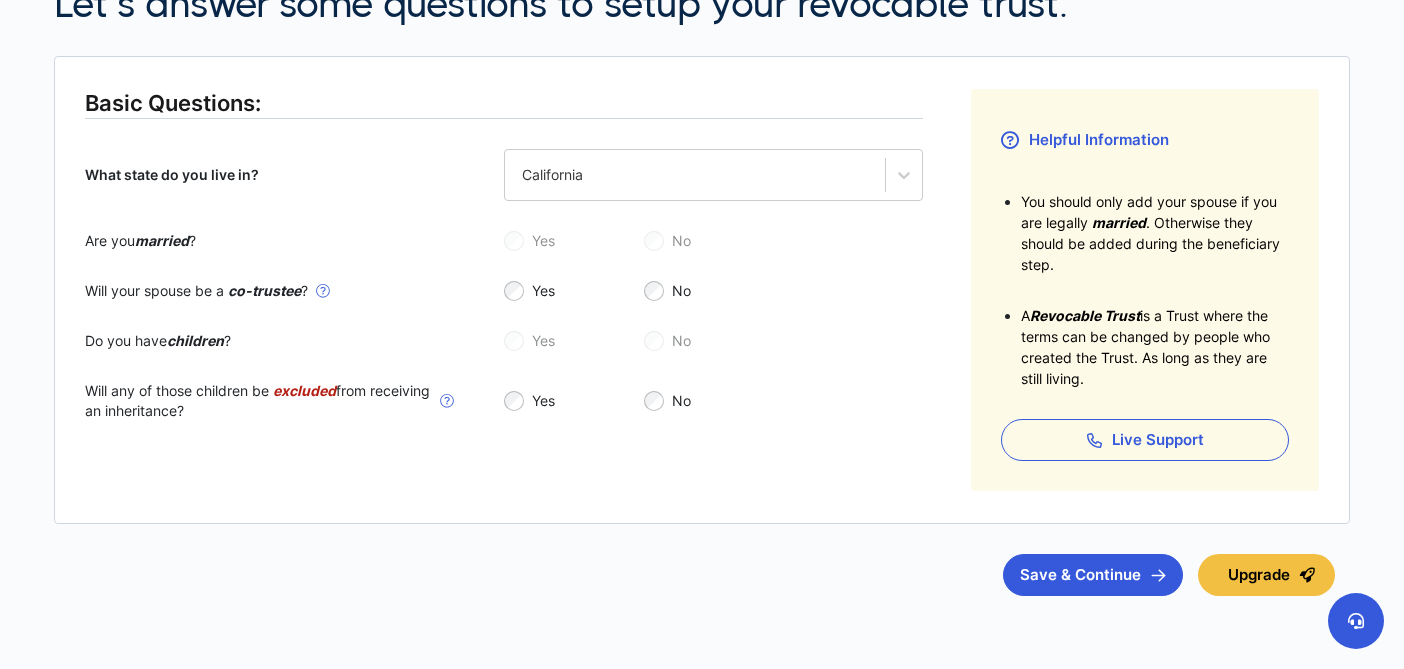 click on "Yes No" at bounding box center (713, 241) 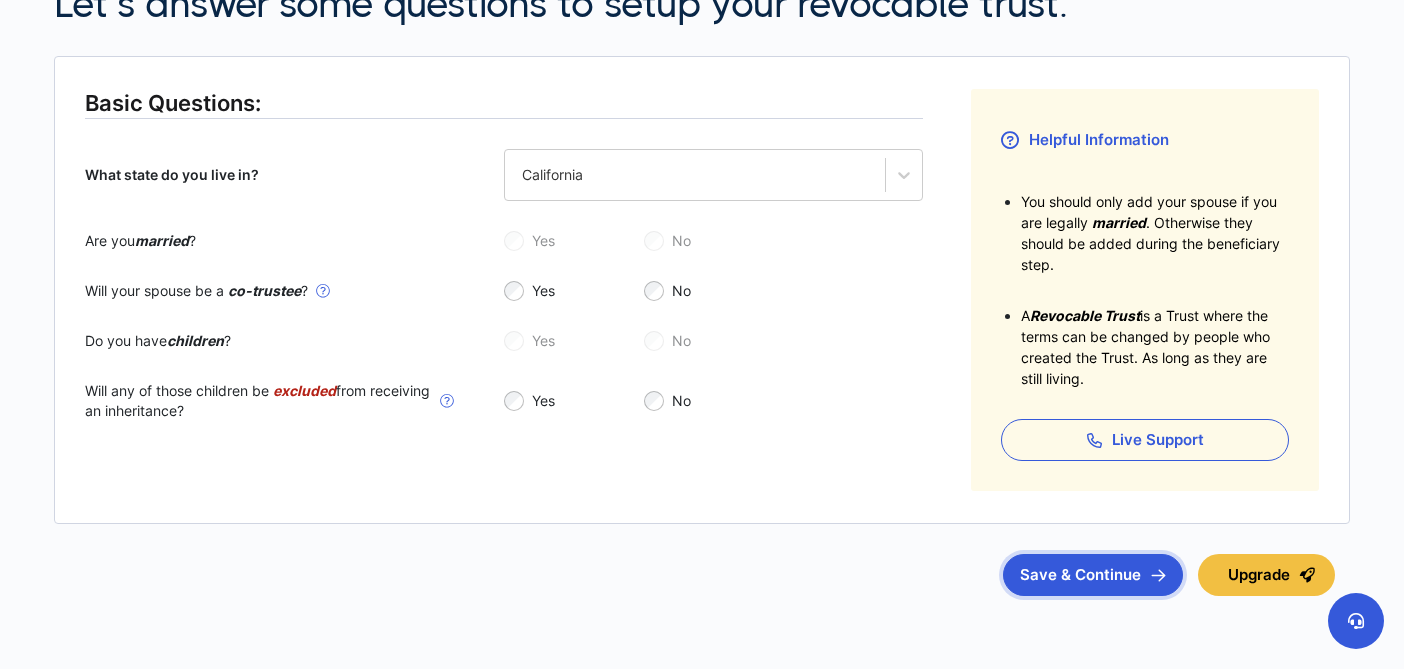 click on "Save & Continue" at bounding box center [1093, 575] 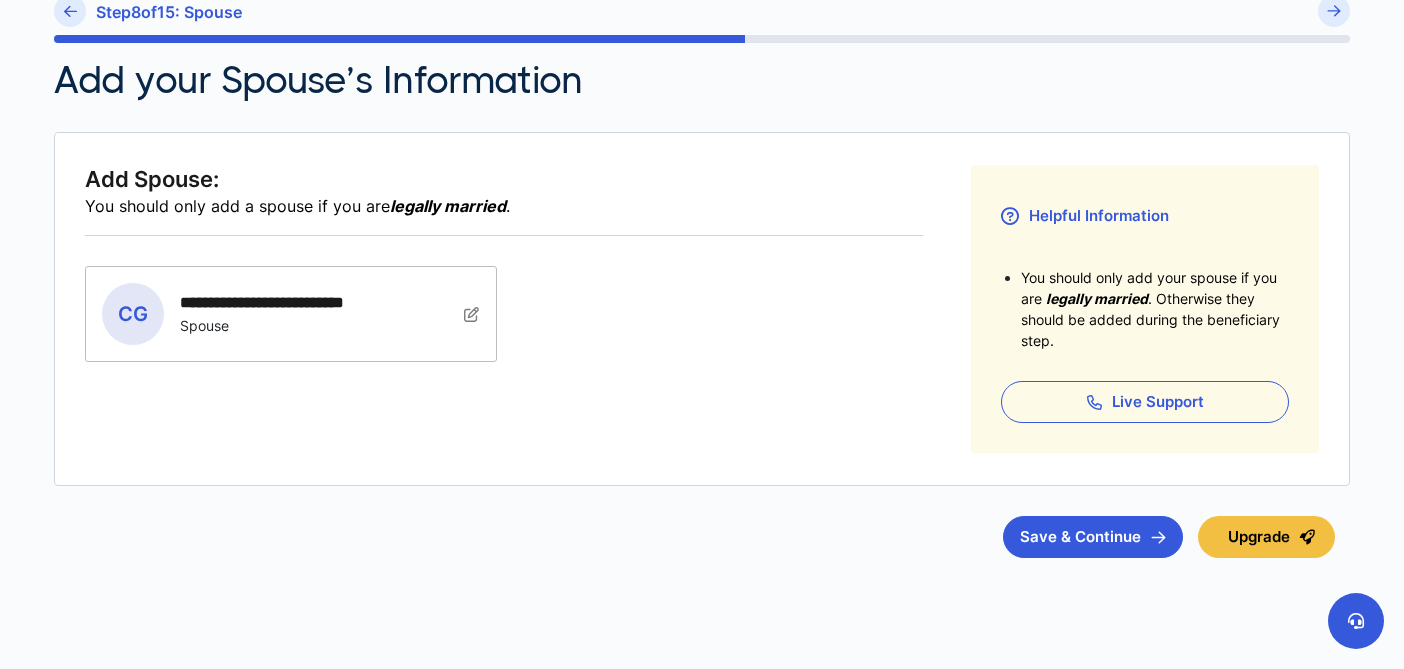 scroll, scrollTop: 216, scrollLeft: 0, axis: vertical 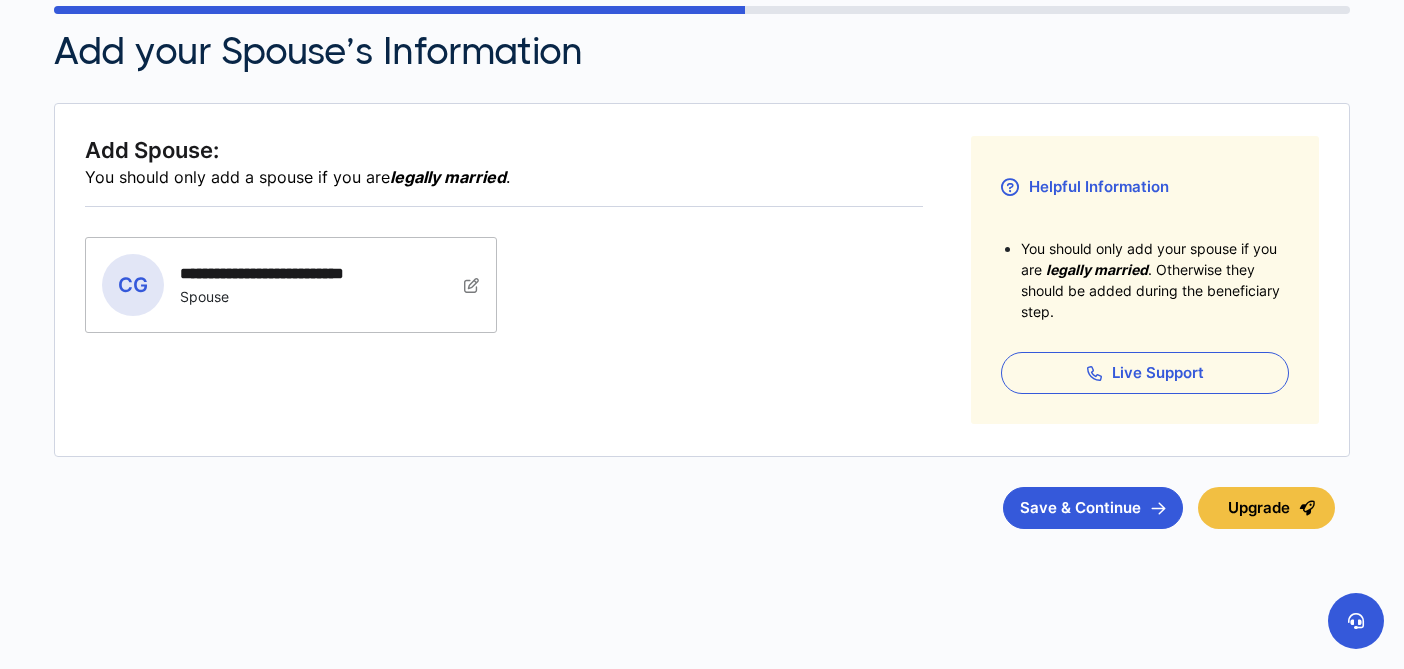 click on "**********" at bounding box center (287, 284) 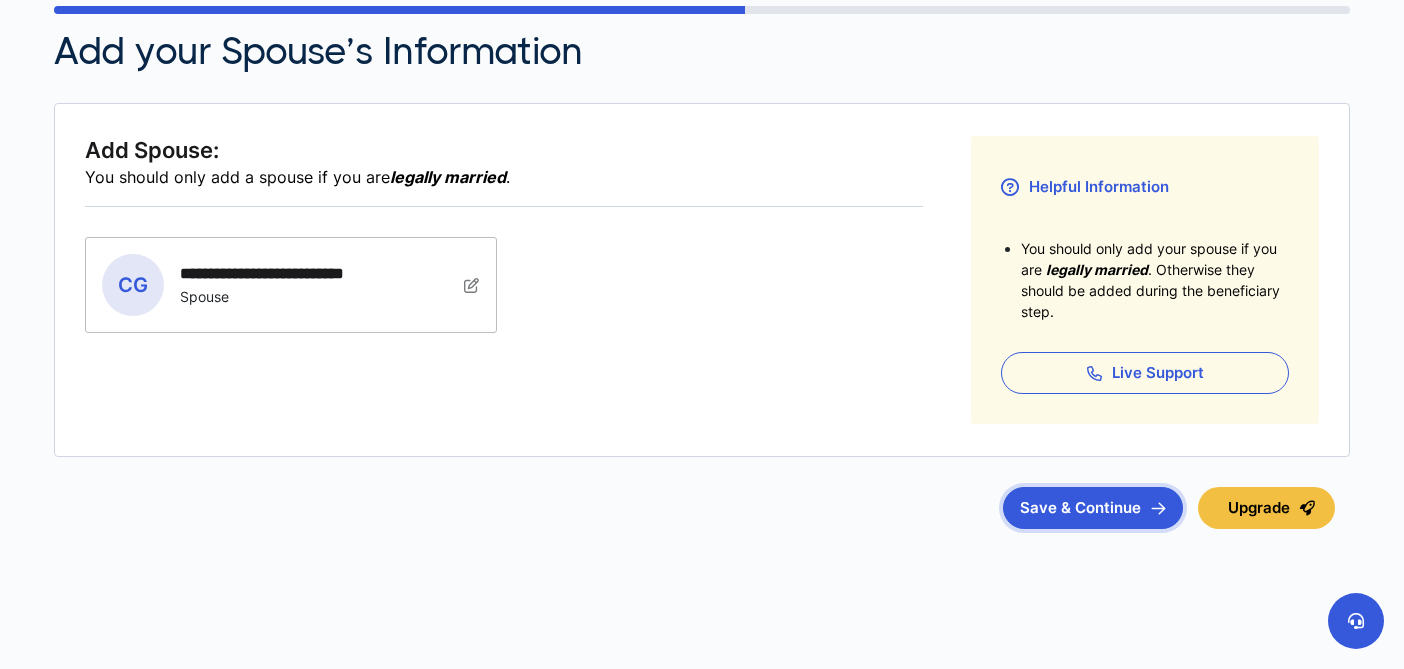 click on "Save & Continue" at bounding box center (1093, 508) 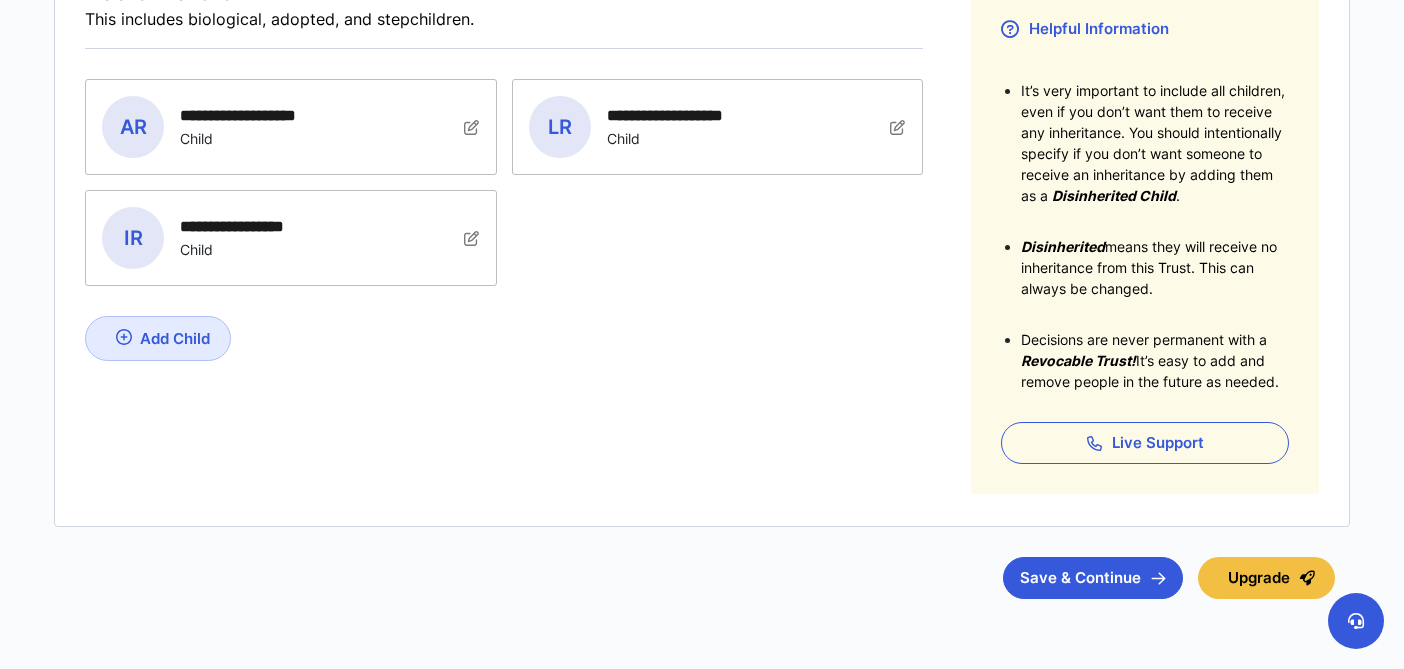 scroll, scrollTop: 381, scrollLeft: 0, axis: vertical 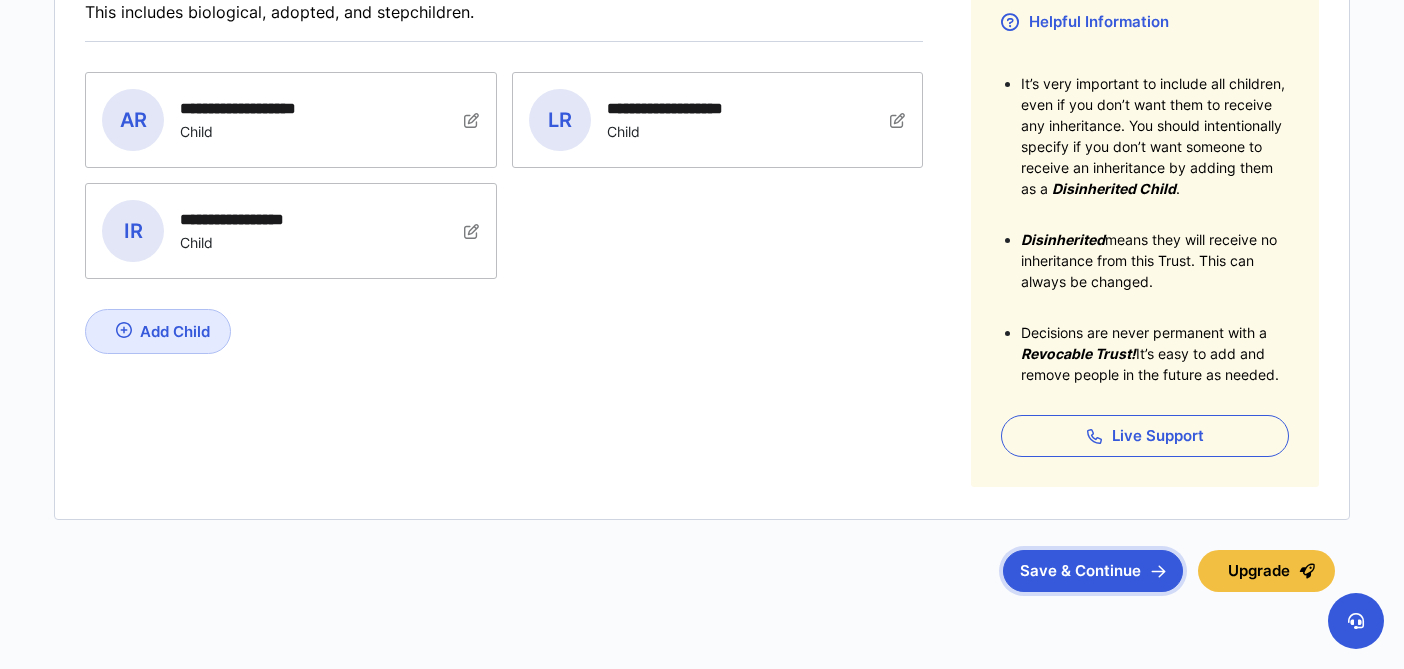 click on "Save & Continue" at bounding box center [1093, 571] 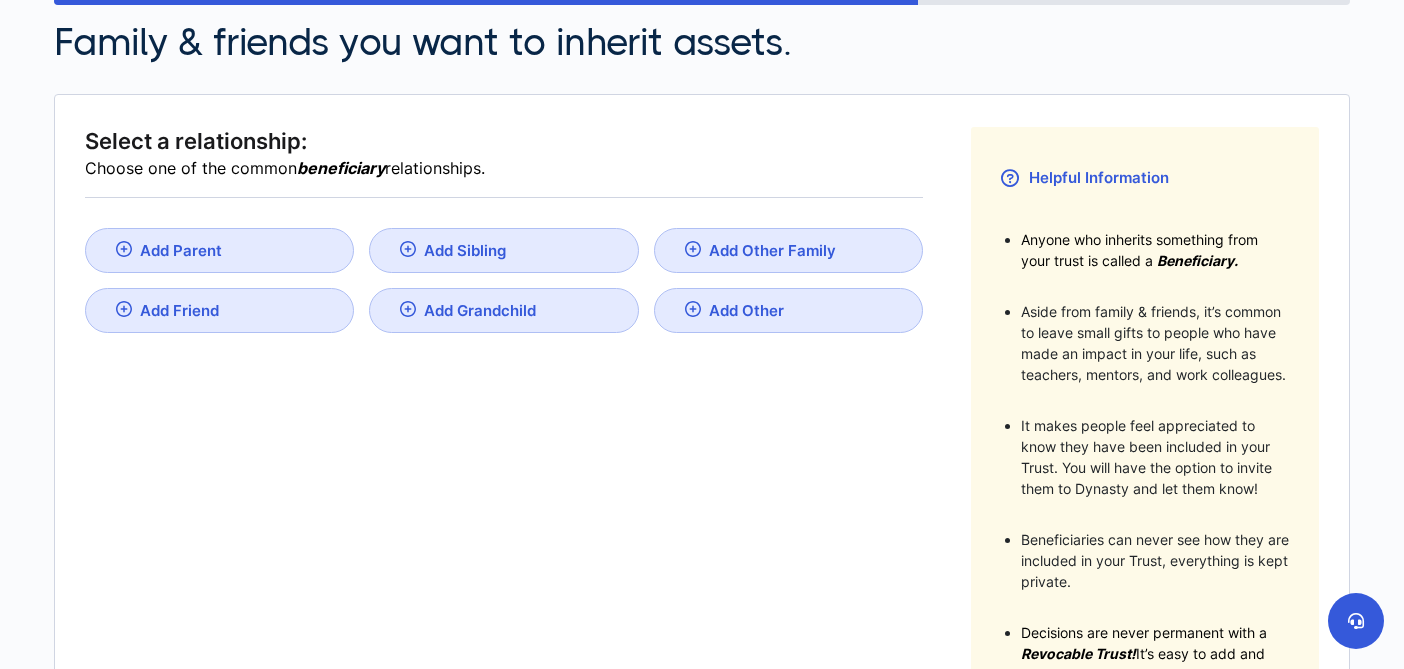 scroll, scrollTop: 139, scrollLeft: 0, axis: vertical 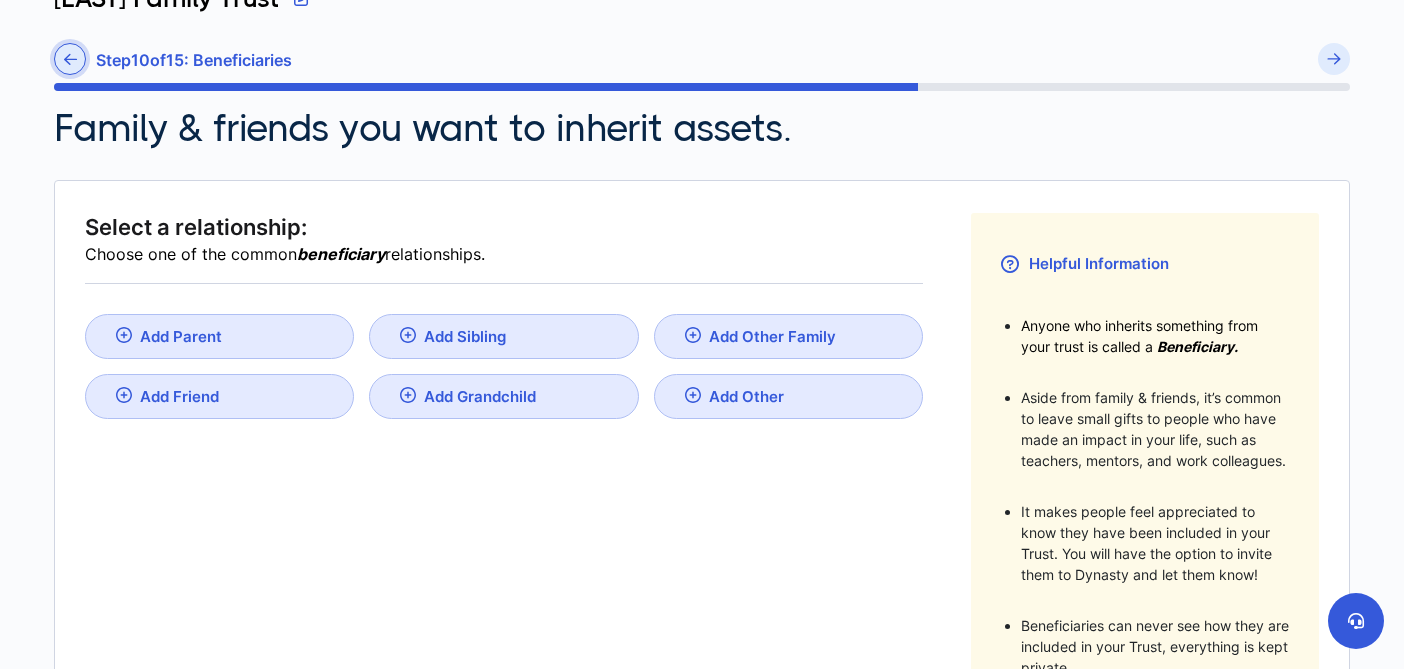 click at bounding box center (70, 59) 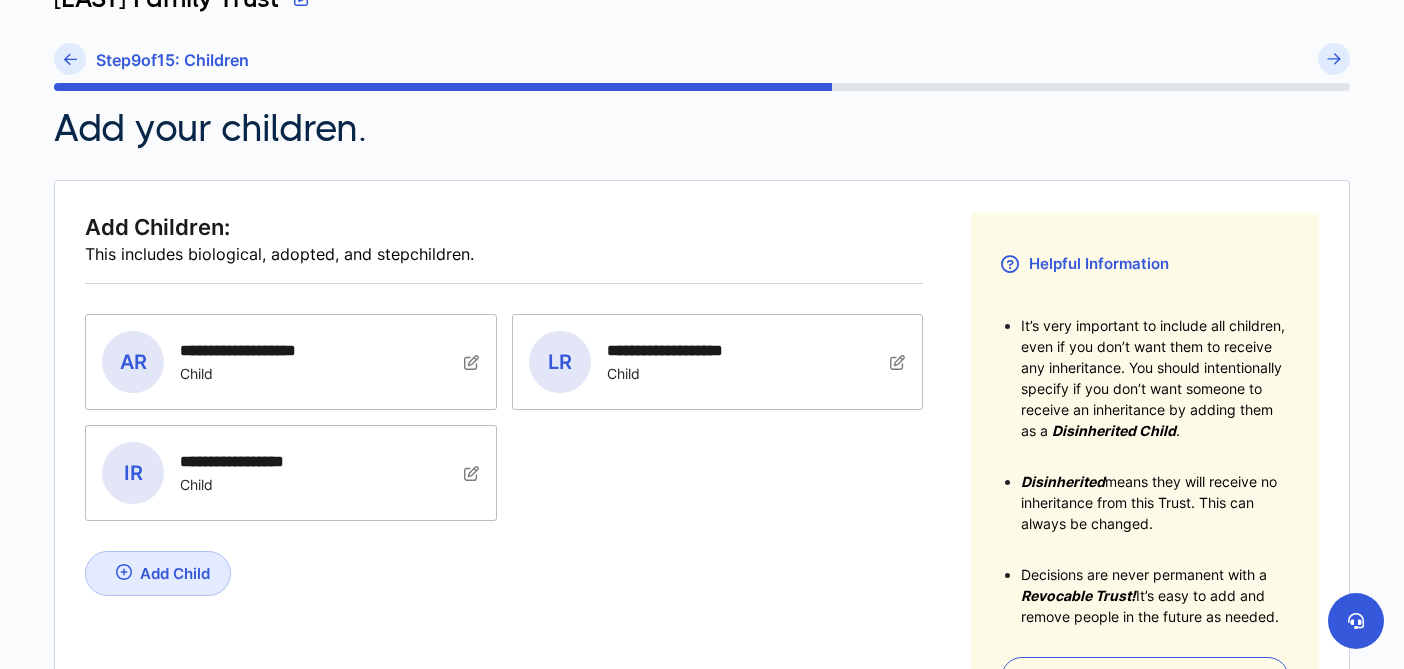scroll, scrollTop: 0, scrollLeft: 0, axis: both 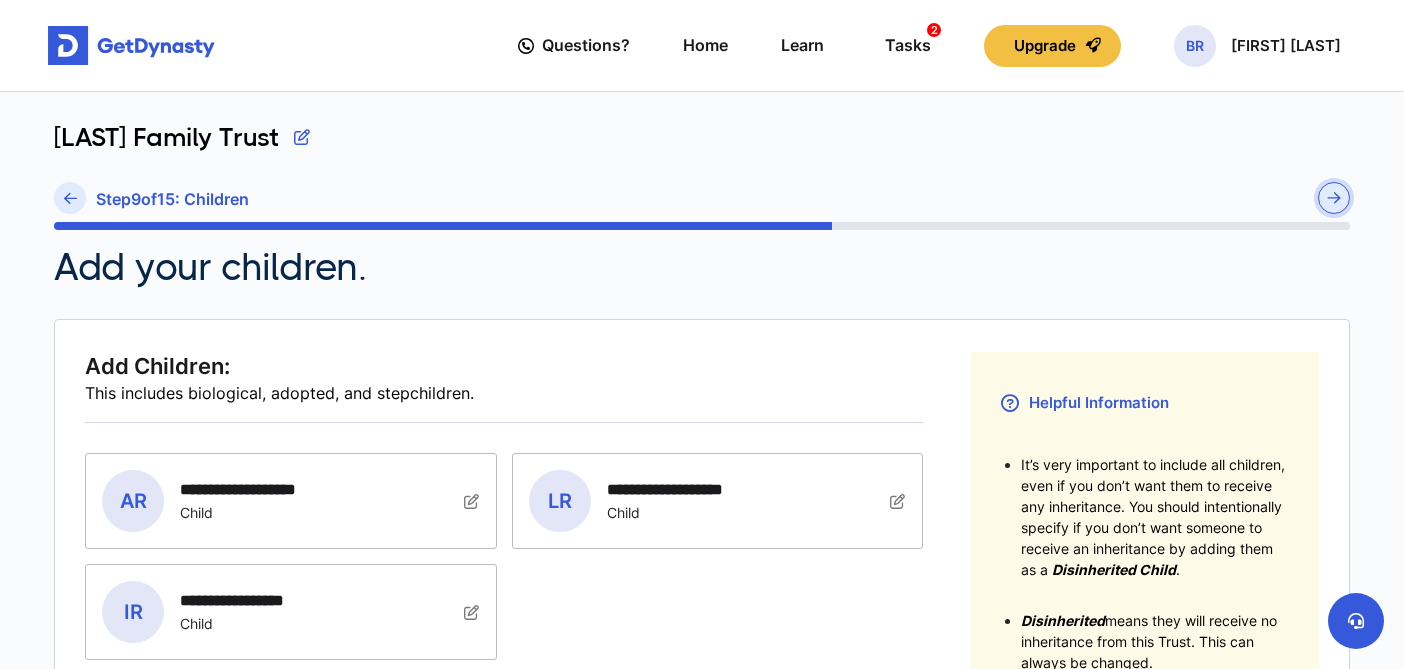 click at bounding box center [1334, 198] 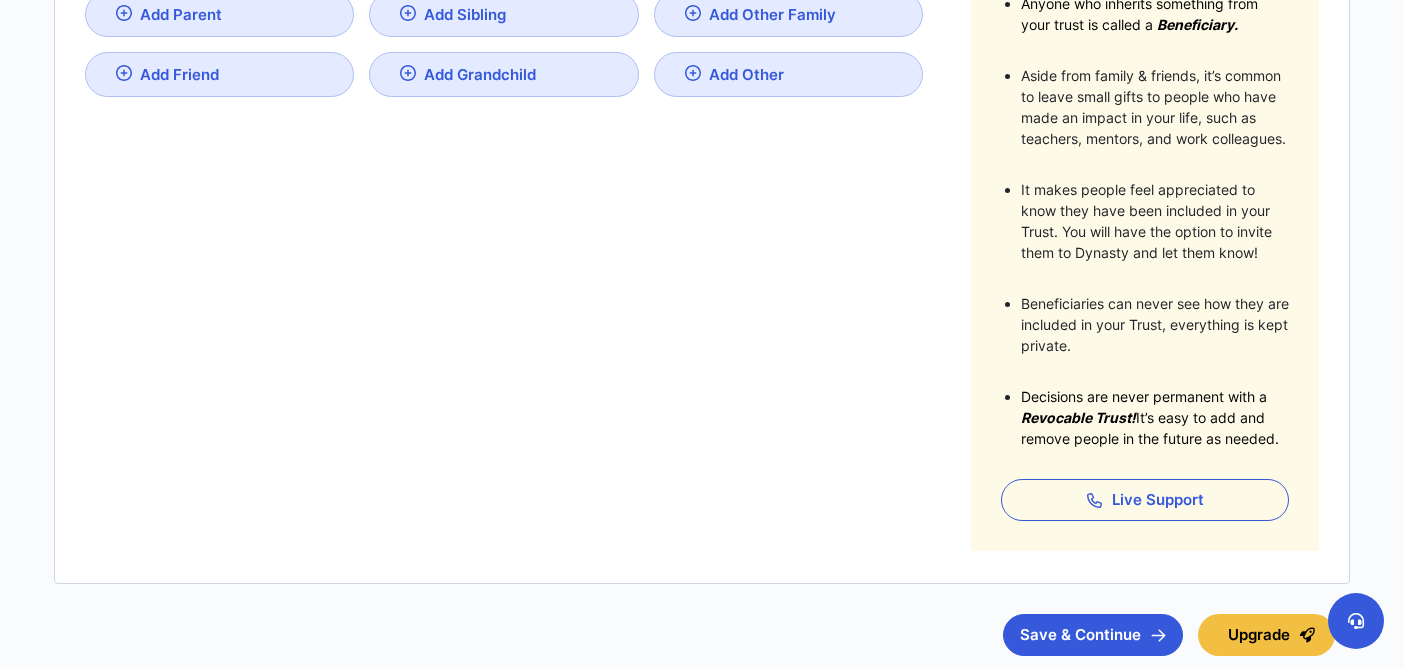 scroll, scrollTop: 466, scrollLeft: 0, axis: vertical 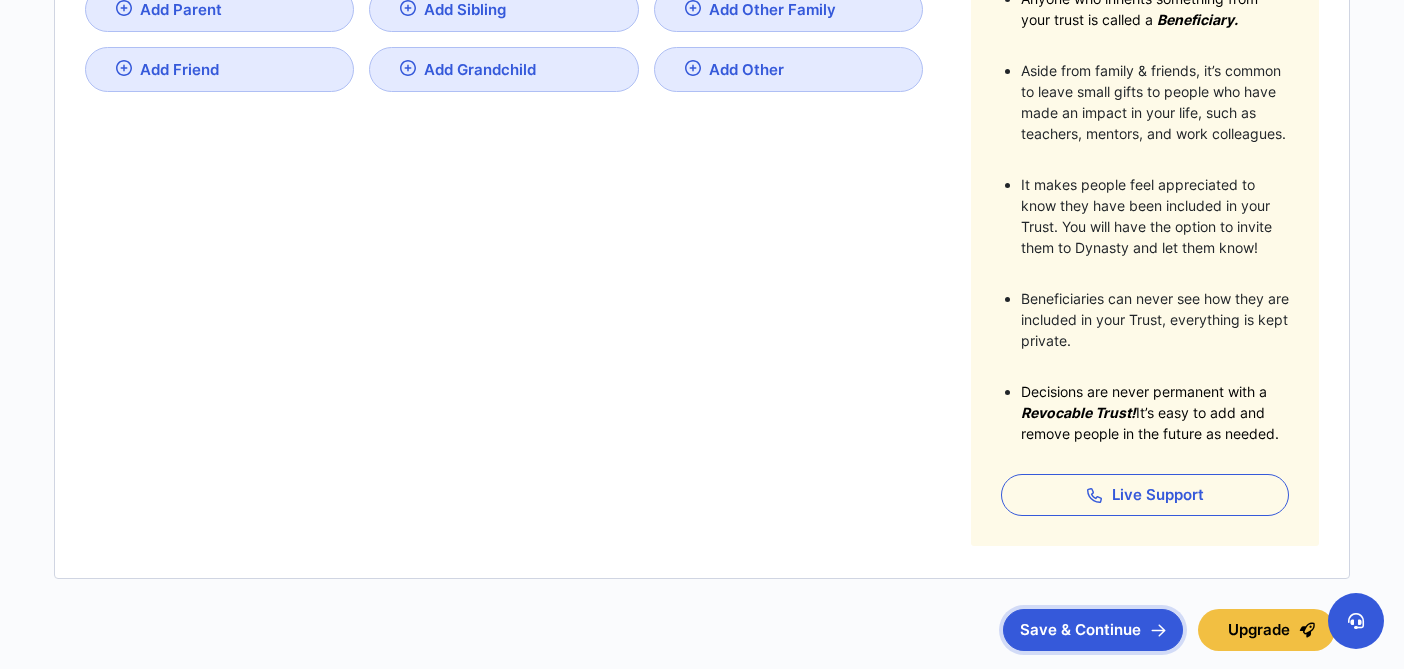 click on "Save & Continue" at bounding box center [1093, 630] 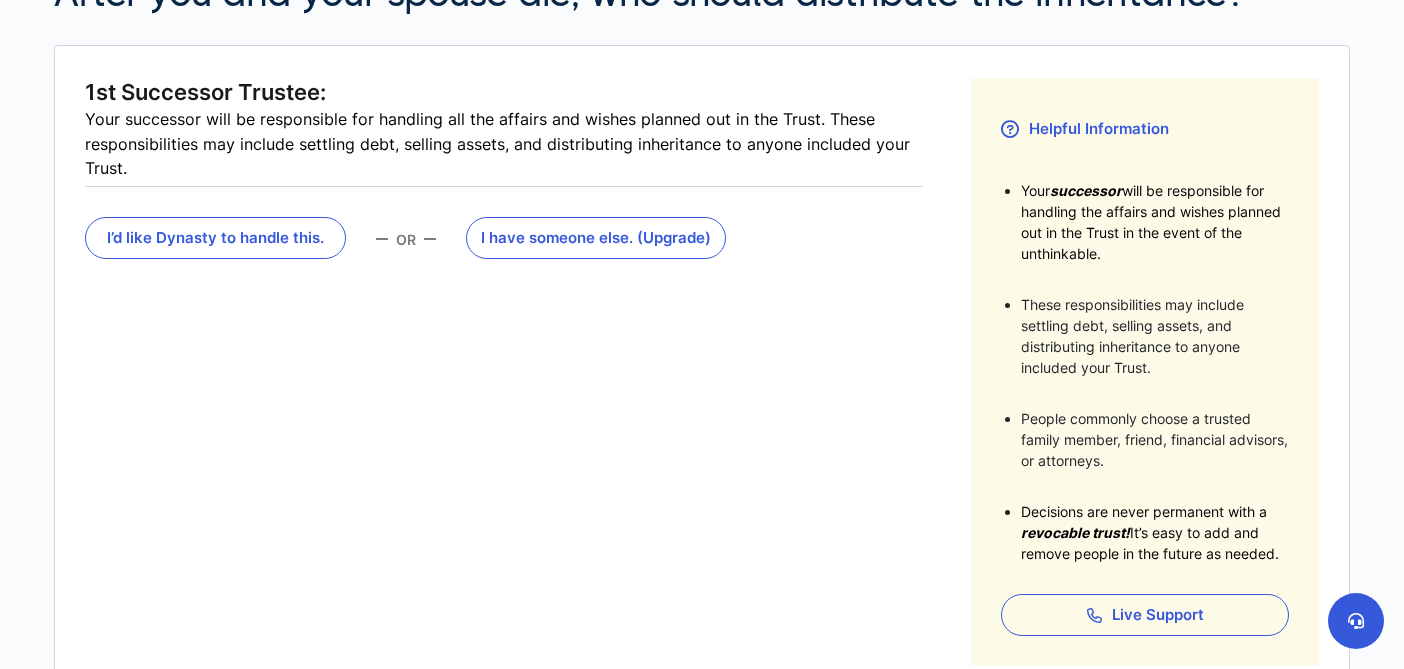 scroll, scrollTop: 254, scrollLeft: 0, axis: vertical 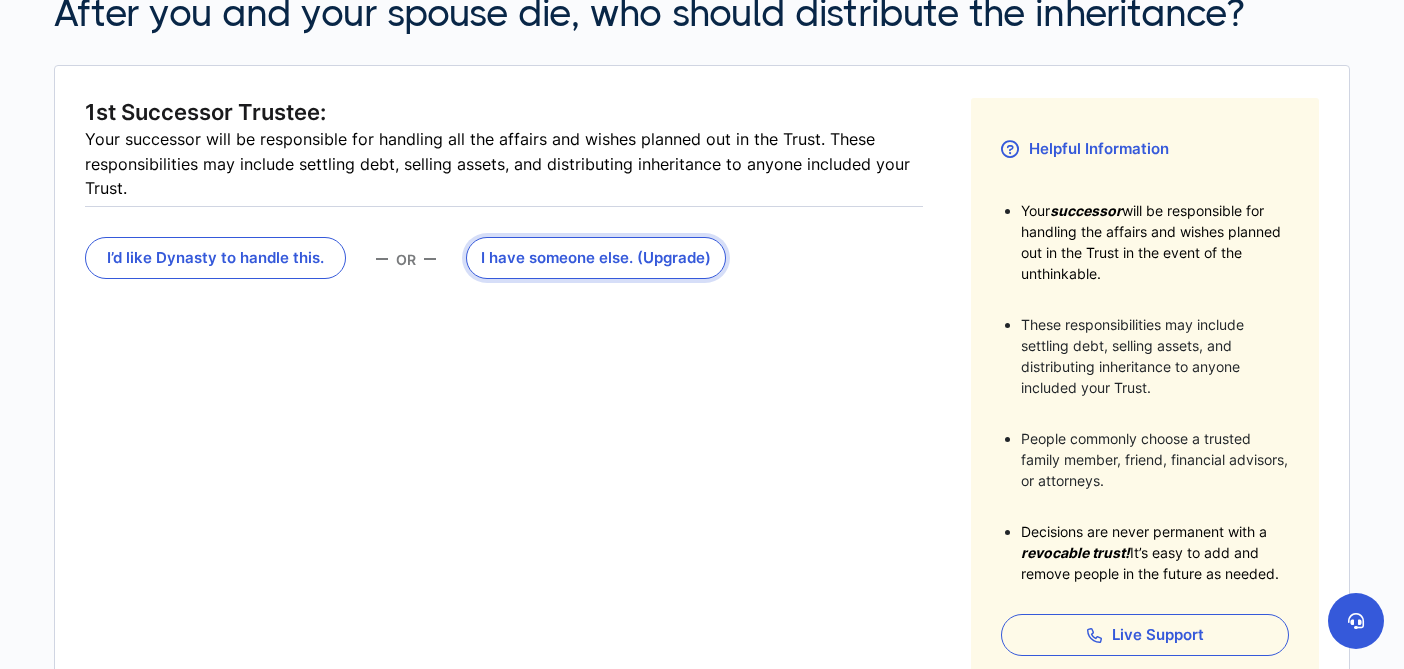 click on "I have someone else . (Upgrade)" at bounding box center (596, 258) 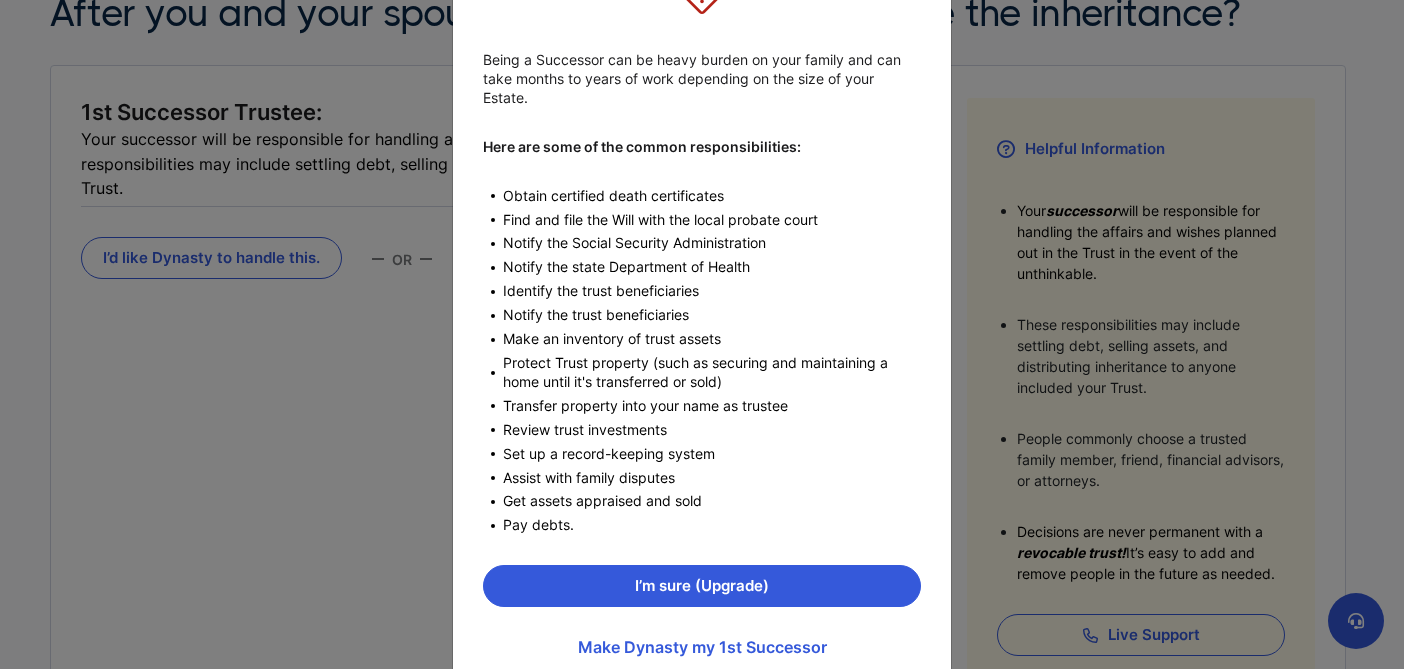 scroll, scrollTop: 243, scrollLeft: 0, axis: vertical 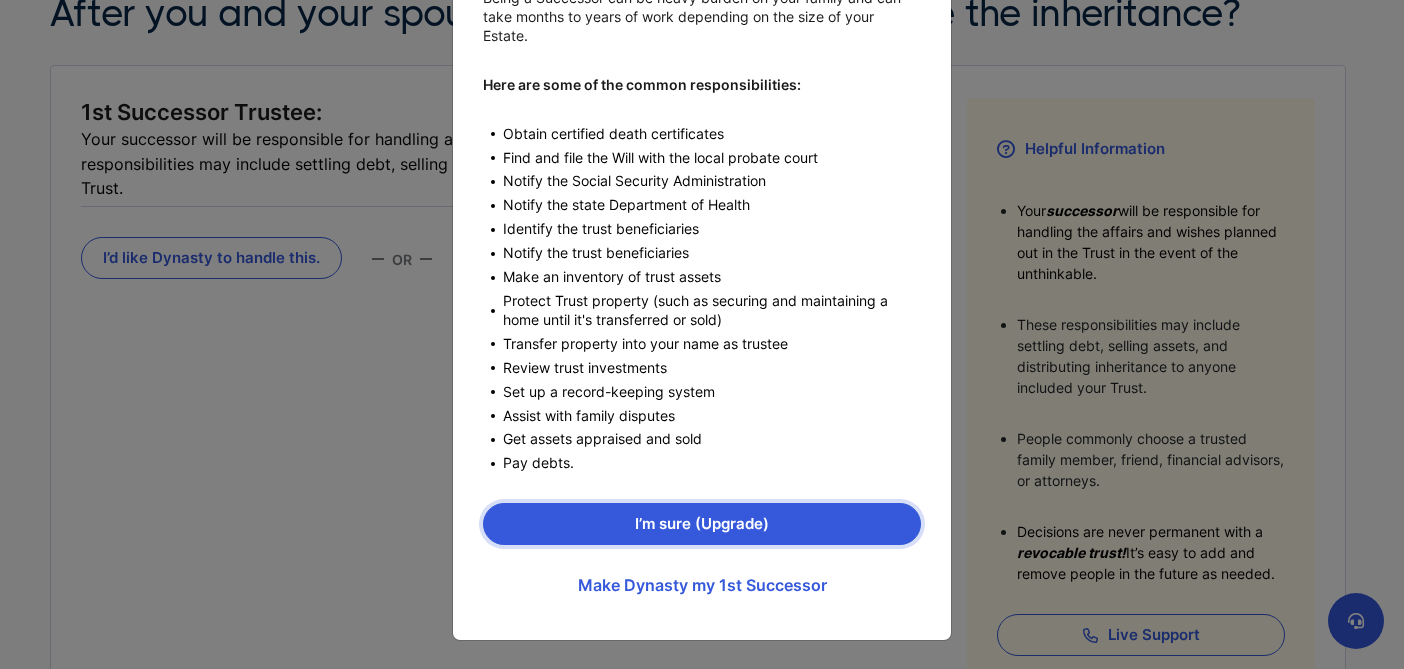 click on "I’m sure (Upgrade)" at bounding box center [702, 524] 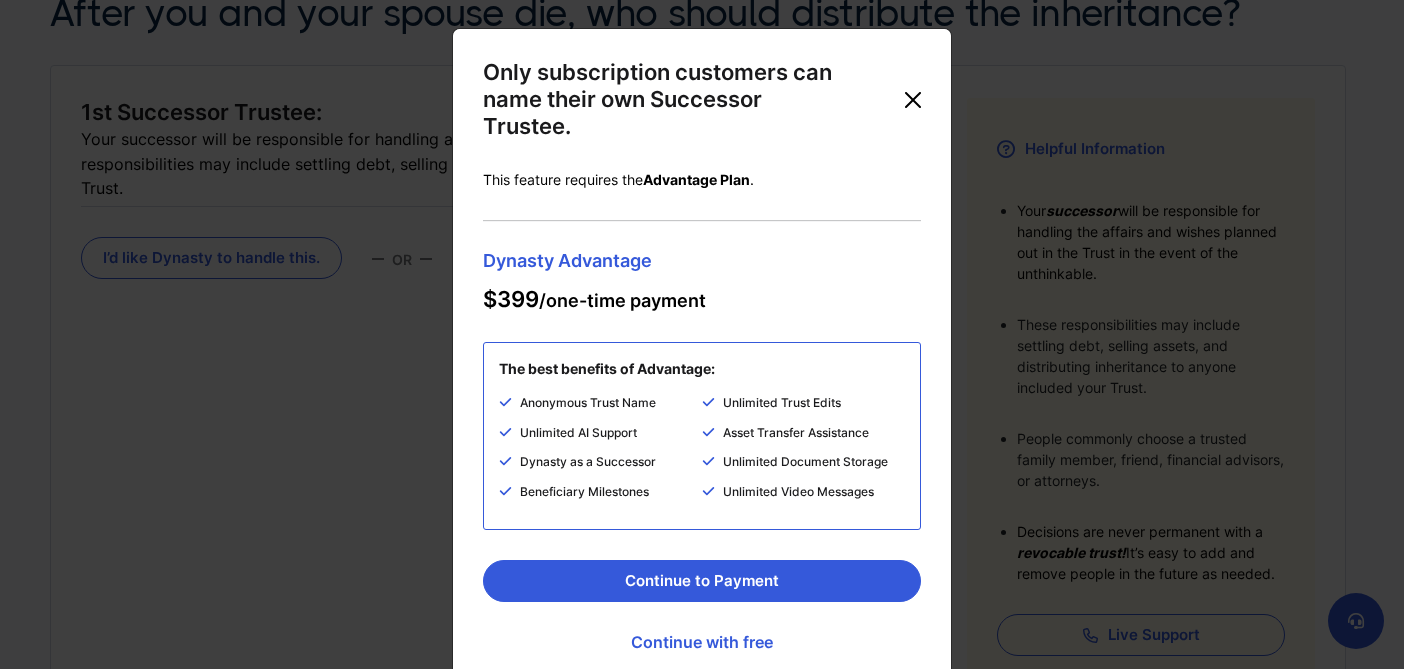 click at bounding box center (913, 100) 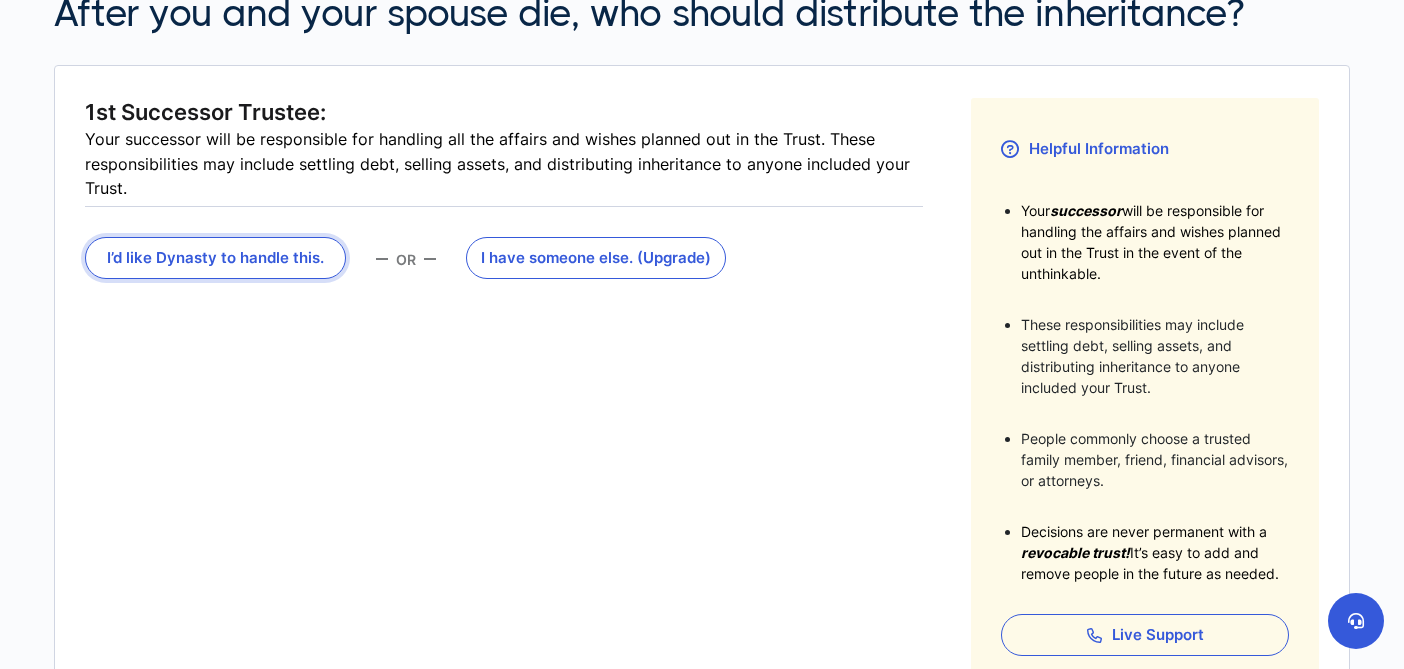click on "I’d like Dynasty to handle this." at bounding box center [215, 258] 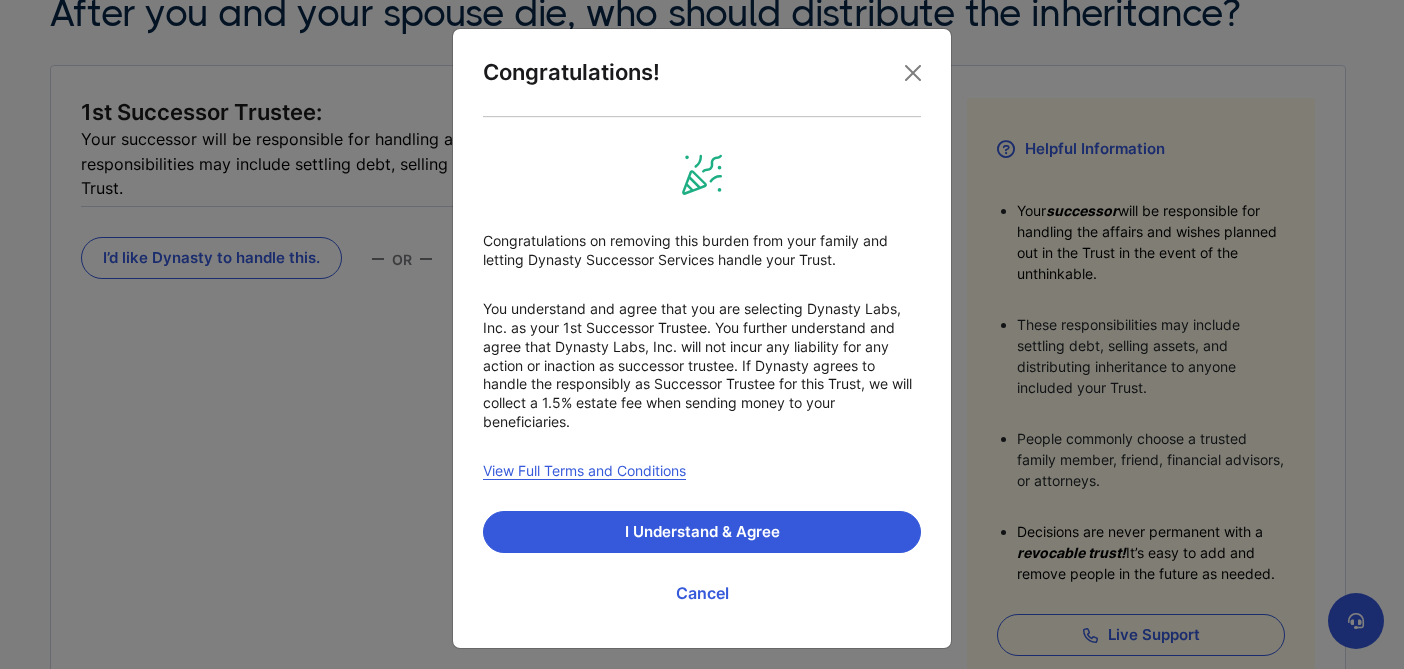 scroll, scrollTop: 8, scrollLeft: 0, axis: vertical 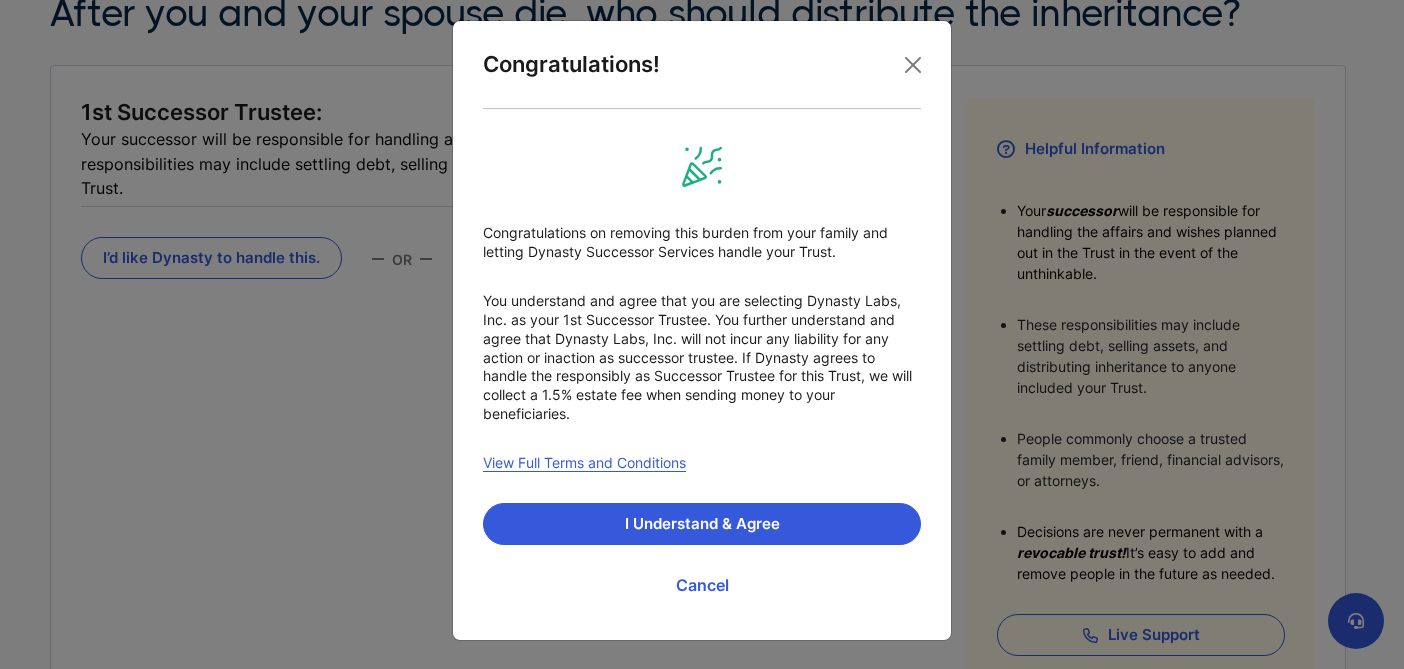 click on "View Full Terms and Conditions" at bounding box center (584, 463) 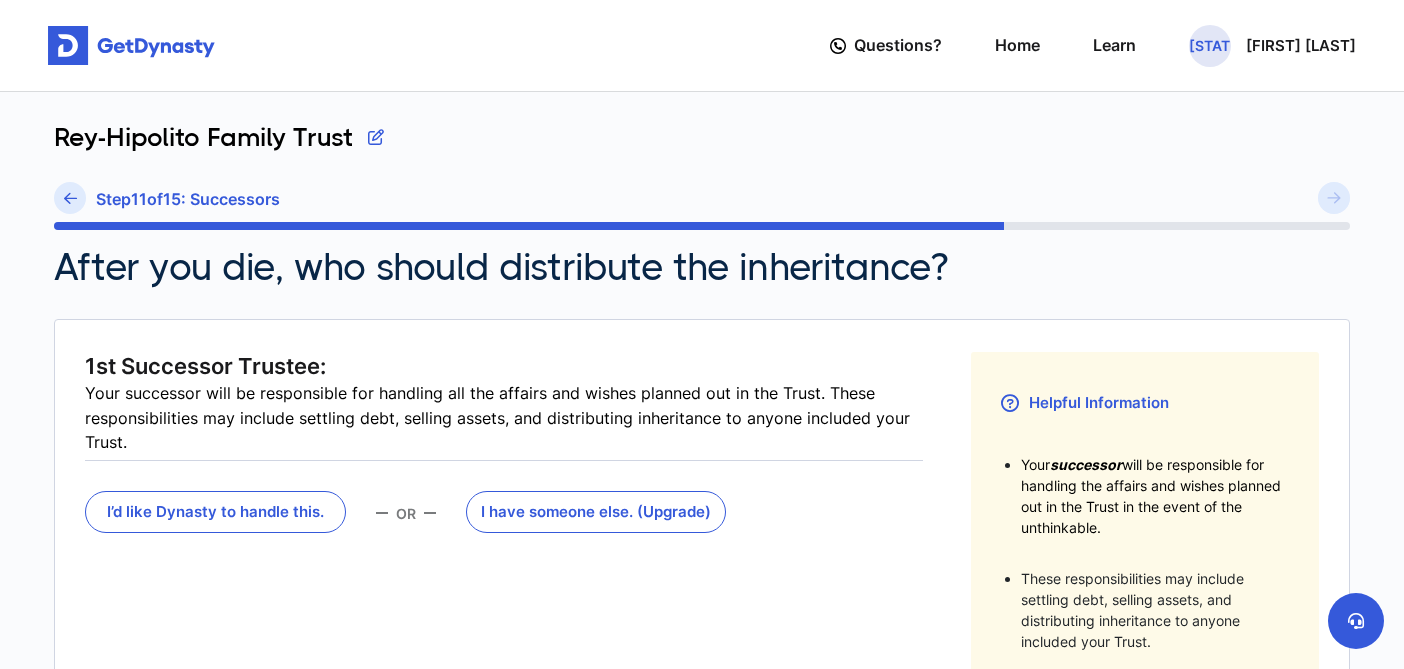 scroll, scrollTop: 254, scrollLeft: 0, axis: vertical 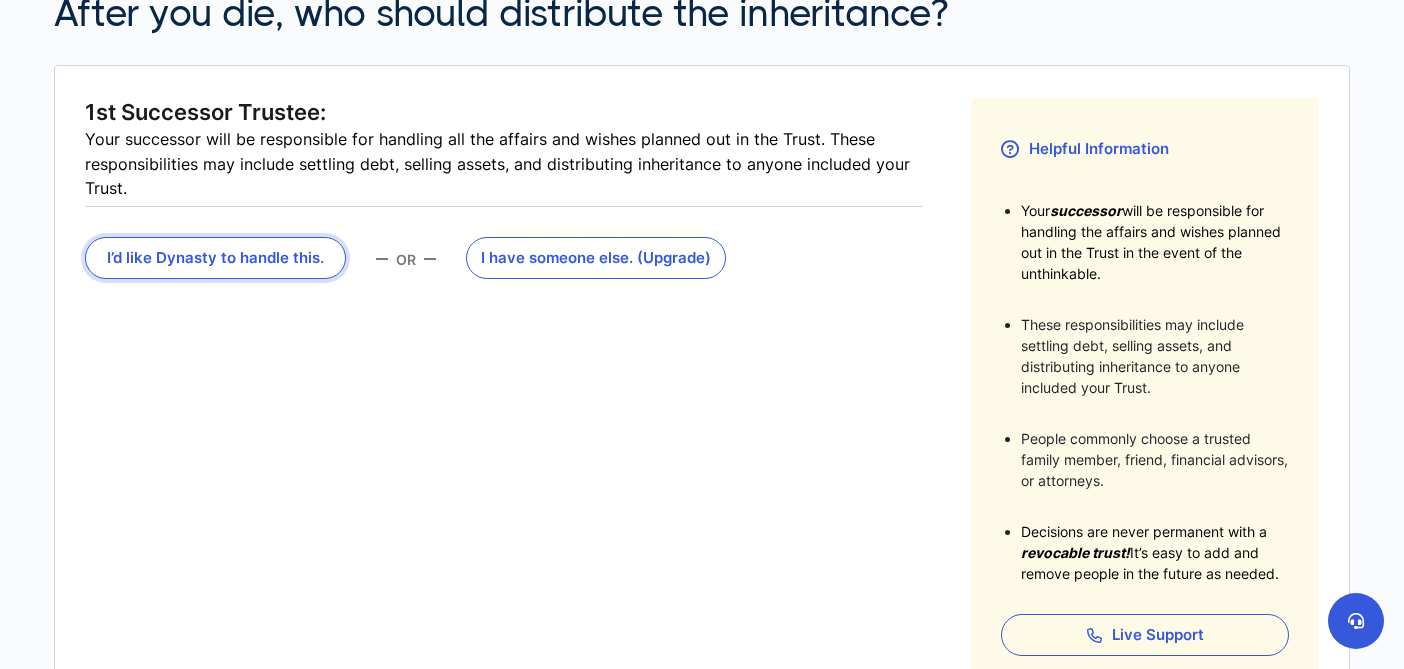 click on "I’d like Dynasty to handle this." at bounding box center [215, 258] 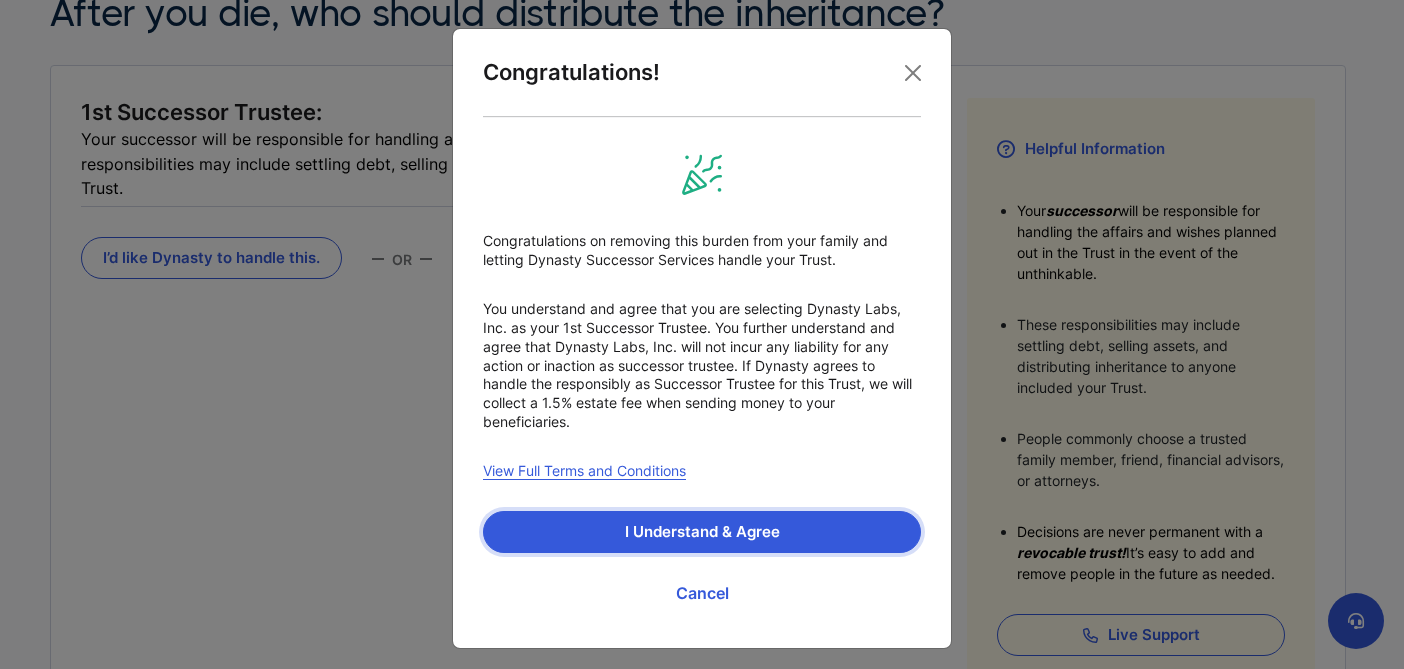 click on "I Understand & Agree" at bounding box center [702, 532] 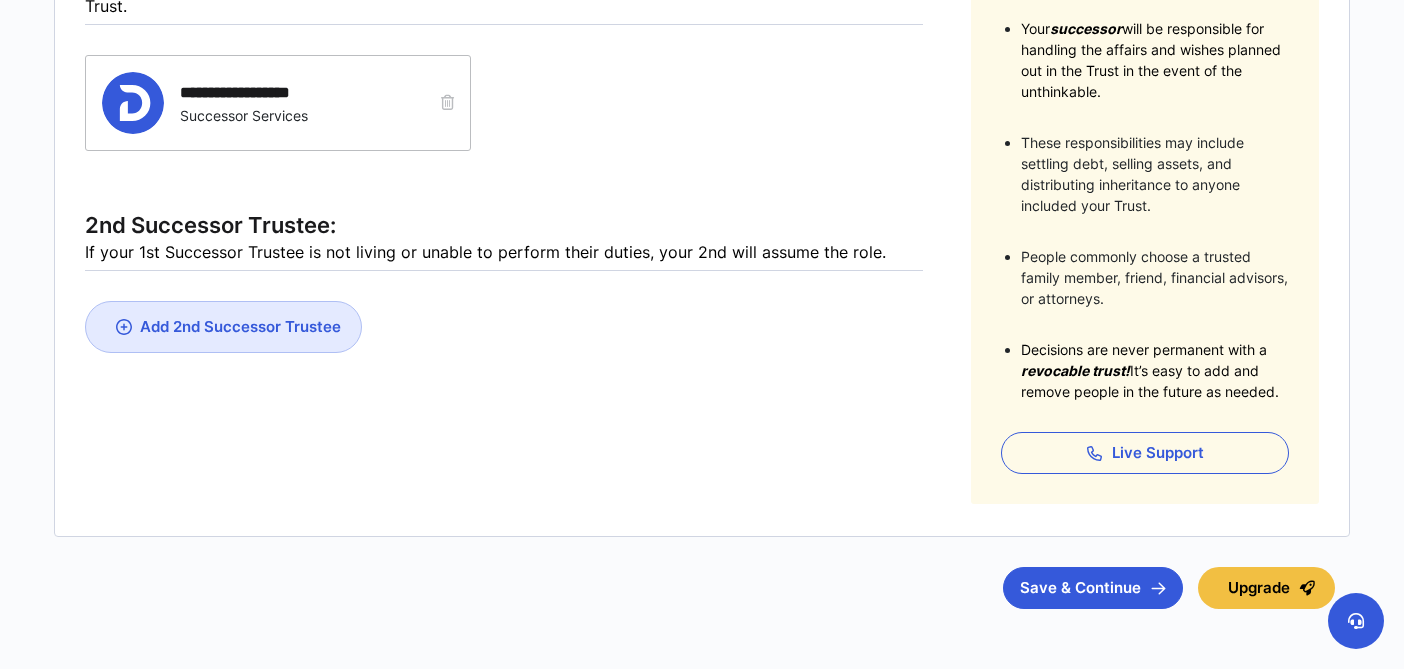 scroll, scrollTop: 449, scrollLeft: 0, axis: vertical 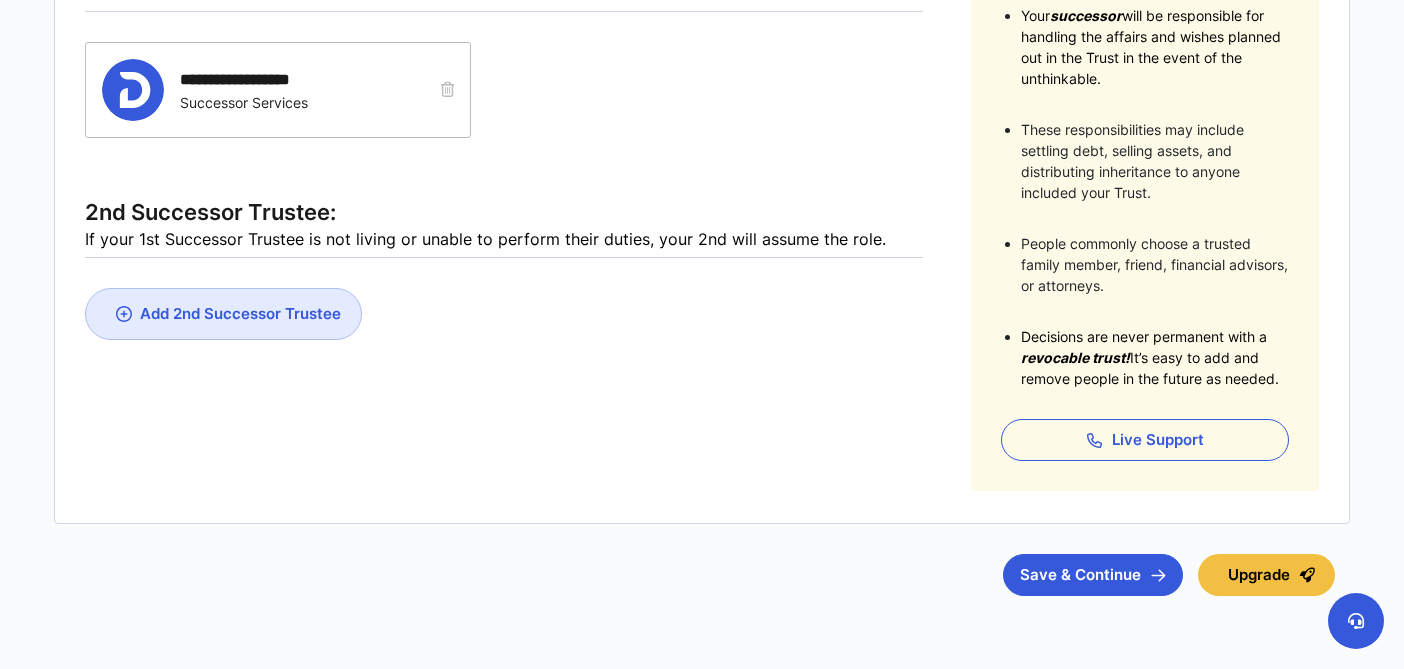 click on "**********" at bounding box center (504, 197) 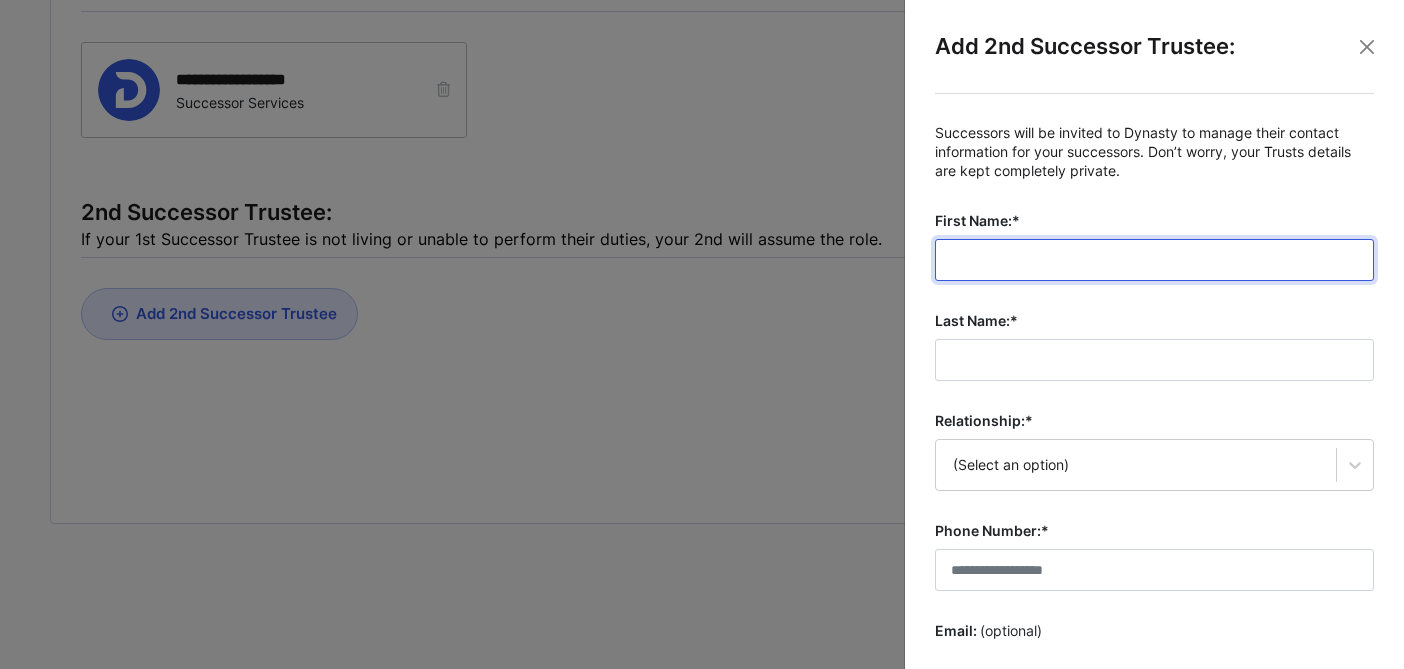 click on "First Name:*" at bounding box center (1154, 260) 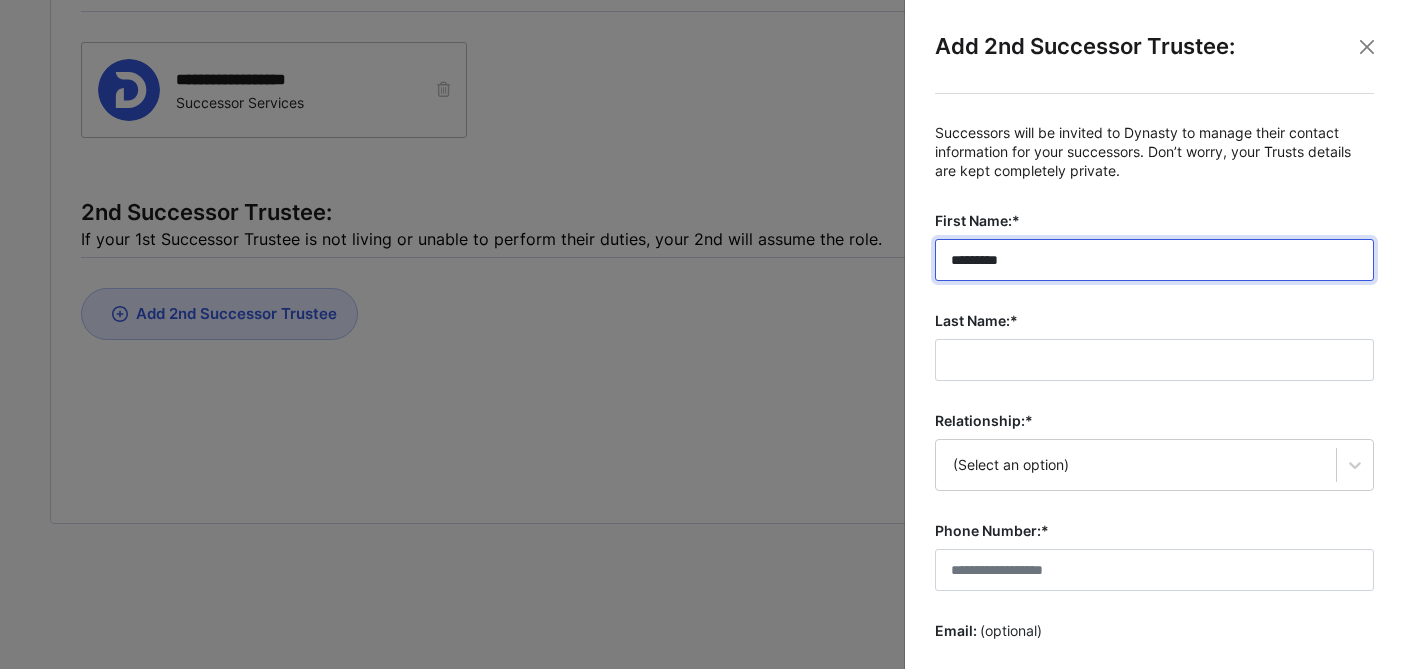 click on "*********" at bounding box center (1154, 260) 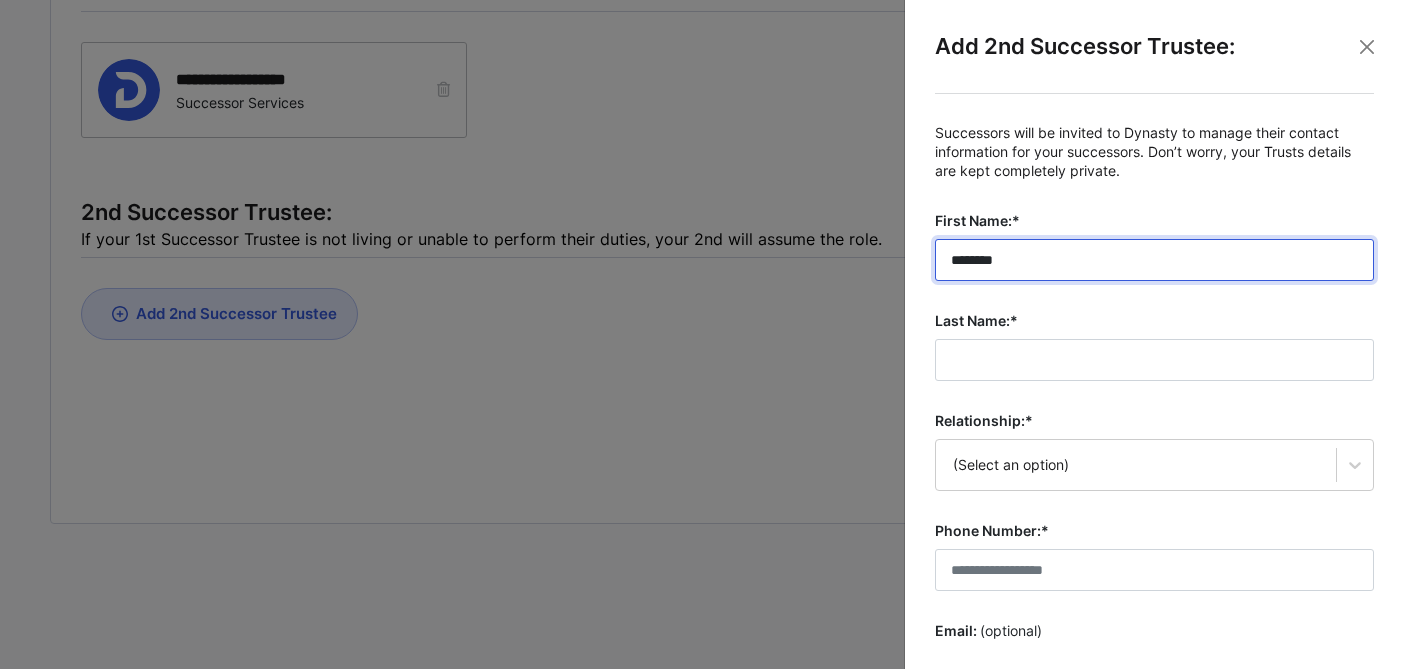 type on "********" 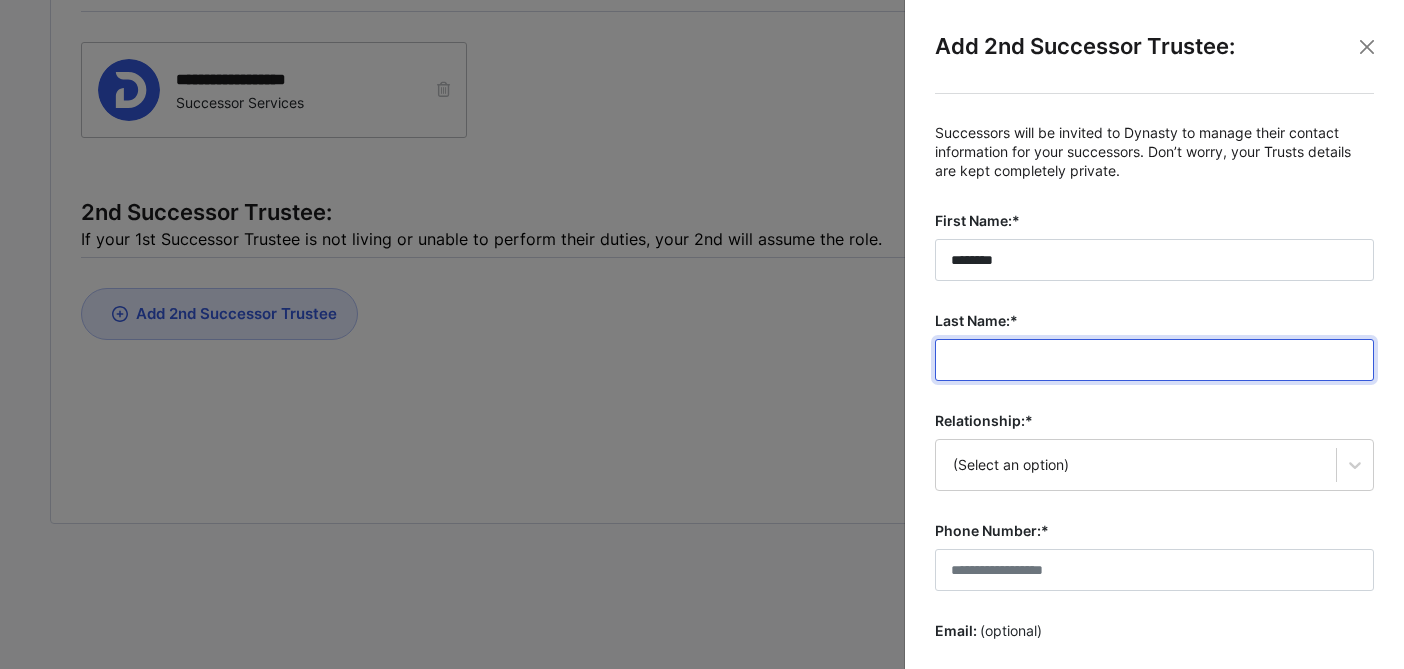 click on "Last Name:*" at bounding box center [1154, 360] 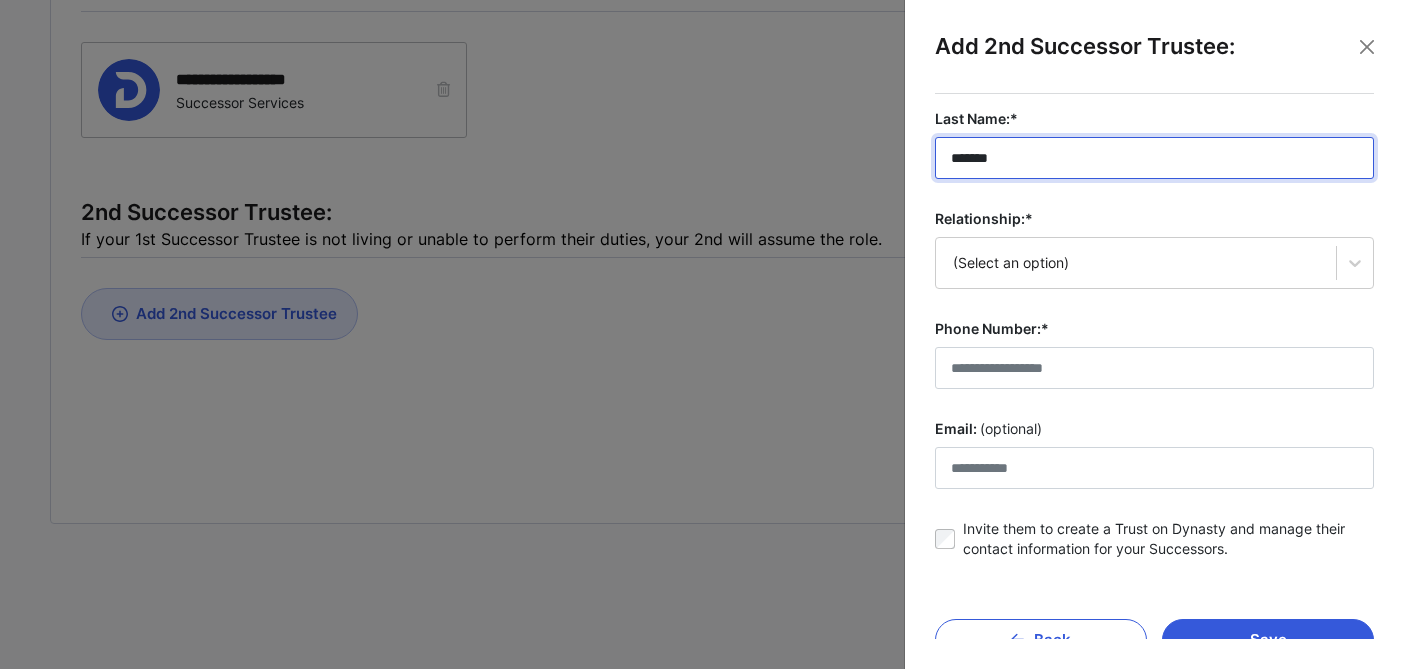scroll, scrollTop: 239, scrollLeft: 0, axis: vertical 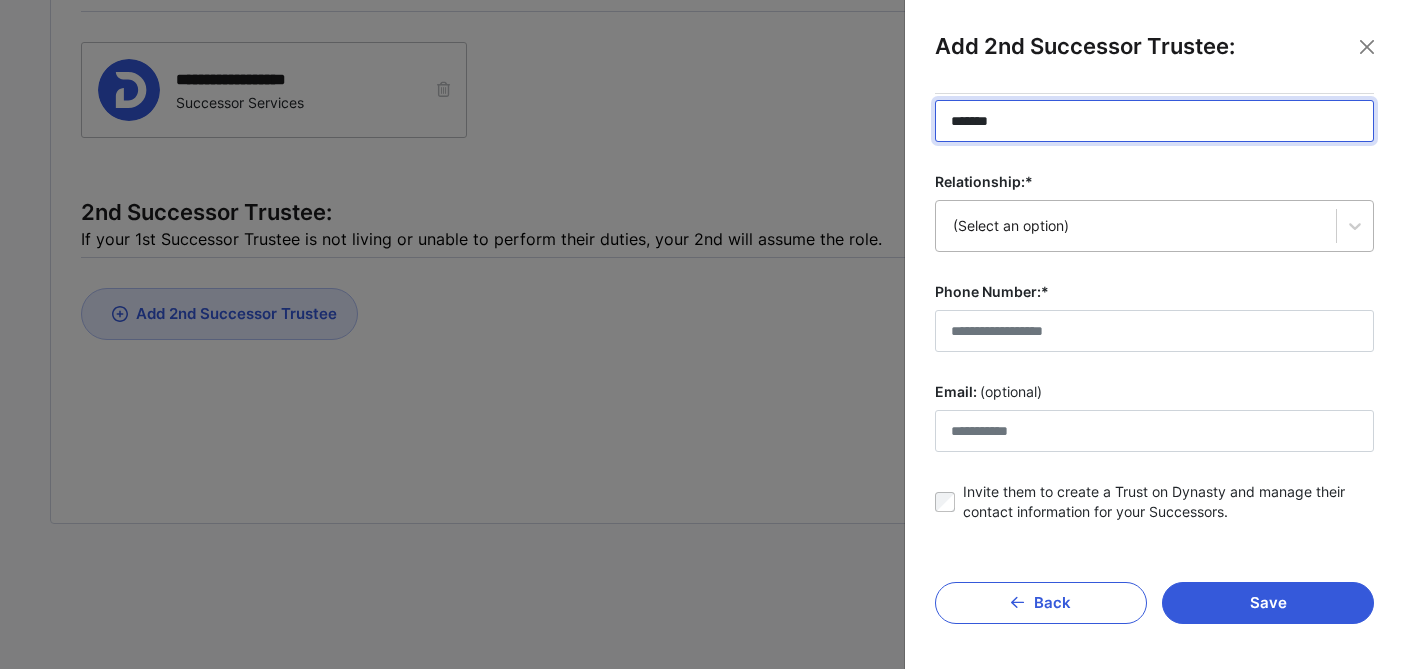 type on "*******" 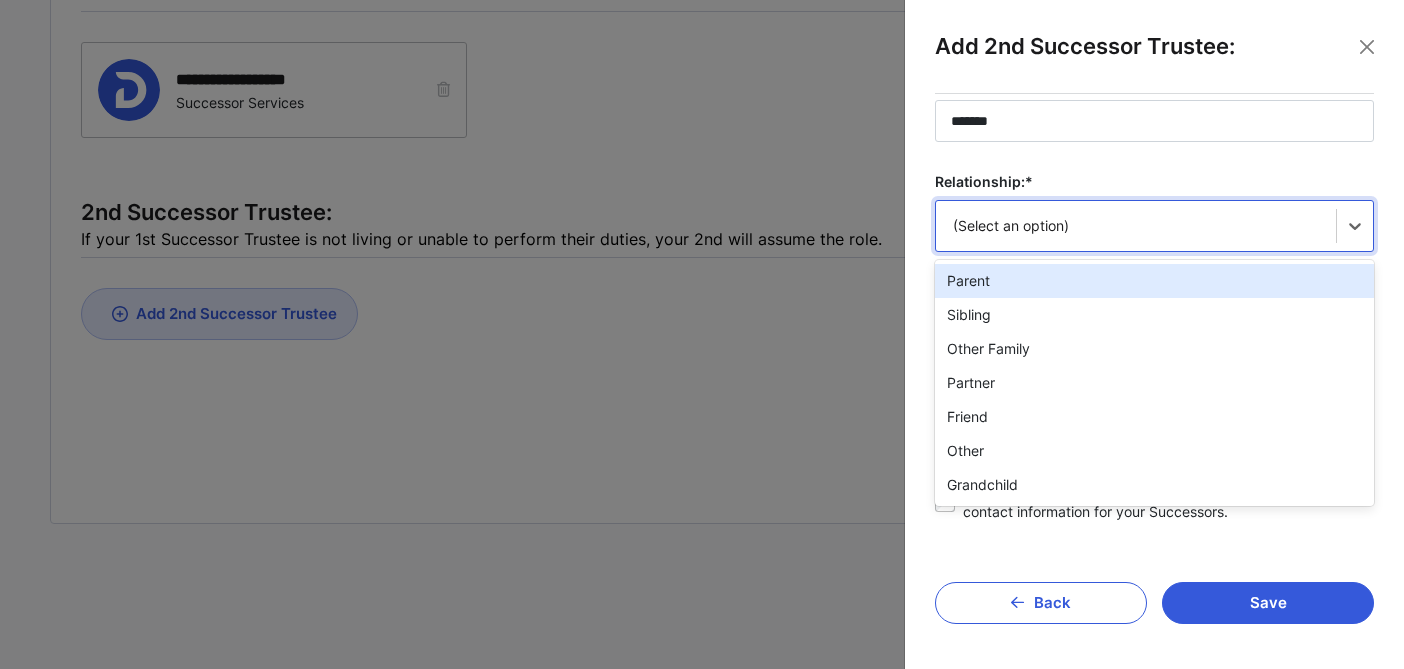 click on "(Select an option)" at bounding box center [1136, 226] 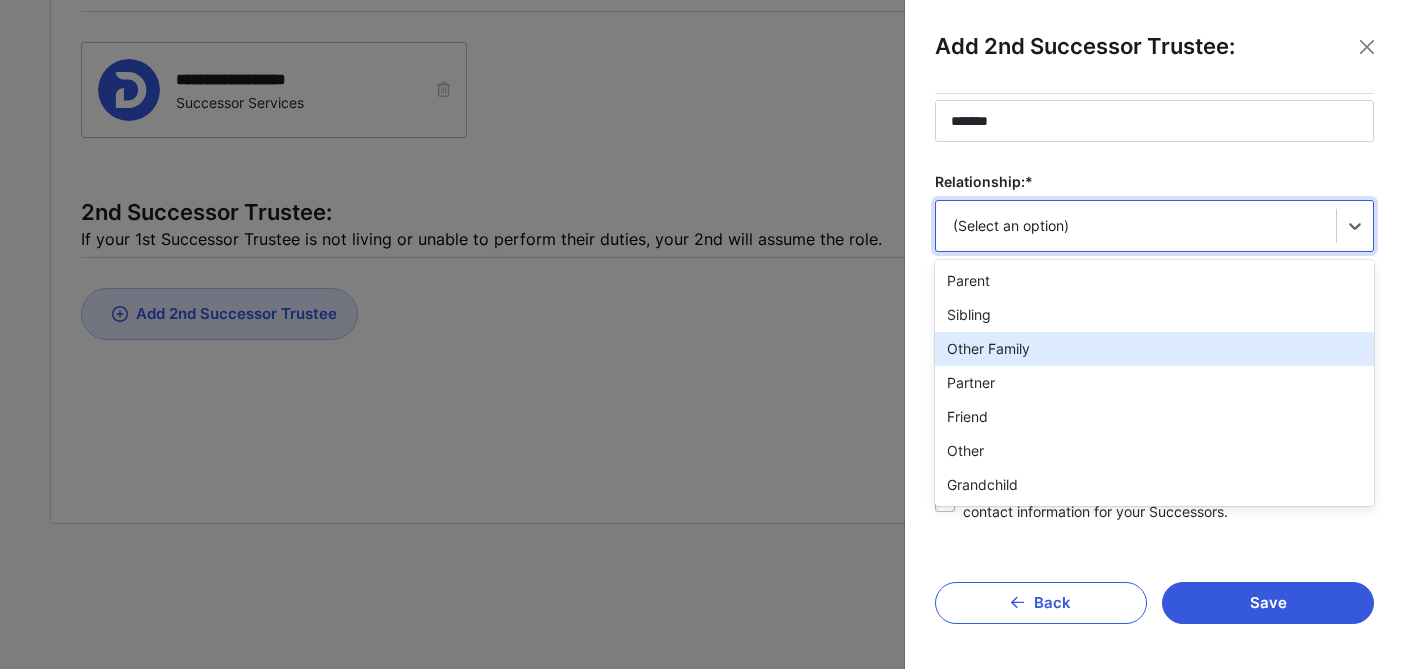 click on "Other Family" at bounding box center [1154, 349] 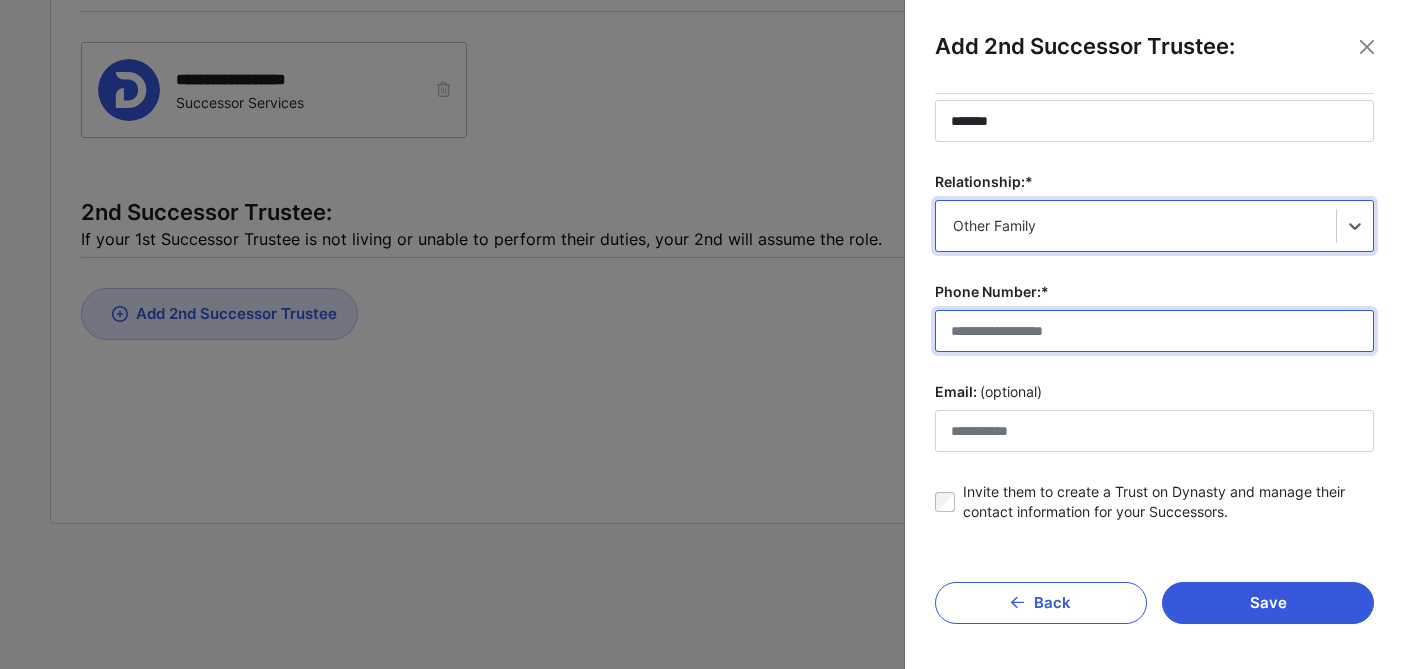click on "Phone Number:*" at bounding box center (1154, 331) 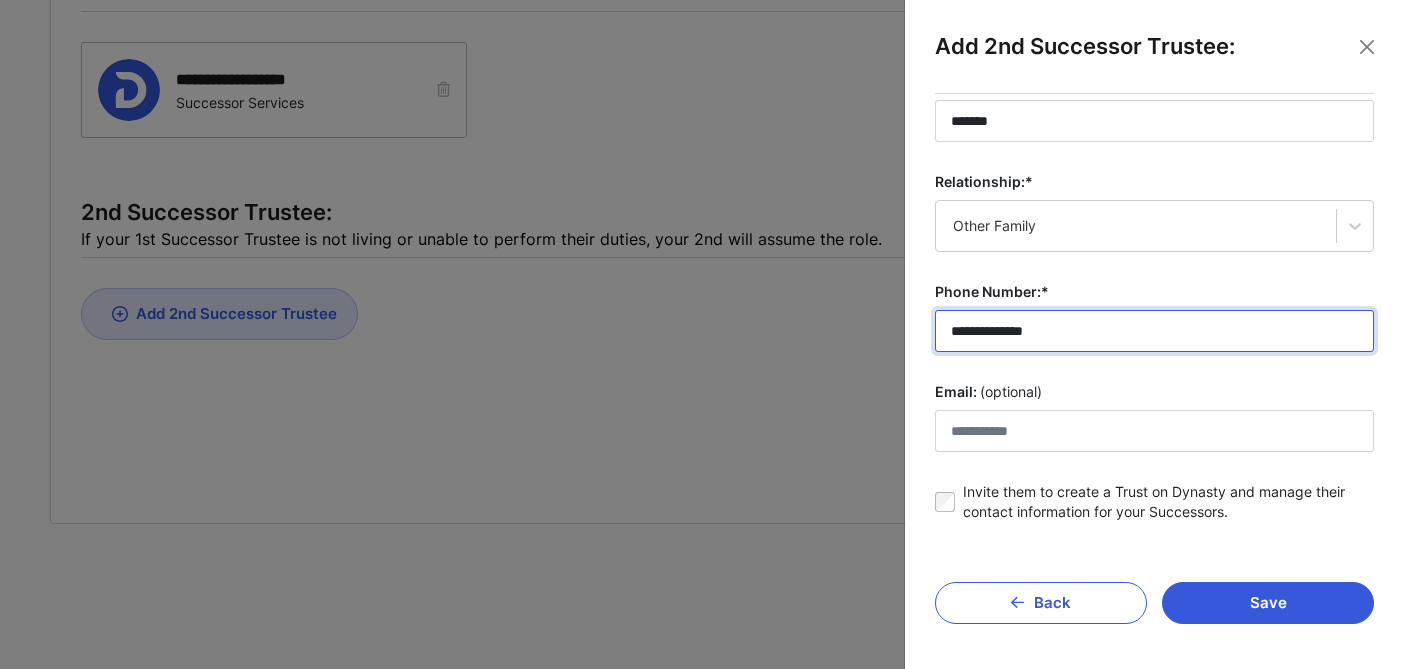 type on "**********" 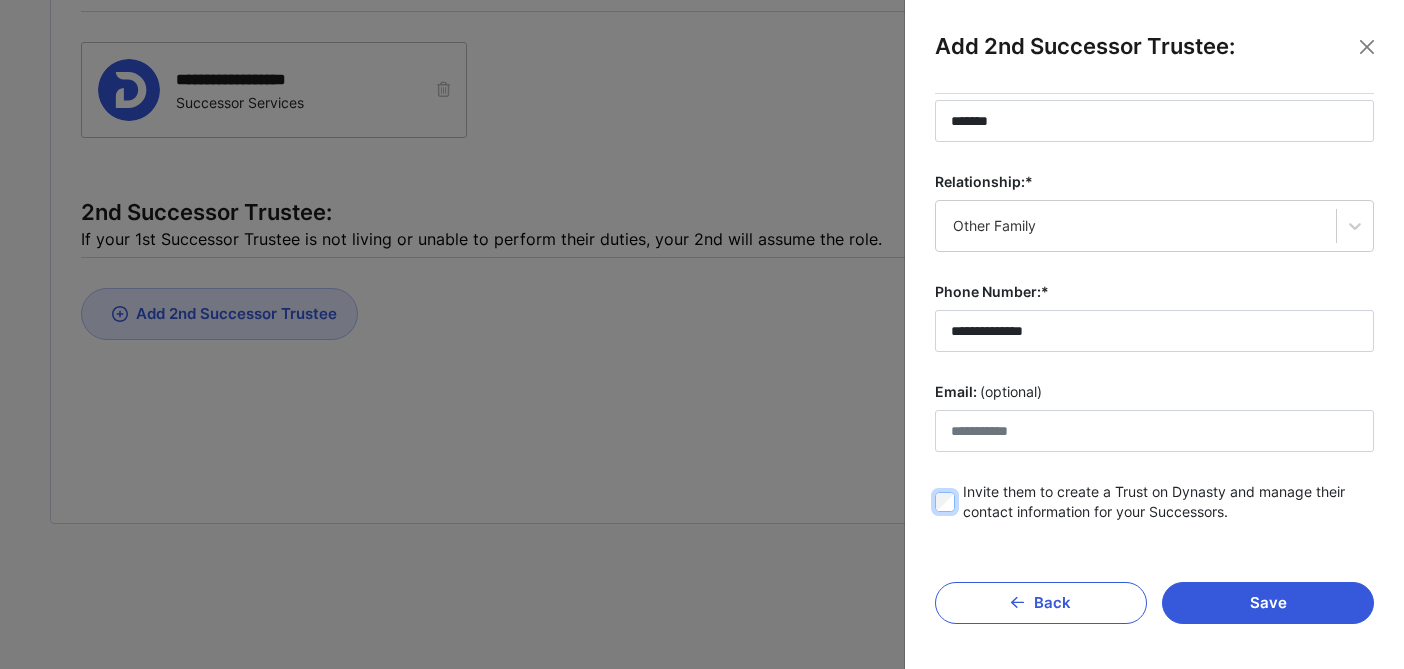 scroll, scrollTop: 515, scrollLeft: 0, axis: vertical 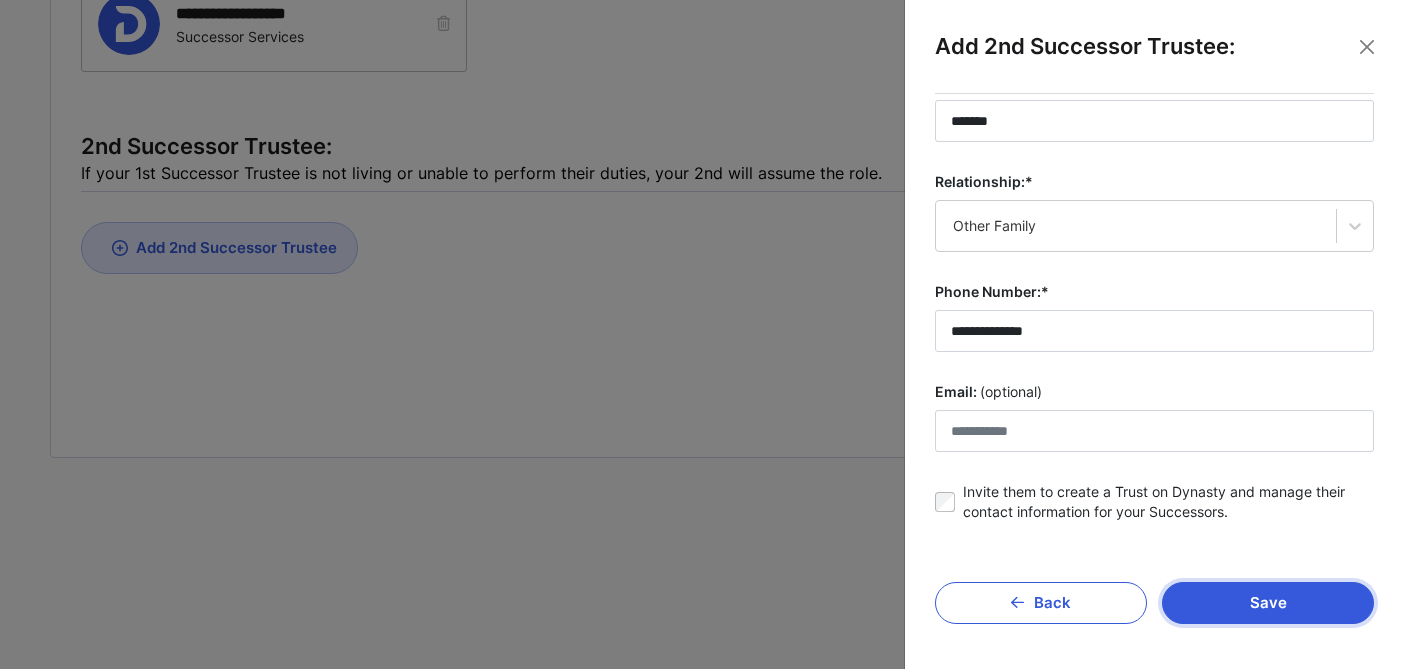 click on "Save" at bounding box center (1268, 603) 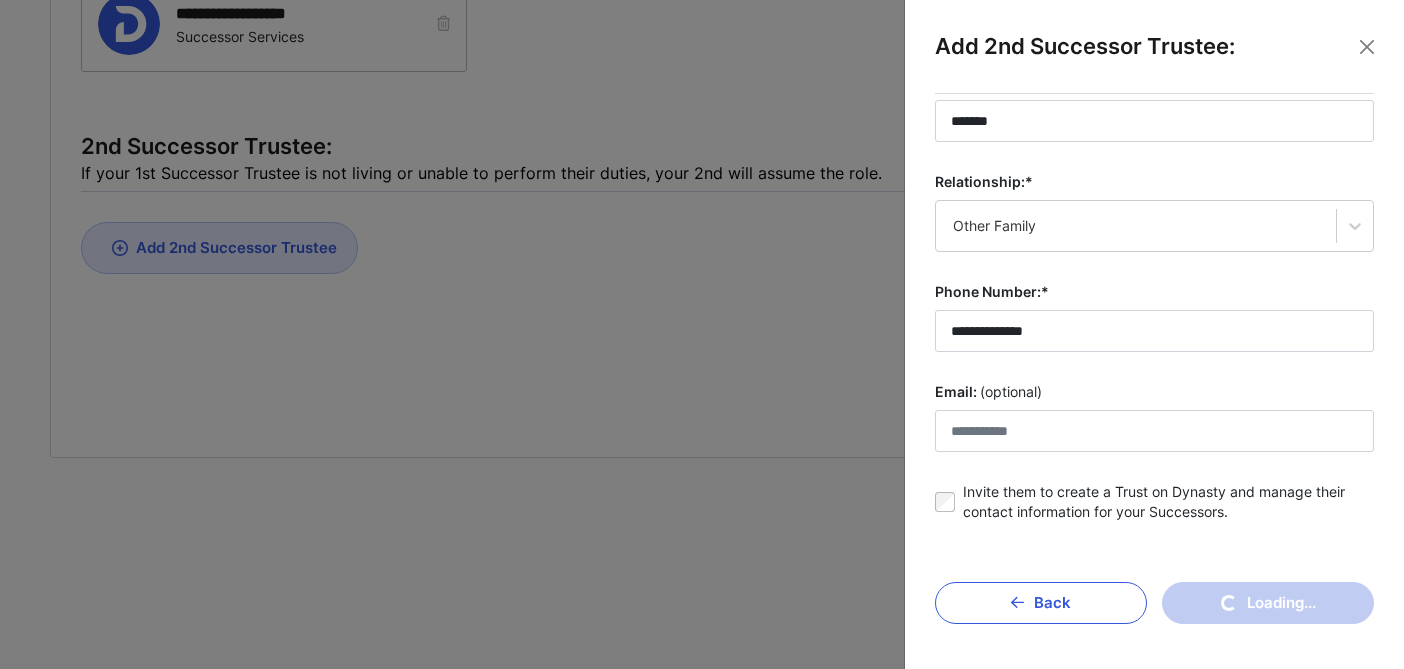 type 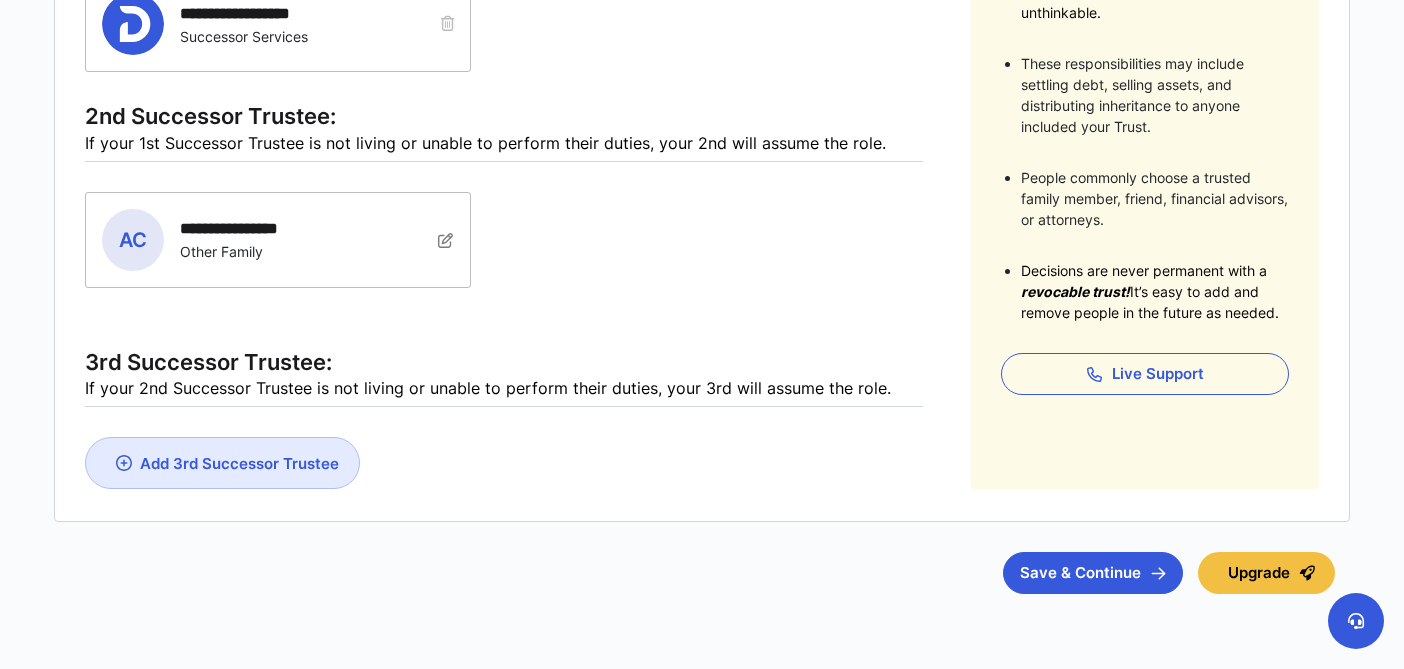 click on "Add 3rd Successor Trustee" at bounding box center [239, 463] 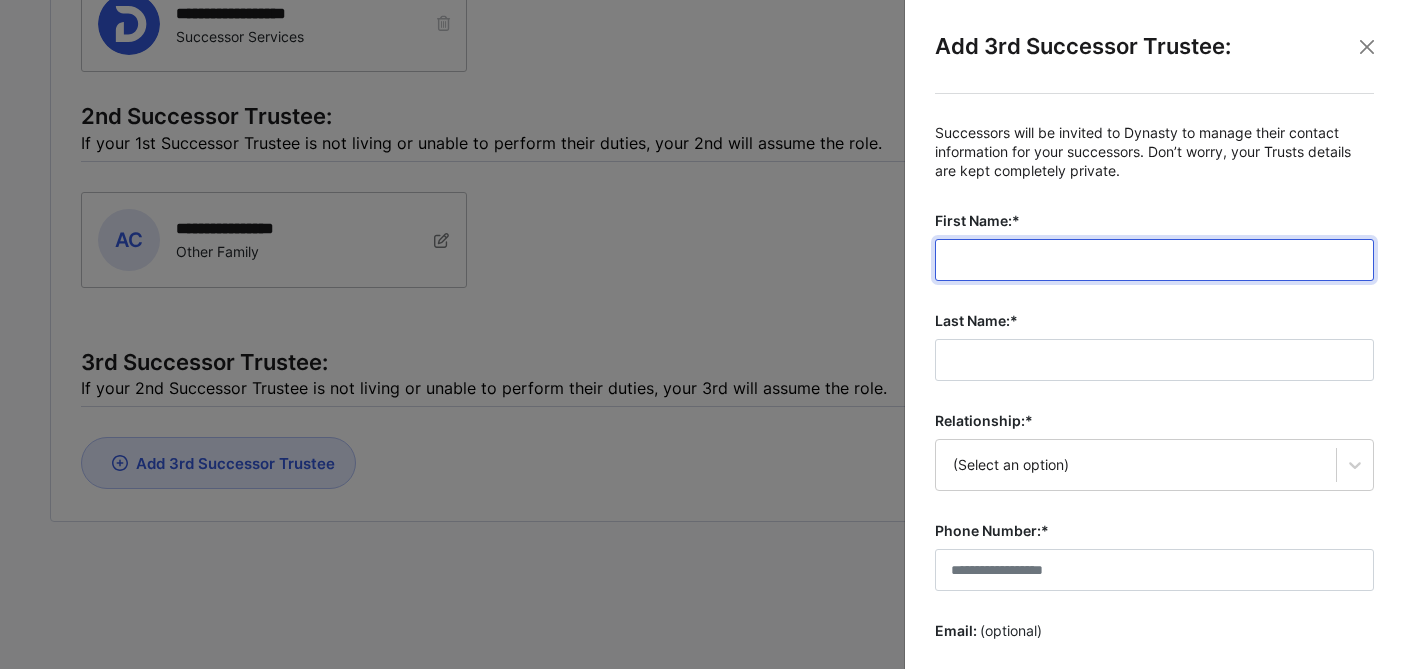 click on "First Name:*" at bounding box center [1154, 260] 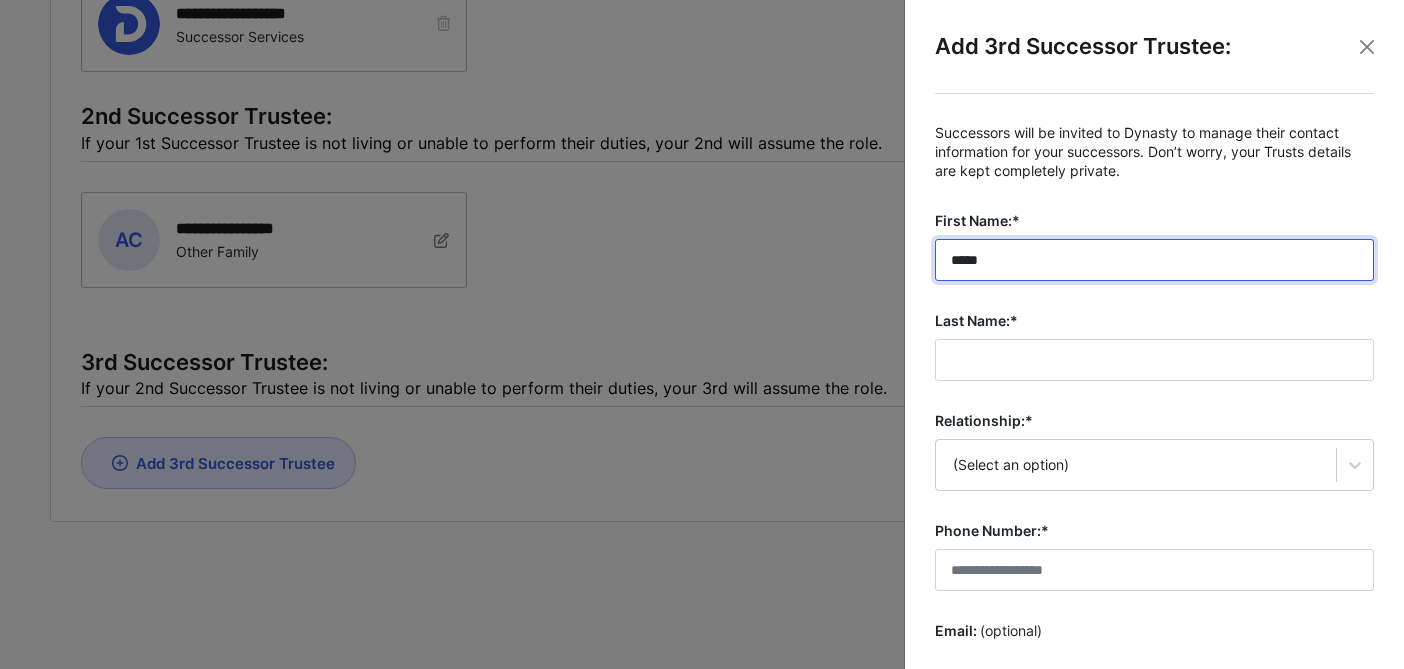 type on "*****" 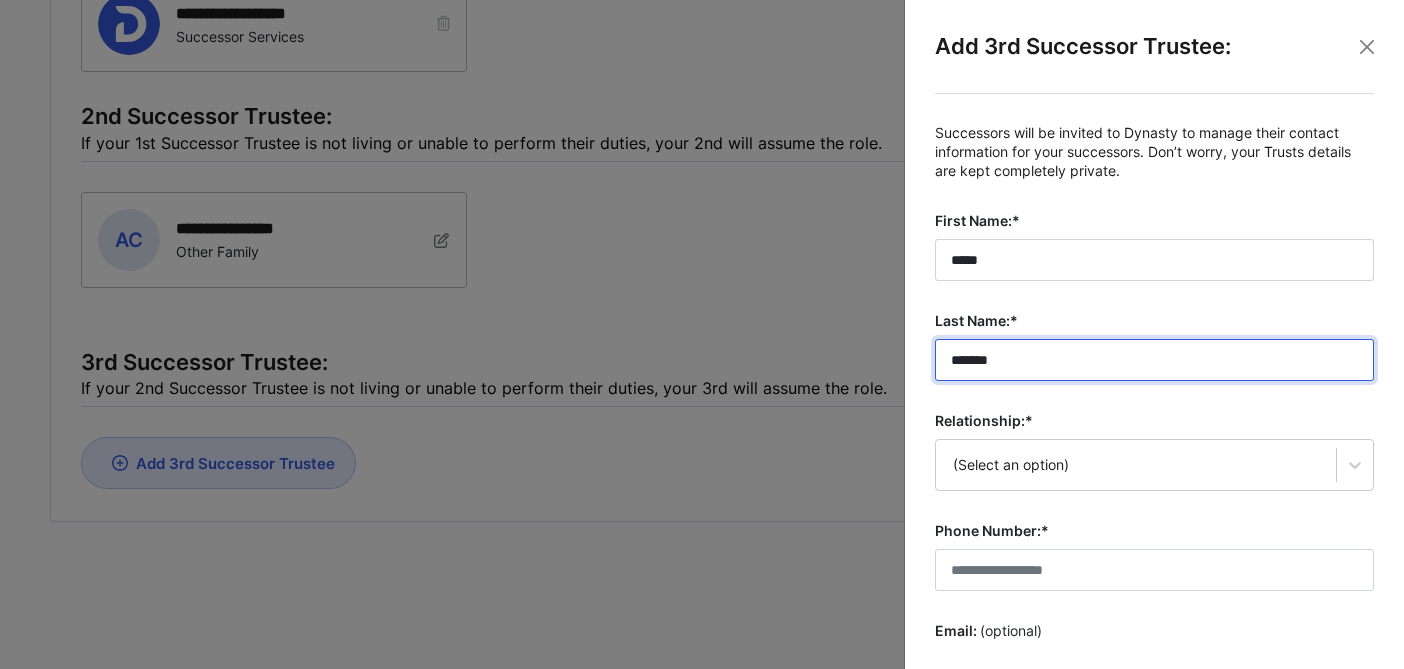 type on "*******" 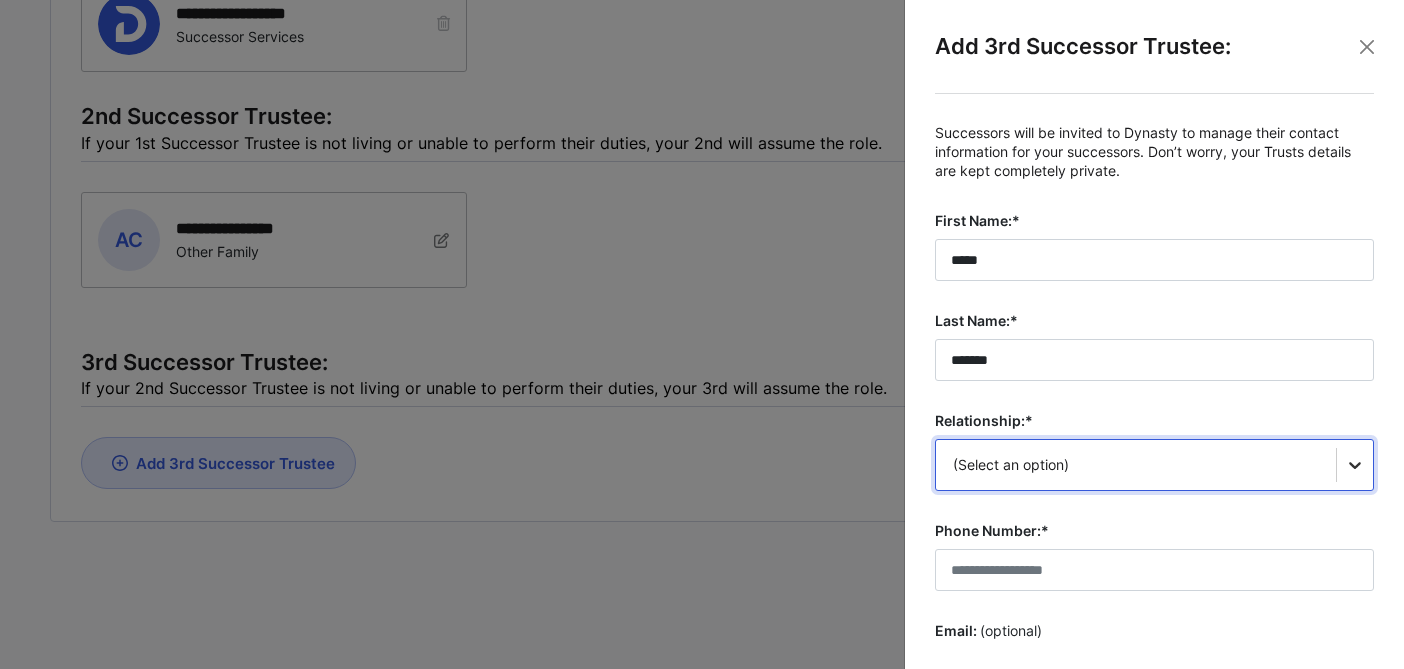 click on "option , selected.   Select is focused , press Down to open the menu,  (Select an option)" at bounding box center [1154, 465] 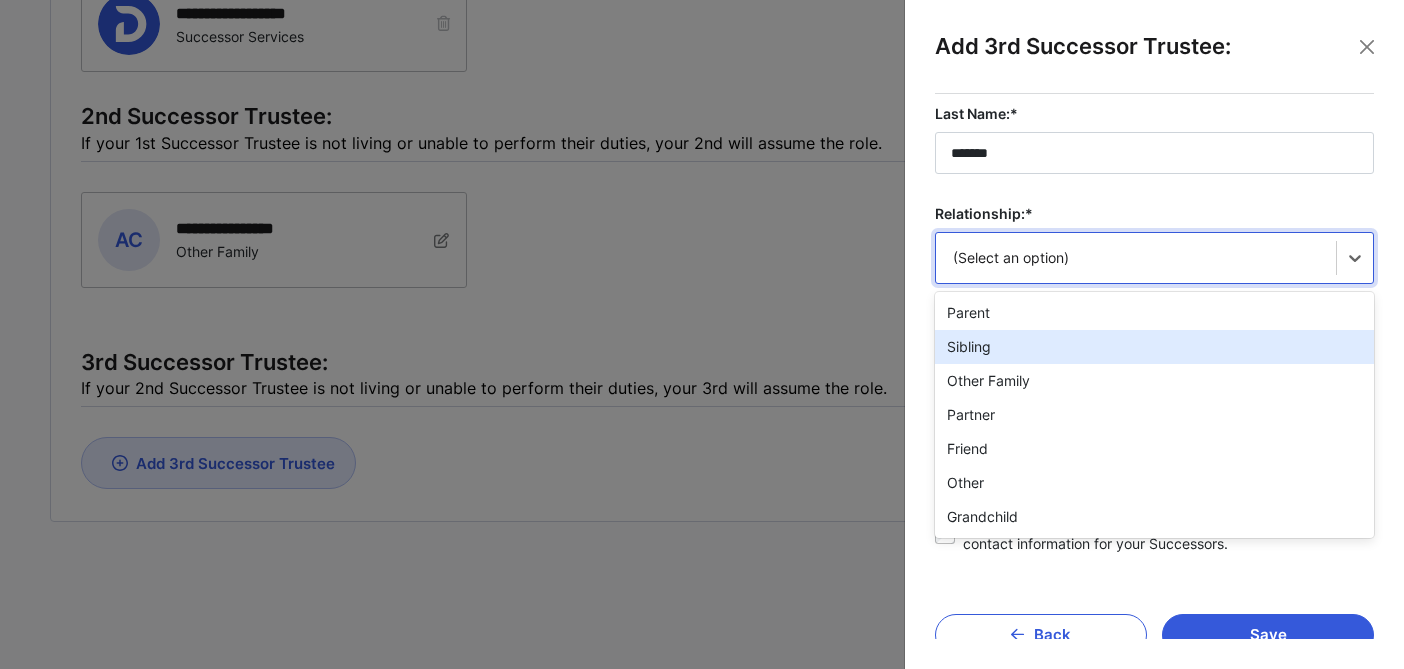 click on "Sibling" at bounding box center [1154, 347] 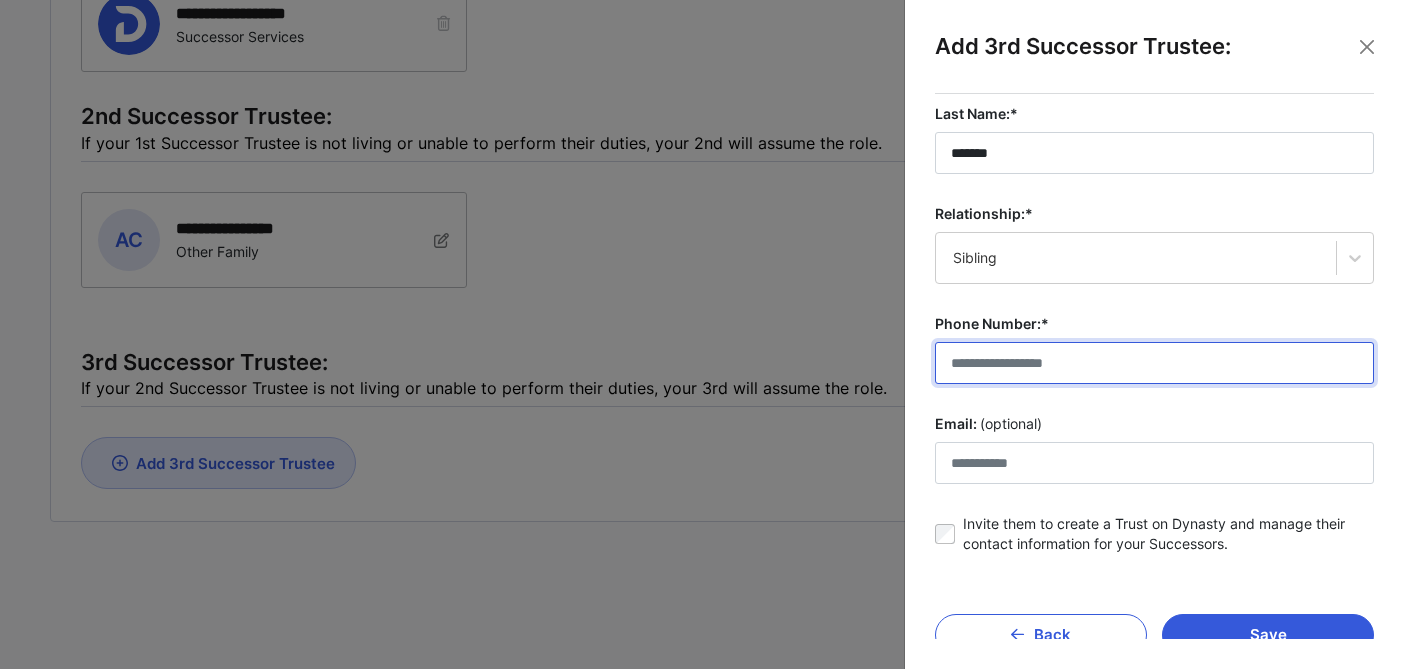 click on "Phone Number:*" at bounding box center (1154, 363) 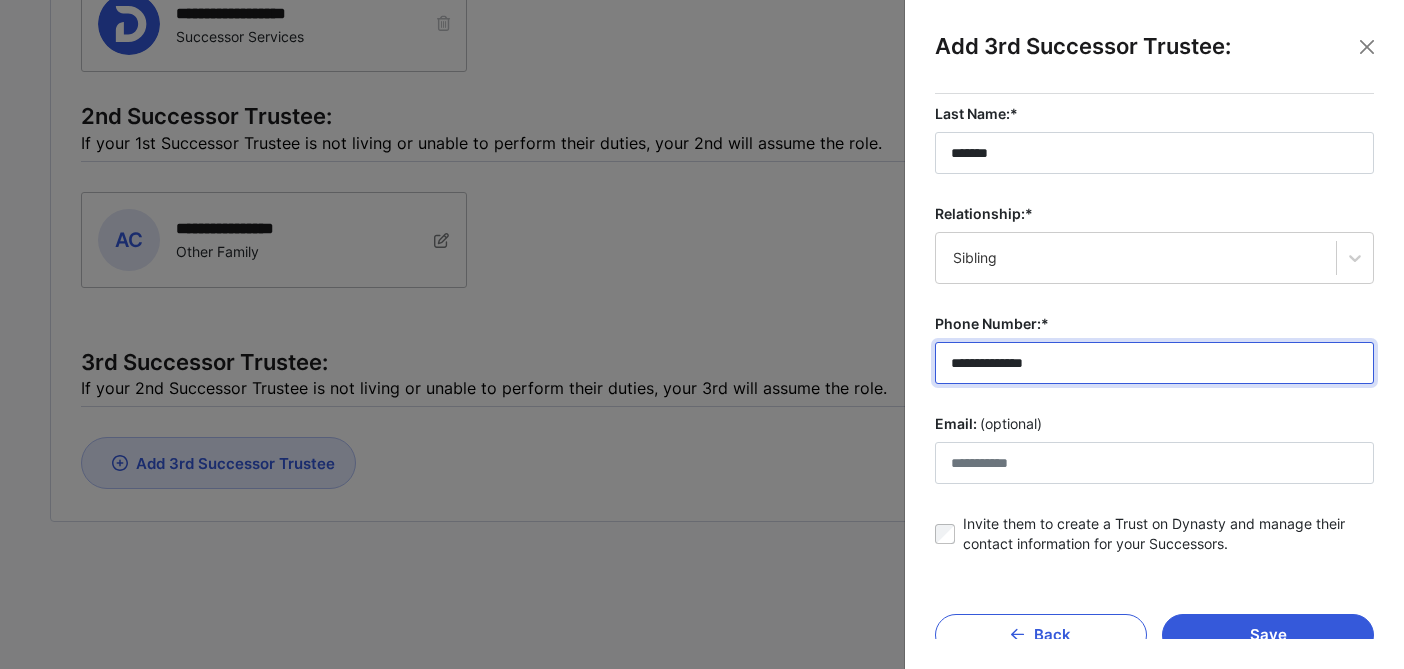 type on "**********" 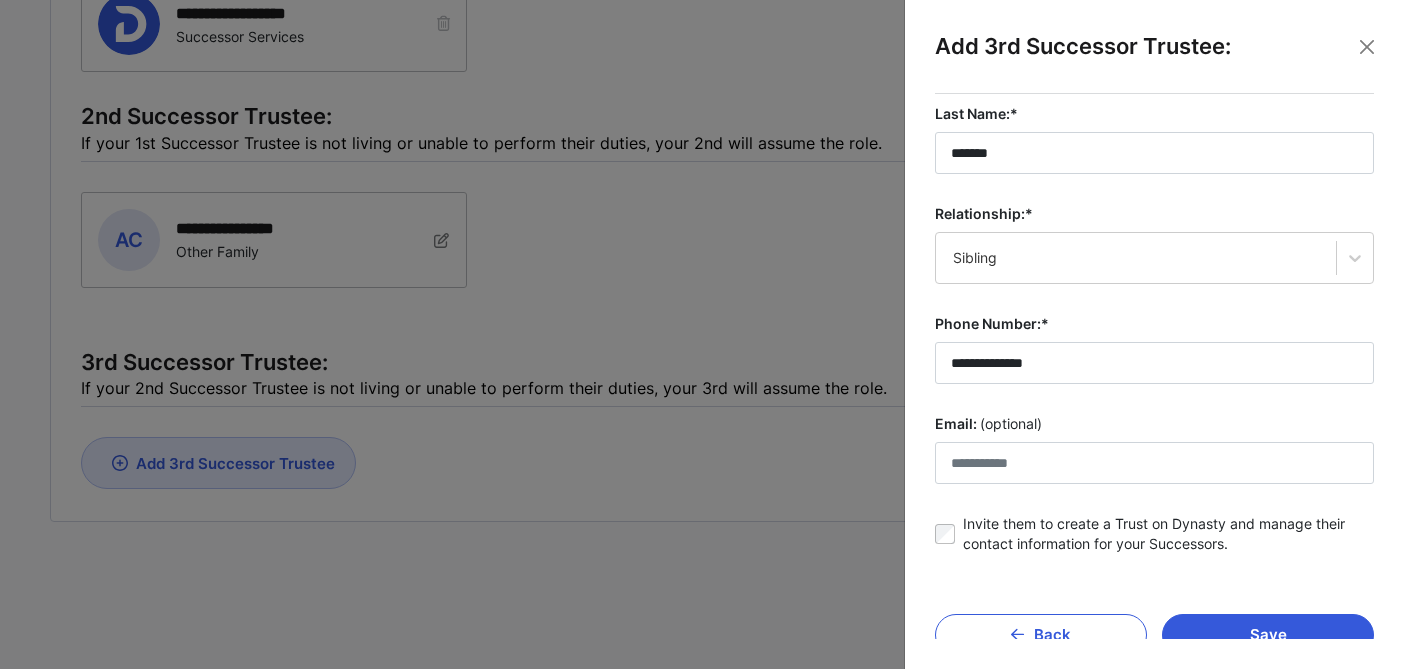 click on "Invite them to create a Trust on Dynasty and manage their contact information for your Successors." at bounding box center (1168, 534) 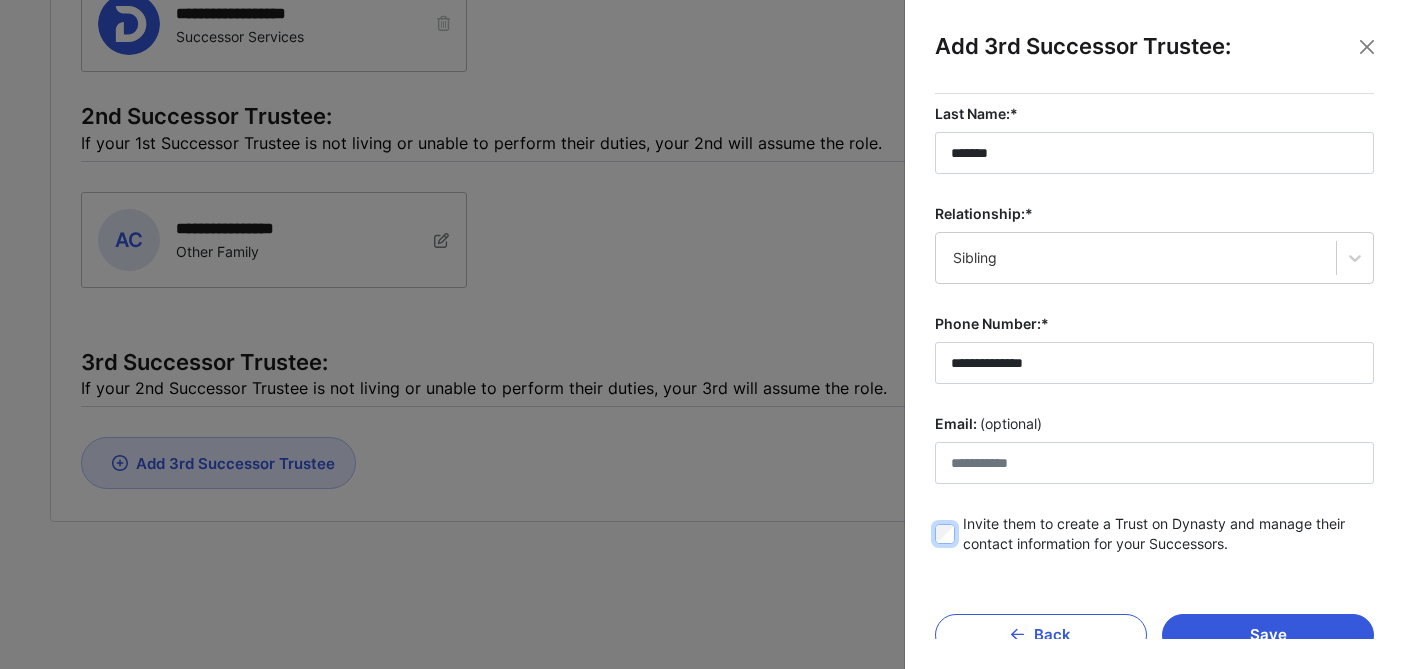 scroll, scrollTop: 239, scrollLeft: 0, axis: vertical 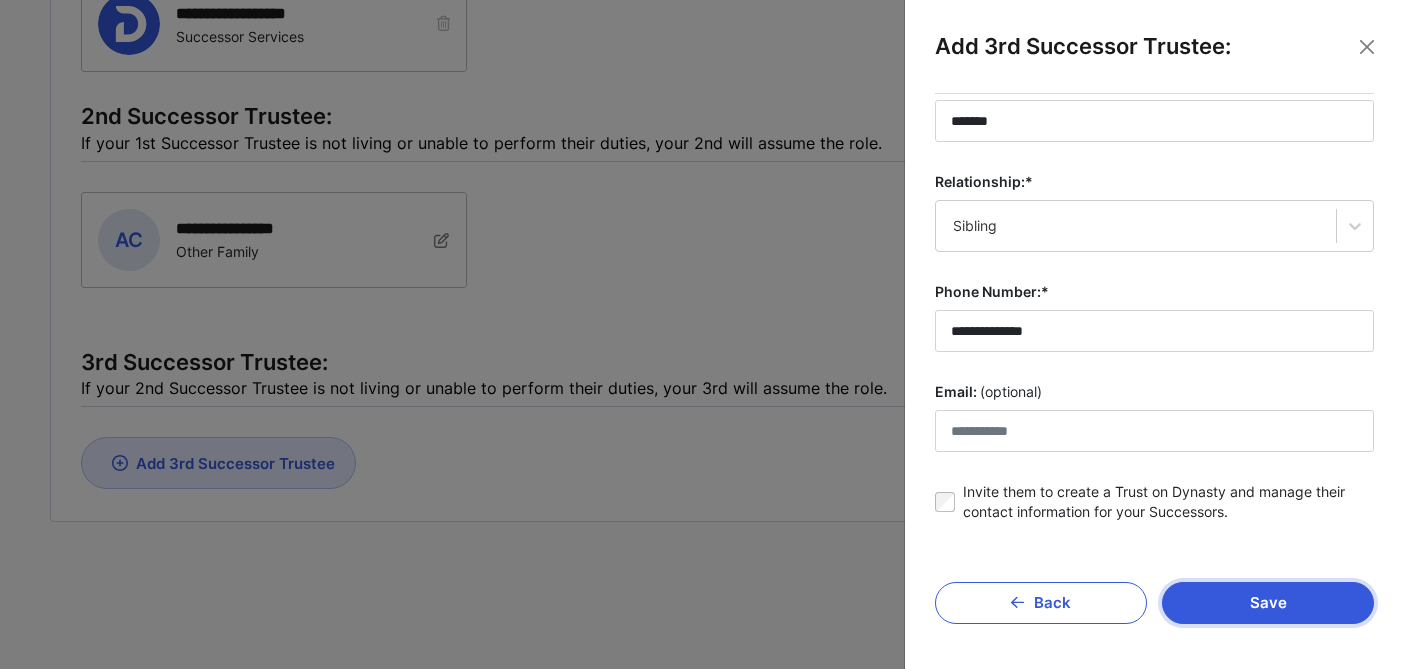 click on "Save" at bounding box center (1268, 603) 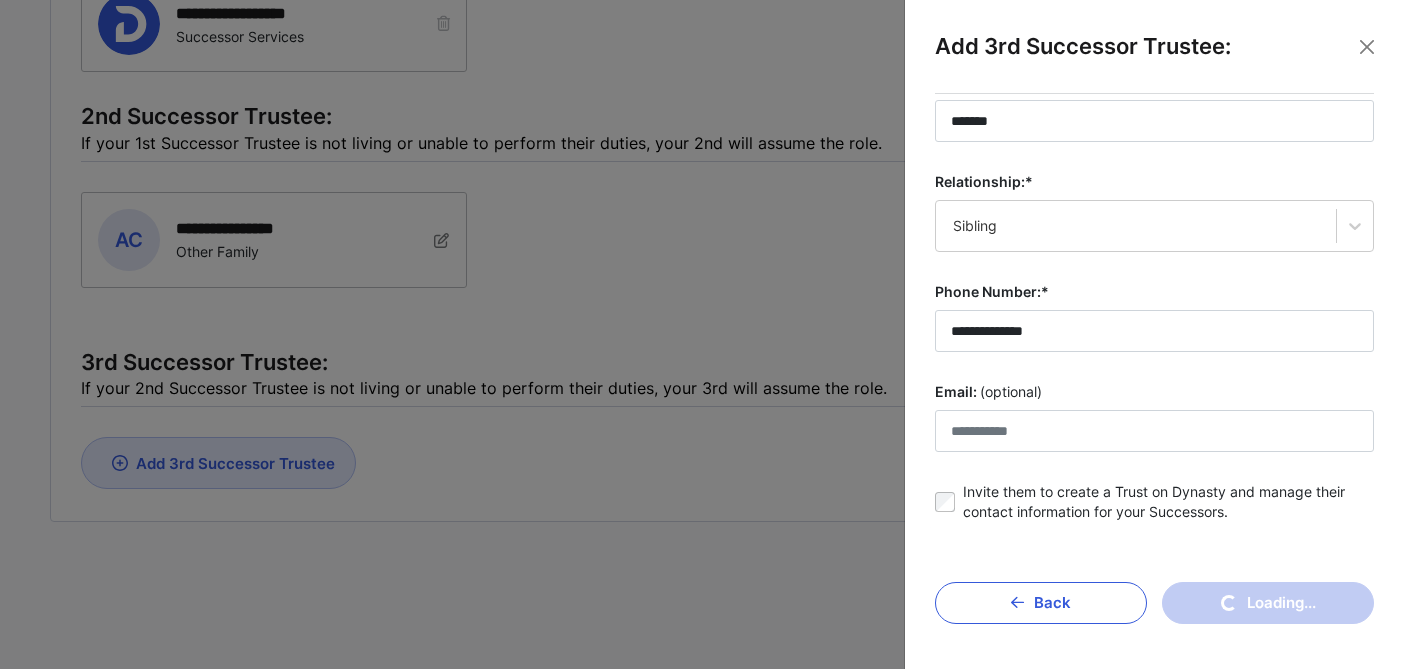 type 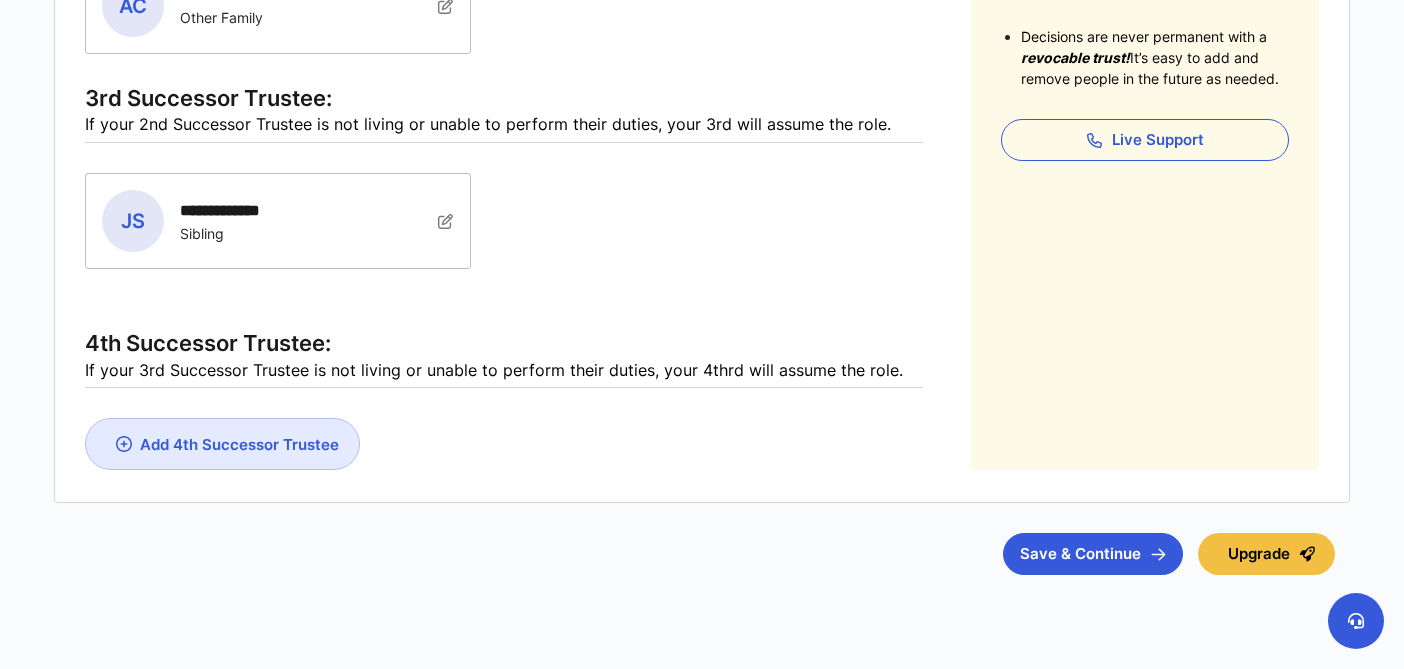 scroll, scrollTop: 795, scrollLeft: 0, axis: vertical 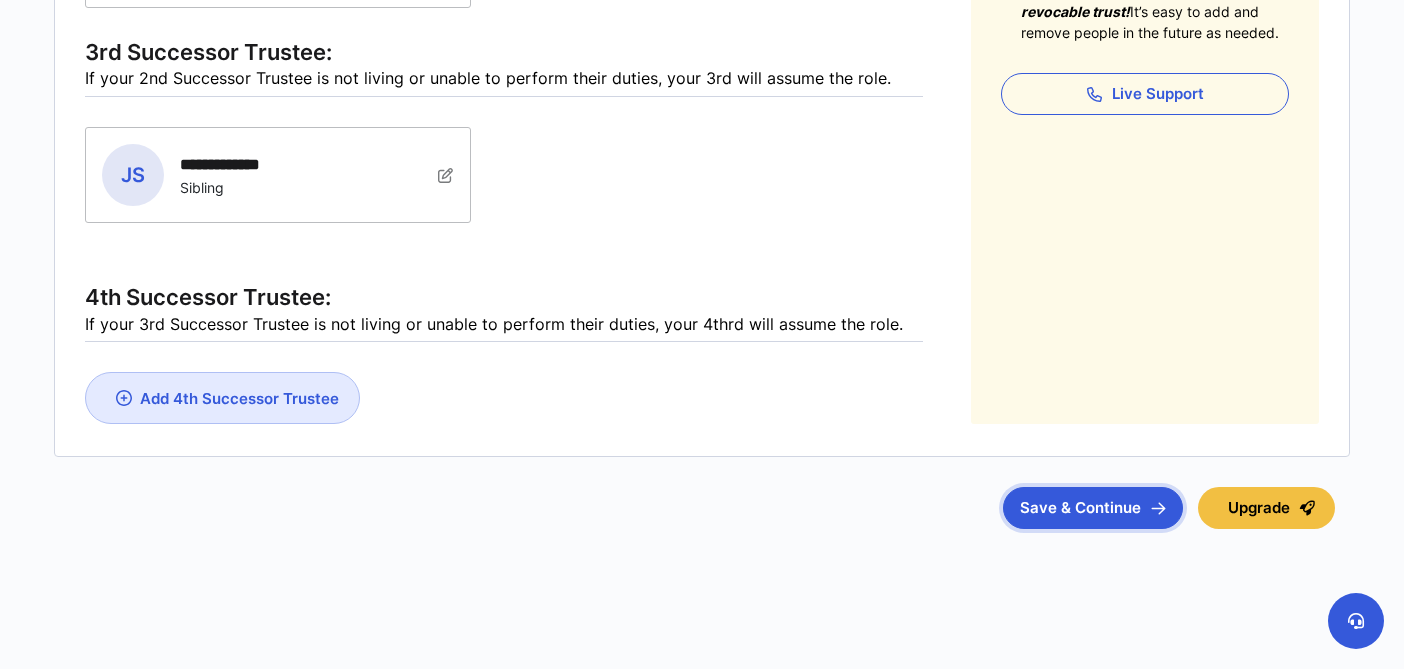 click on "Save & Continue" at bounding box center (1093, 508) 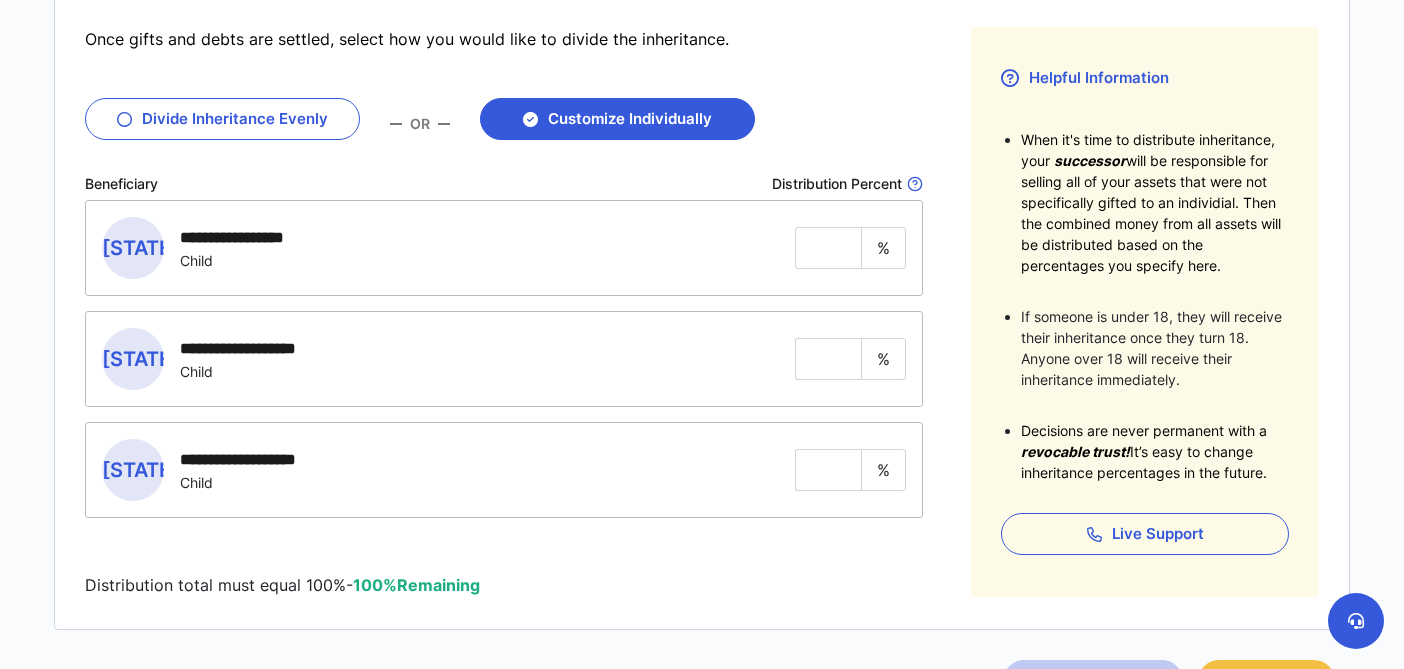 scroll, scrollTop: 326, scrollLeft: 0, axis: vertical 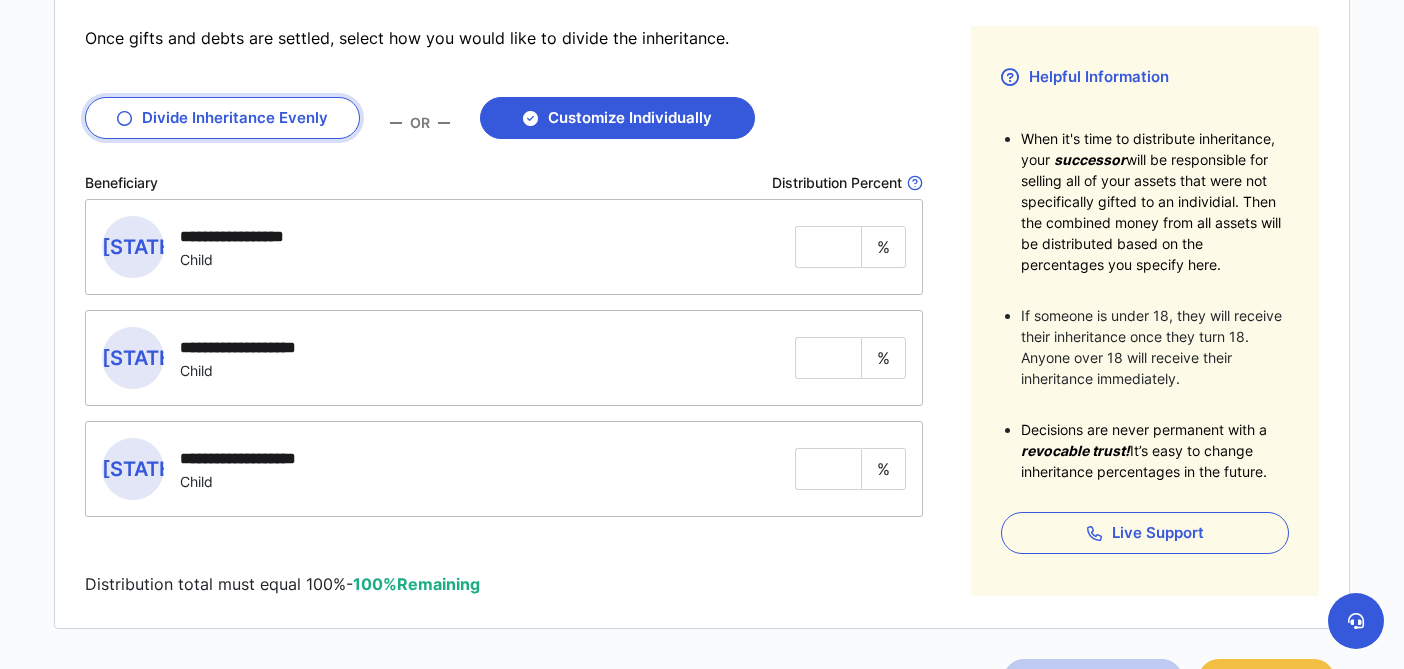 click on "Divide Inheritance Evenly" at bounding box center (222, 118) 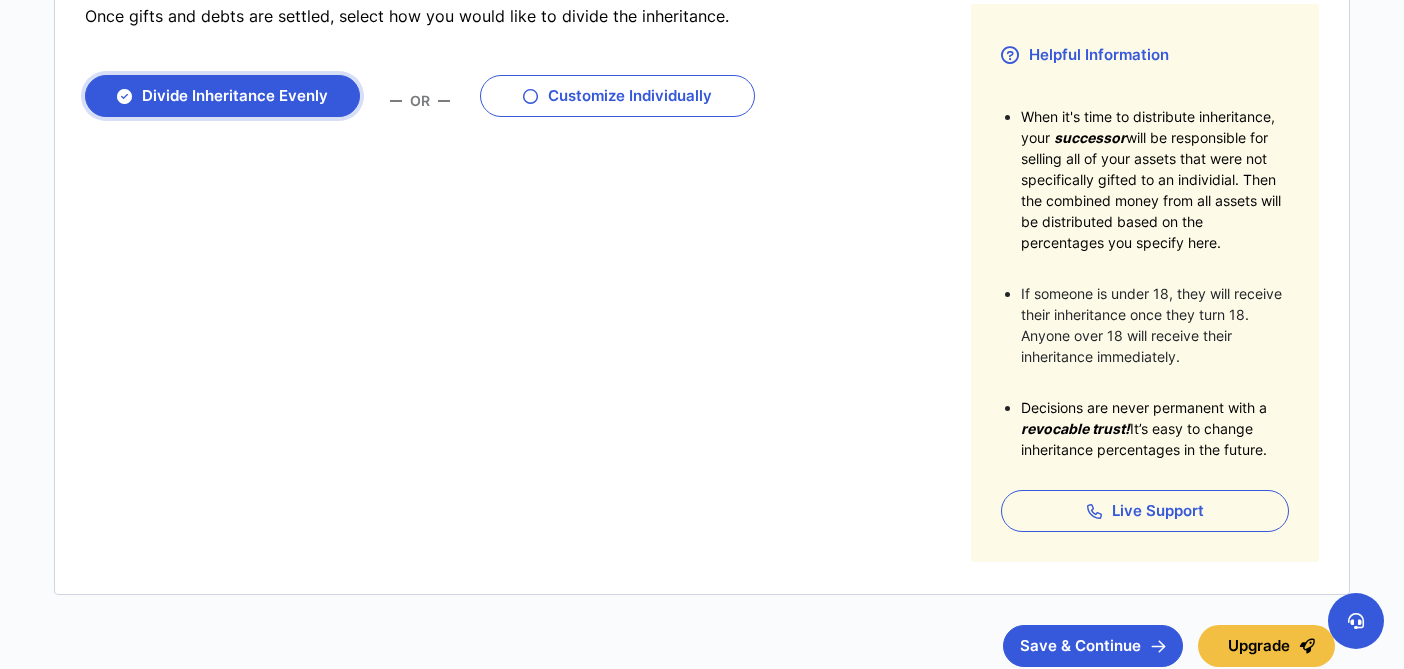 scroll, scrollTop: 486, scrollLeft: 0, axis: vertical 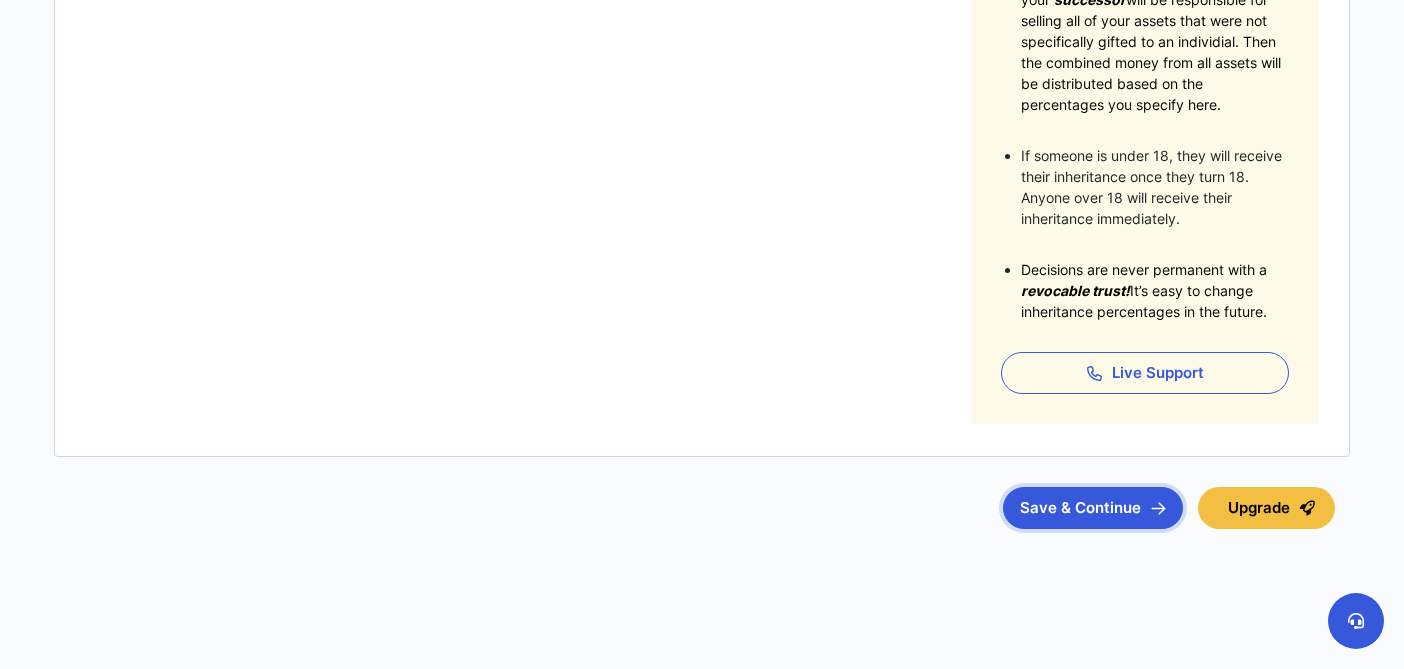 click on "Save & Continue" at bounding box center (1093, 508) 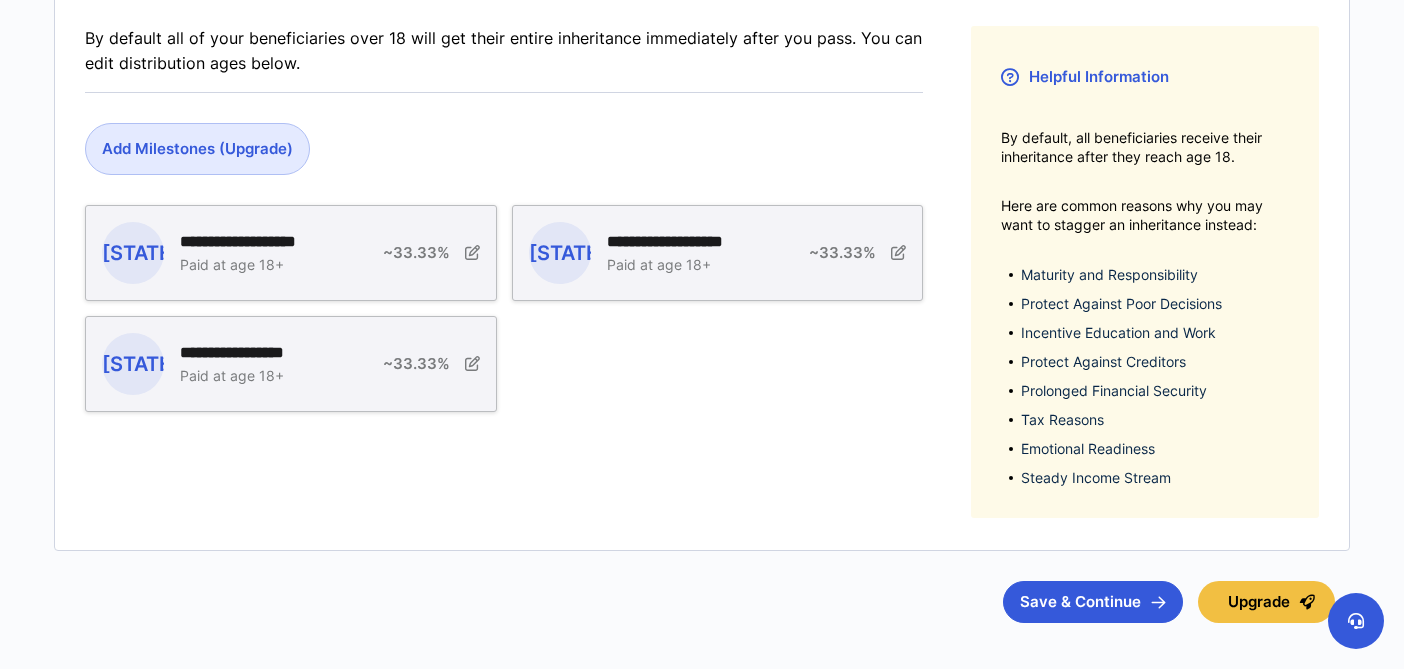 scroll, scrollTop: 417, scrollLeft: 0, axis: vertical 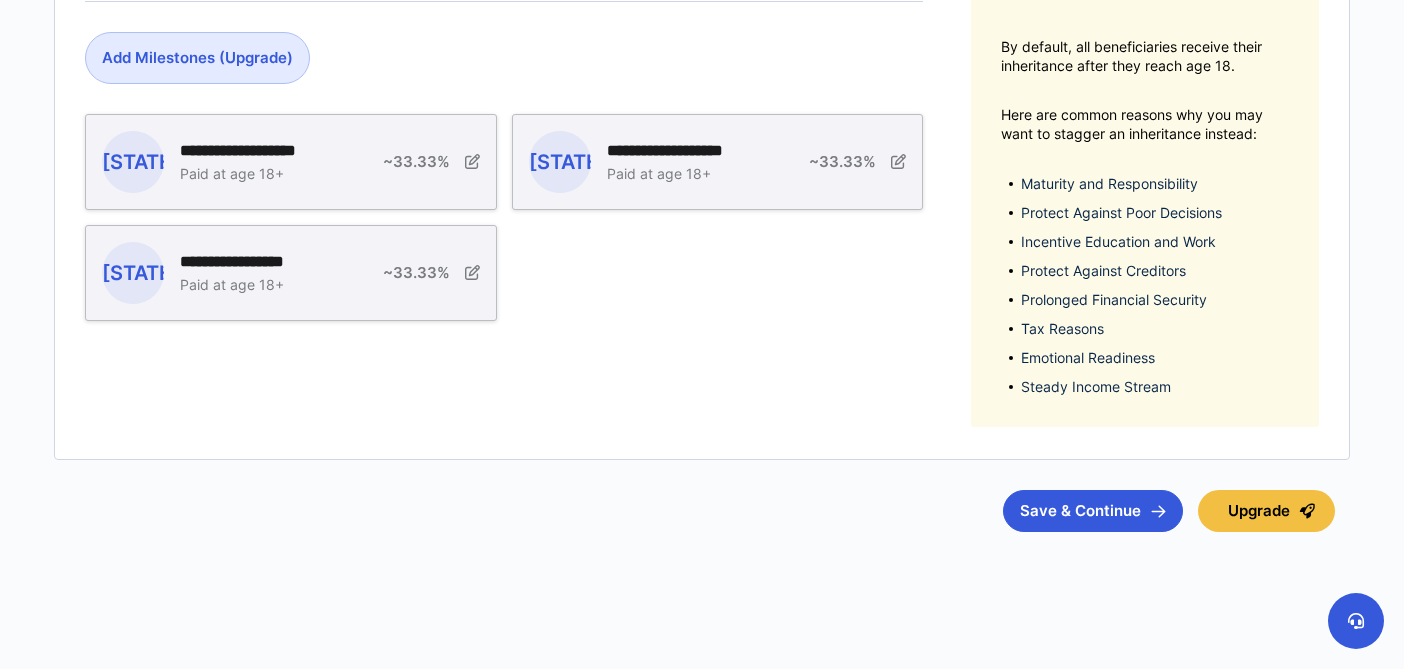 click on "Paid at age 18+" at bounding box center [686, 173] 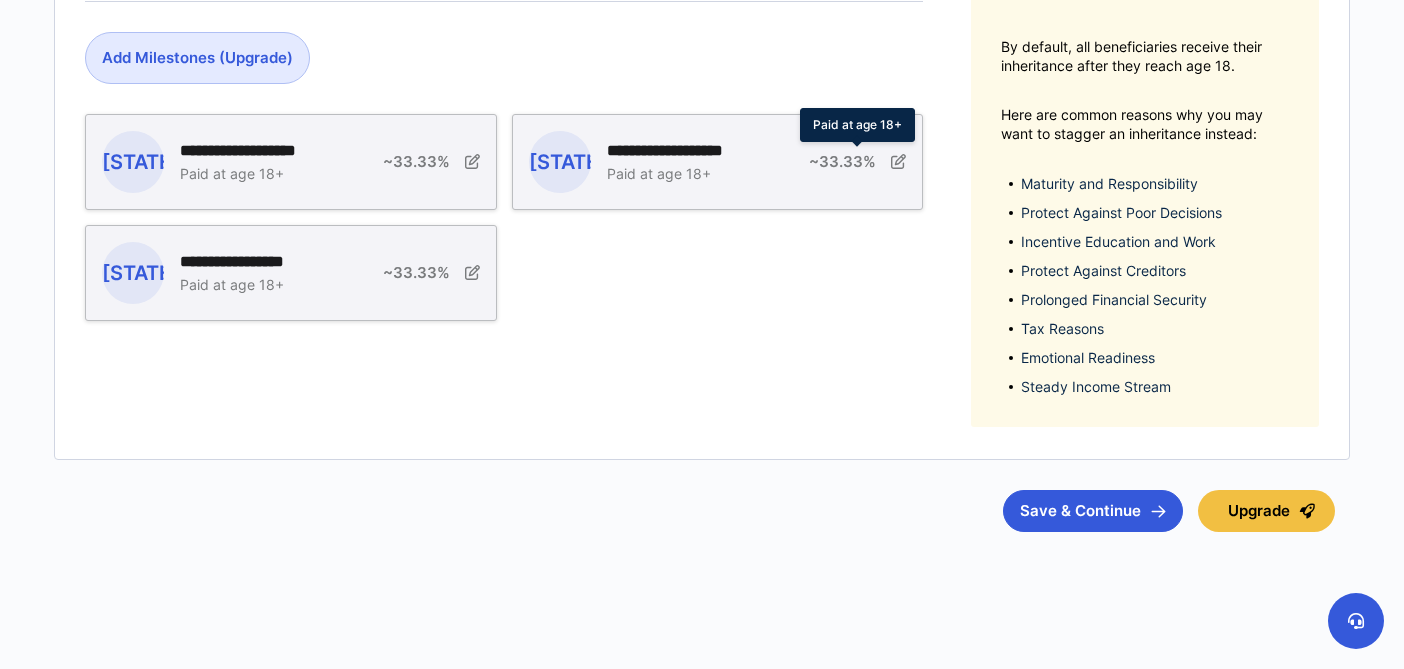 click at bounding box center [898, 161] 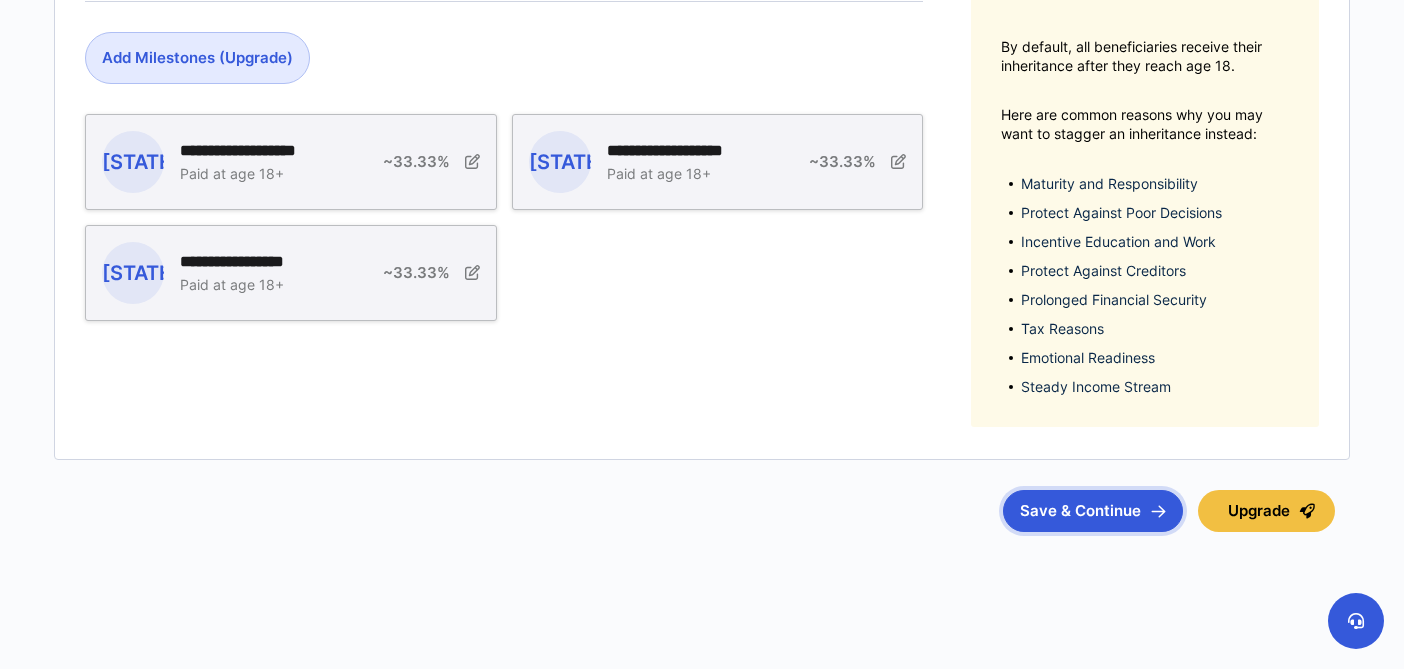 click on "Save & Continue" at bounding box center (1093, 511) 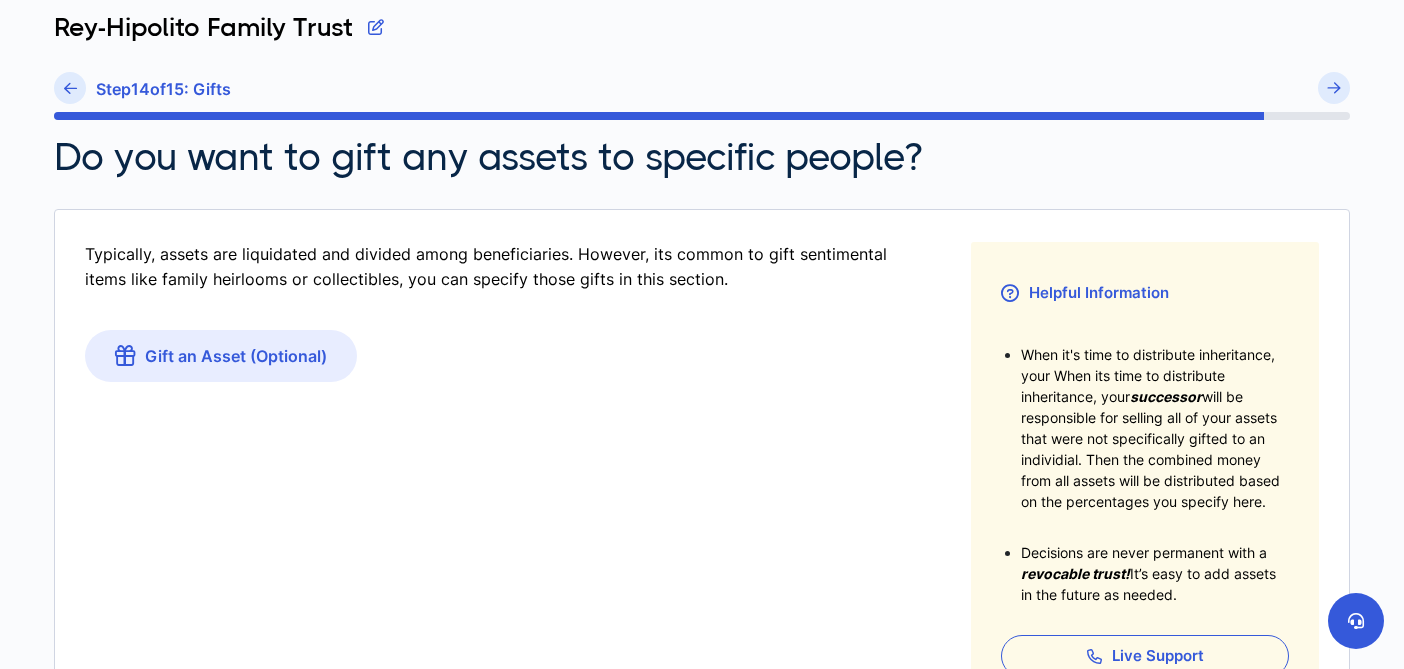 scroll, scrollTop: 393, scrollLeft: 0, axis: vertical 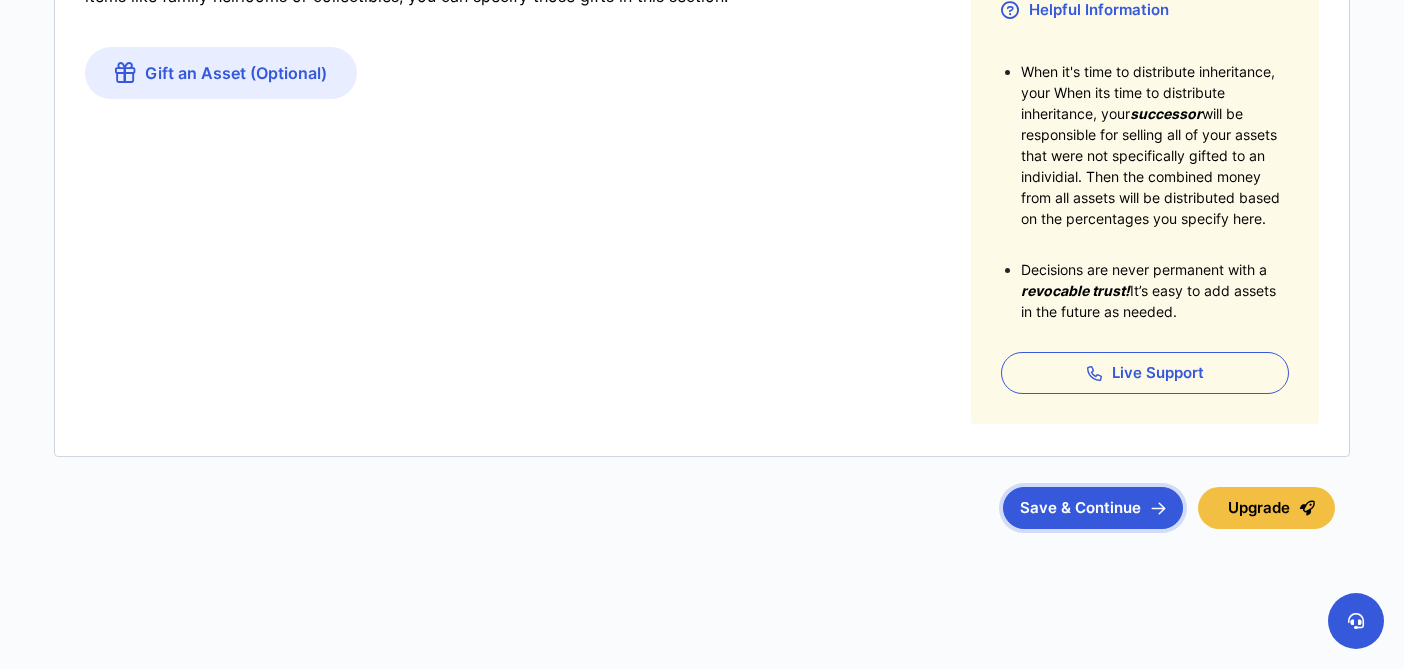 click on "Save & Continue" at bounding box center [1093, 508] 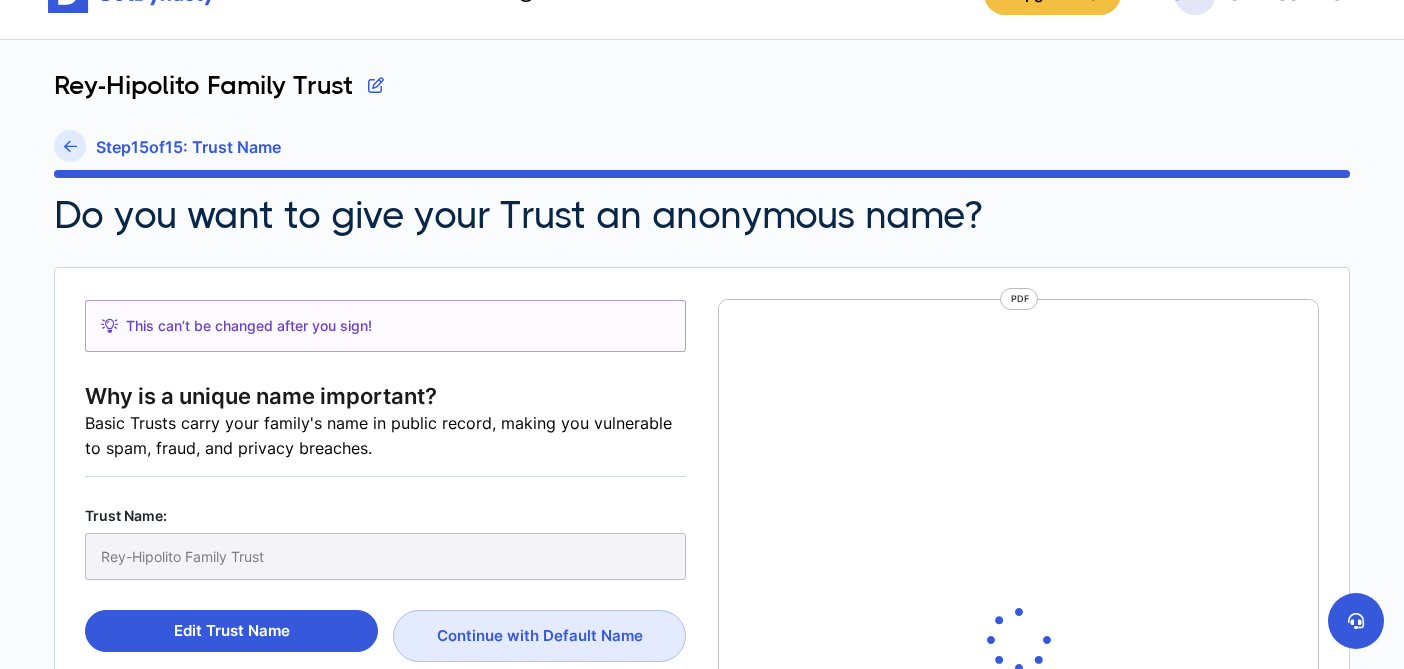 scroll, scrollTop: 165, scrollLeft: 0, axis: vertical 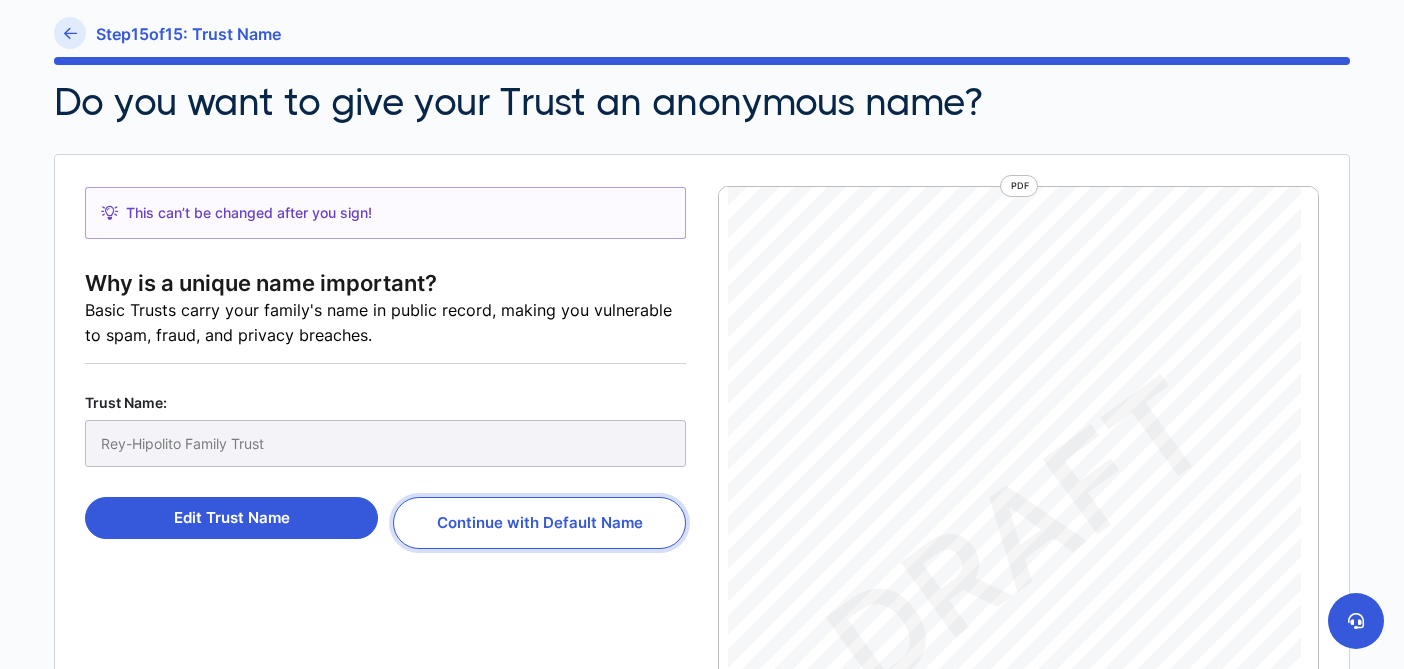 click on "Continue with Default Name" at bounding box center [539, 523] 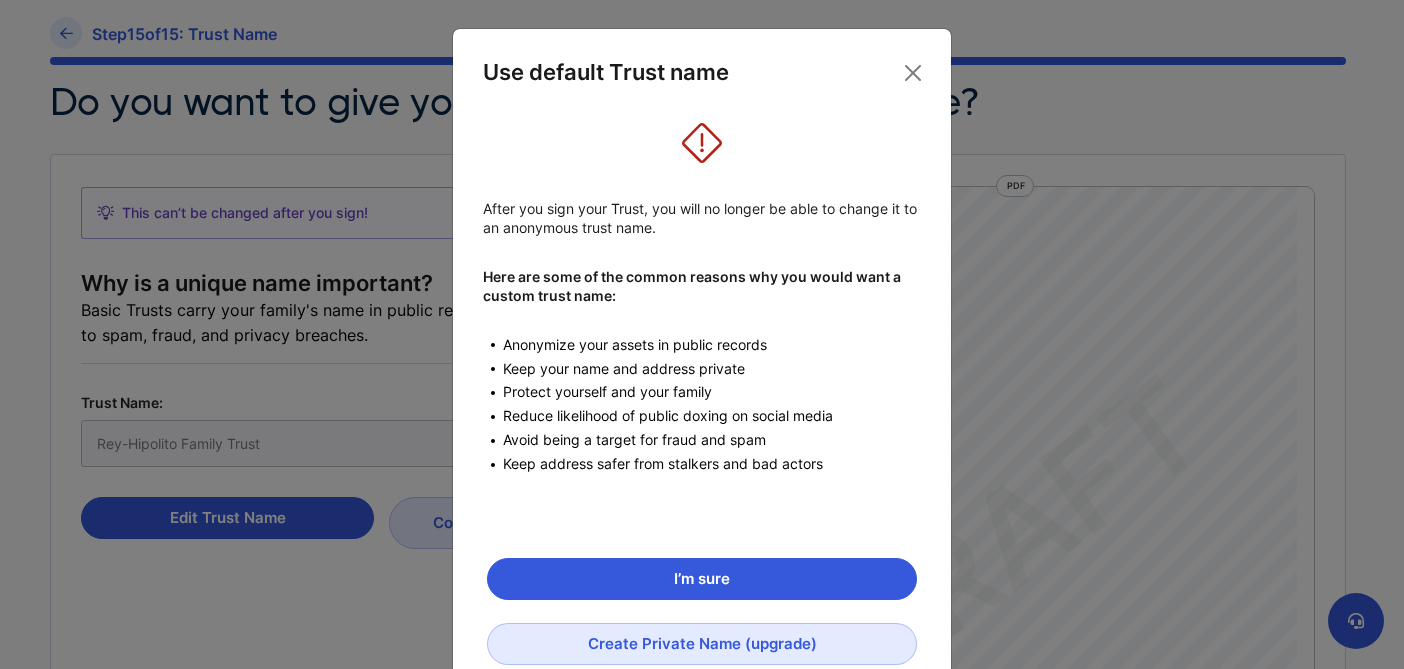 scroll, scrollTop: 59, scrollLeft: 0, axis: vertical 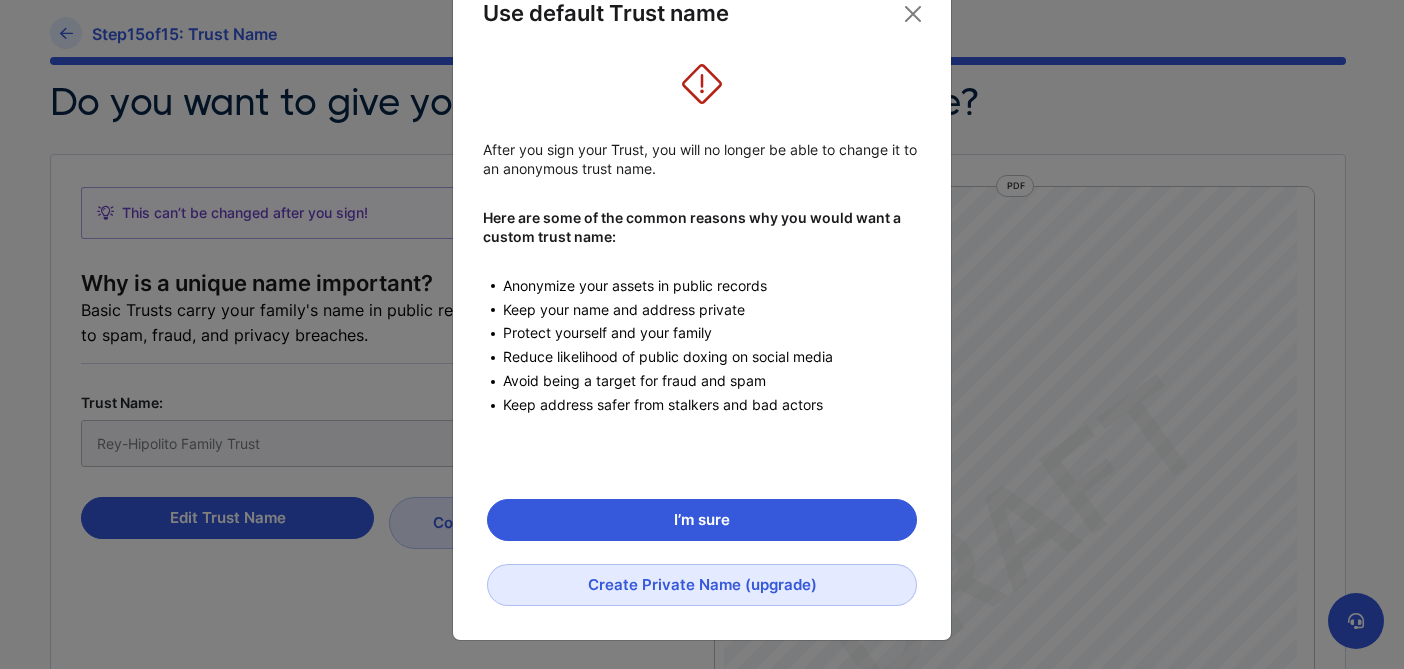 click on "Use default Trust name After you sign your Trust, you will no longer be able to change it to an anonymous trust name. Here are some of the common reasons why you would want a custom trust name: Anonymize your assets in public records Keep your name and address private Protect yourself and your family Reduce likelihood of public doxing on social media Avoid being a target for fraud and spam Keep address safer from stalkers and bad actors I’m sure Create Private Name (upgrade)" at bounding box center (702, 305) 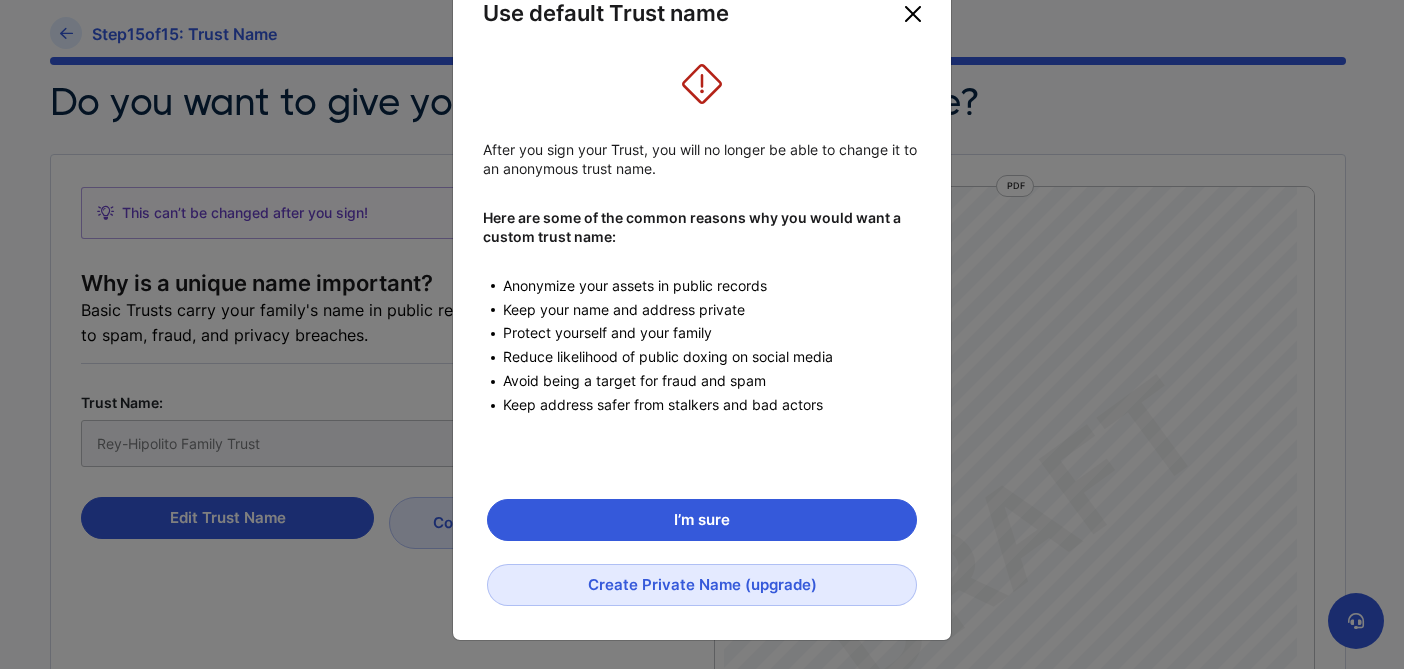 click at bounding box center (913, 14) 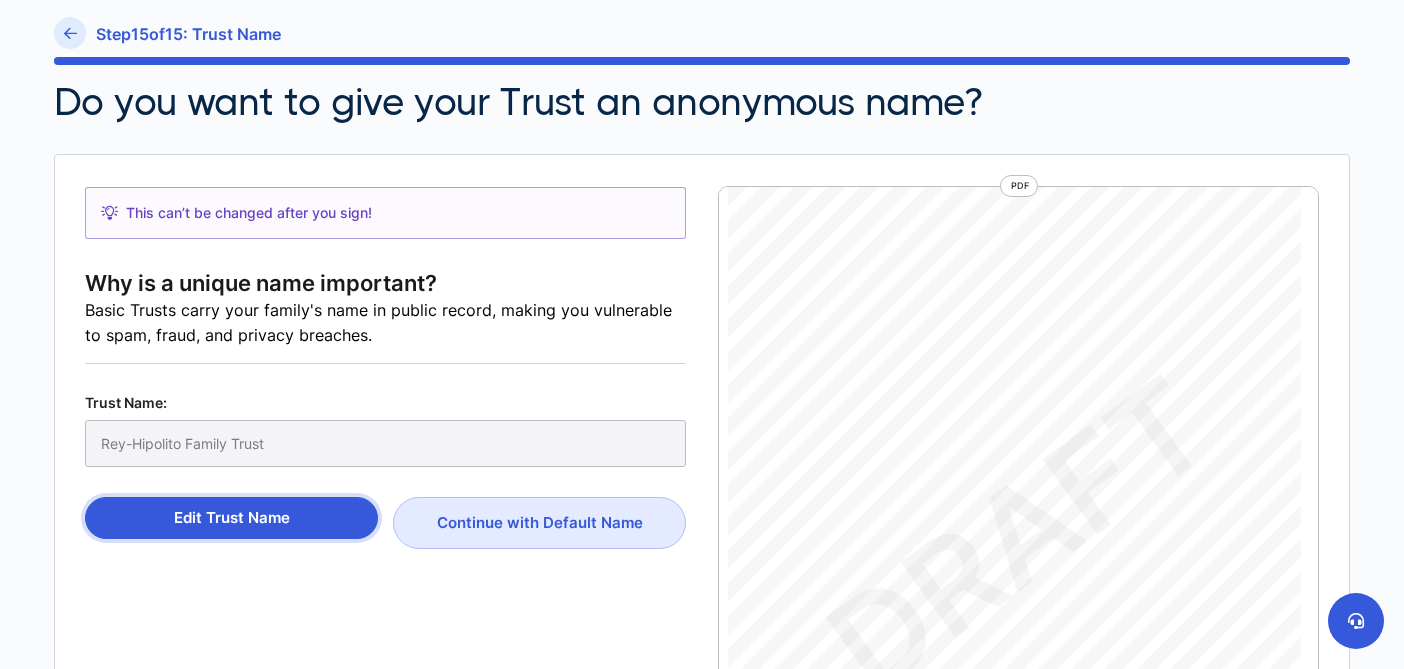 click on "Edit Trust Name" at bounding box center [231, 518] 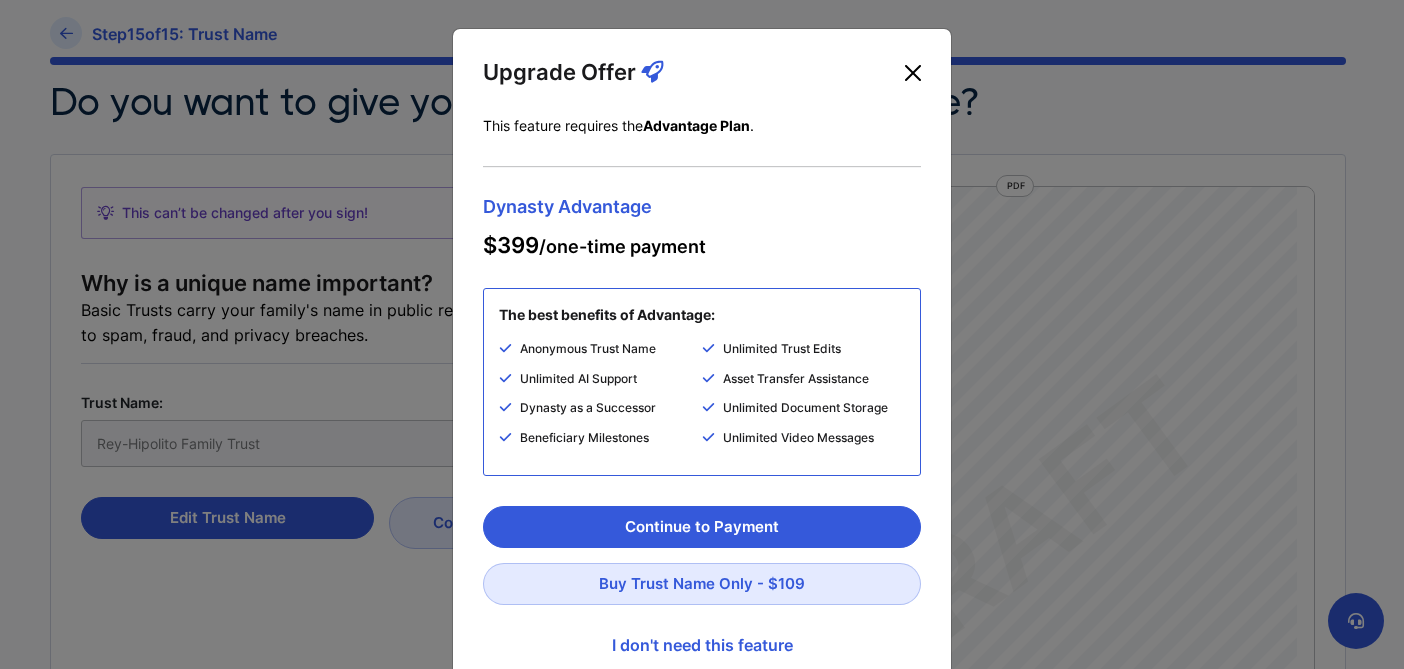 click at bounding box center [913, 73] 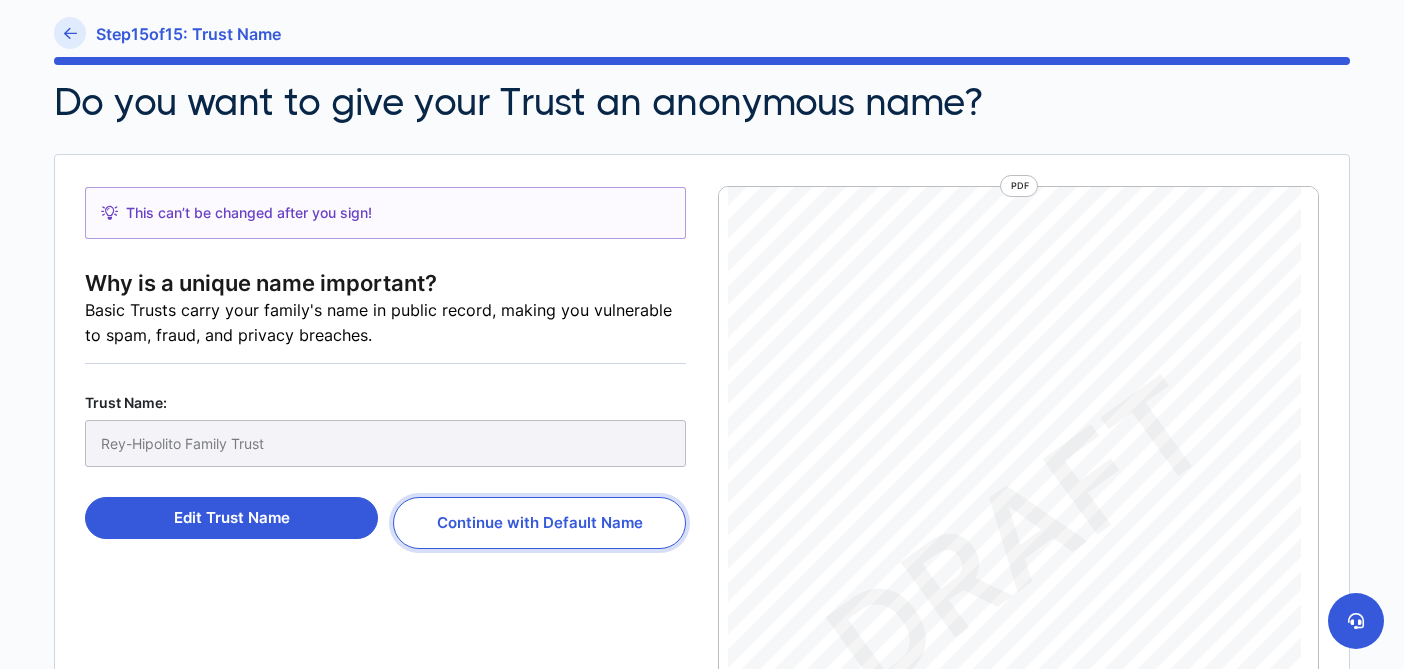 click on "Continue with Default Name" at bounding box center (539, 523) 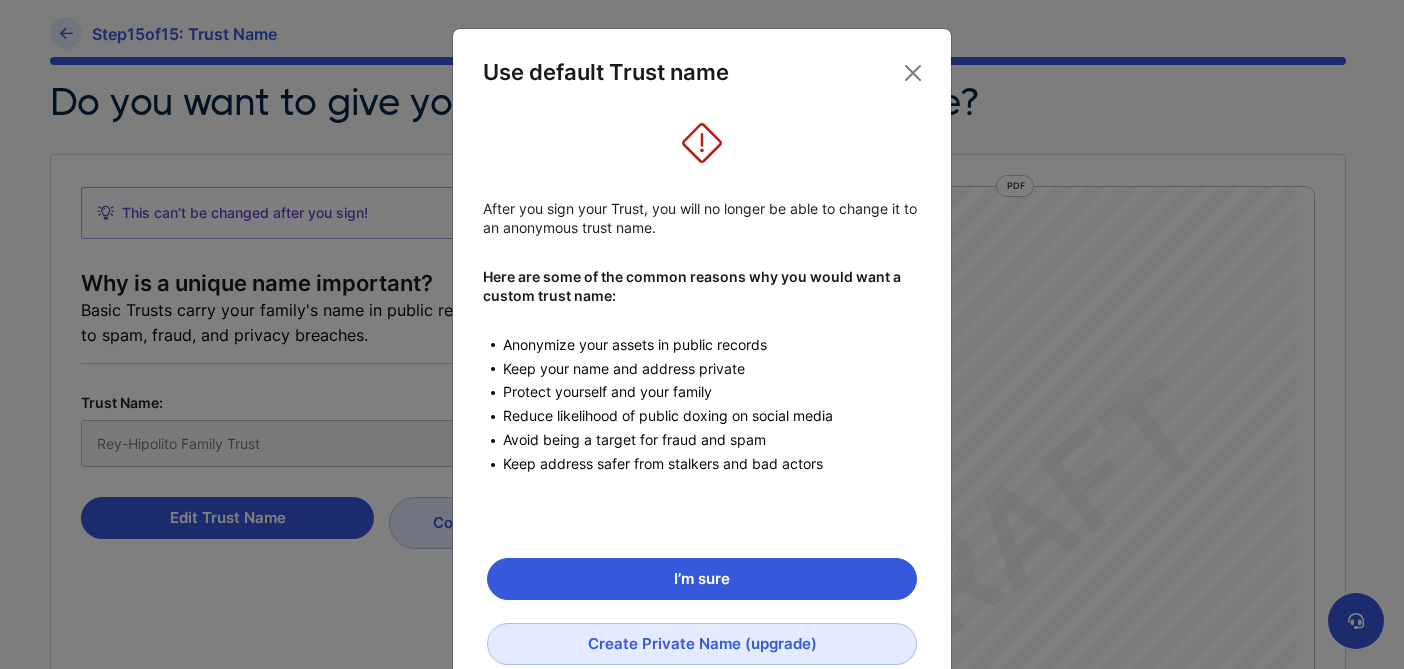 scroll, scrollTop: 59, scrollLeft: 0, axis: vertical 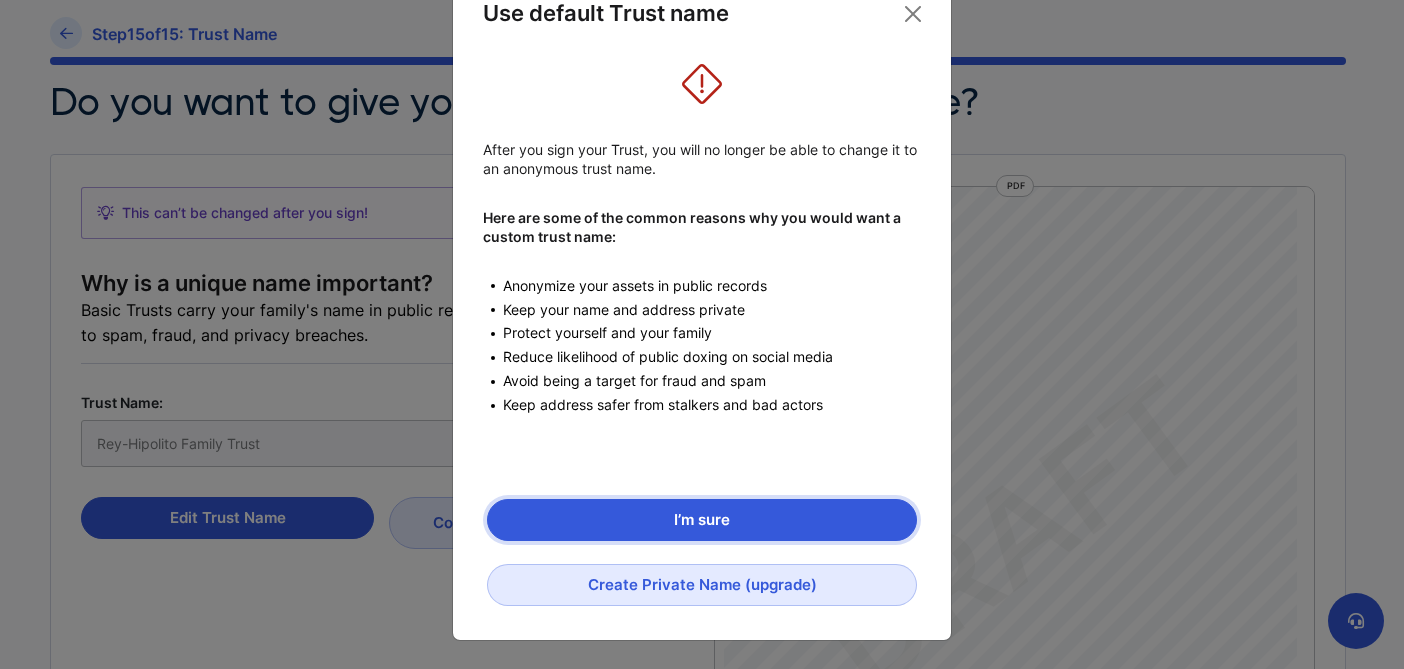 click on "I’m sure" at bounding box center (702, 520) 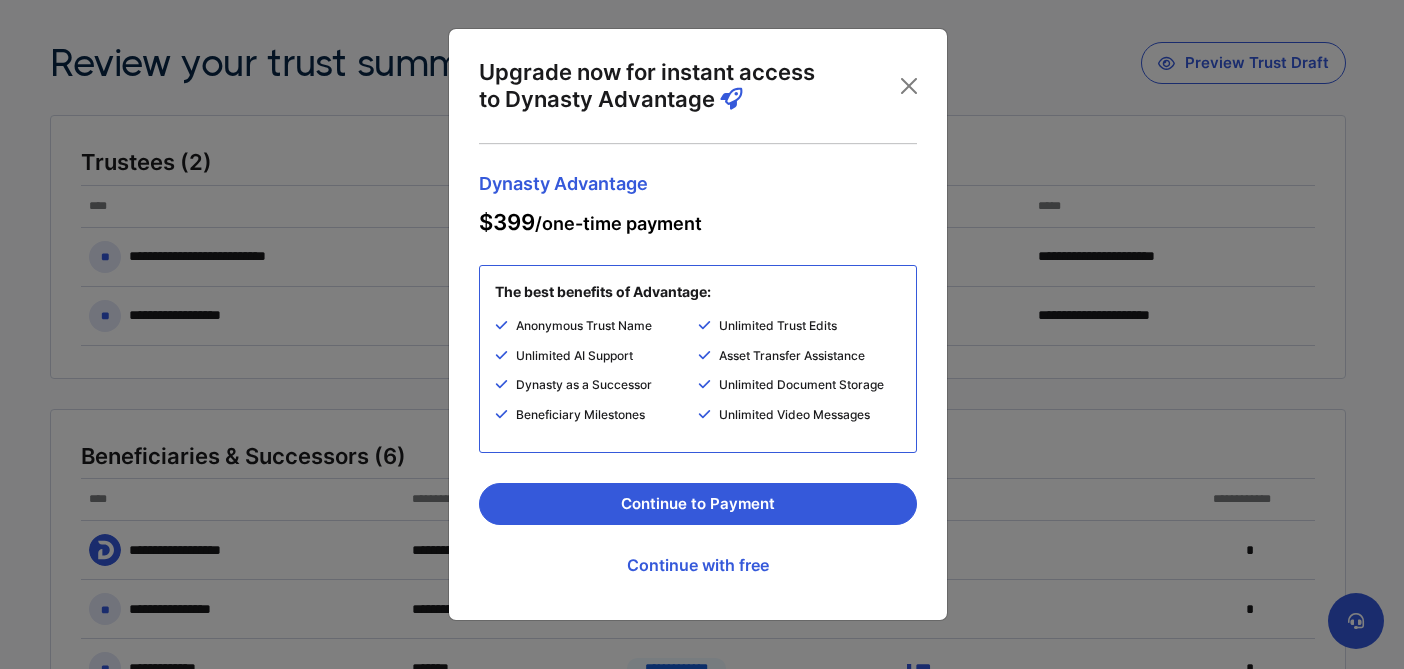 scroll, scrollTop: 0, scrollLeft: 0, axis: both 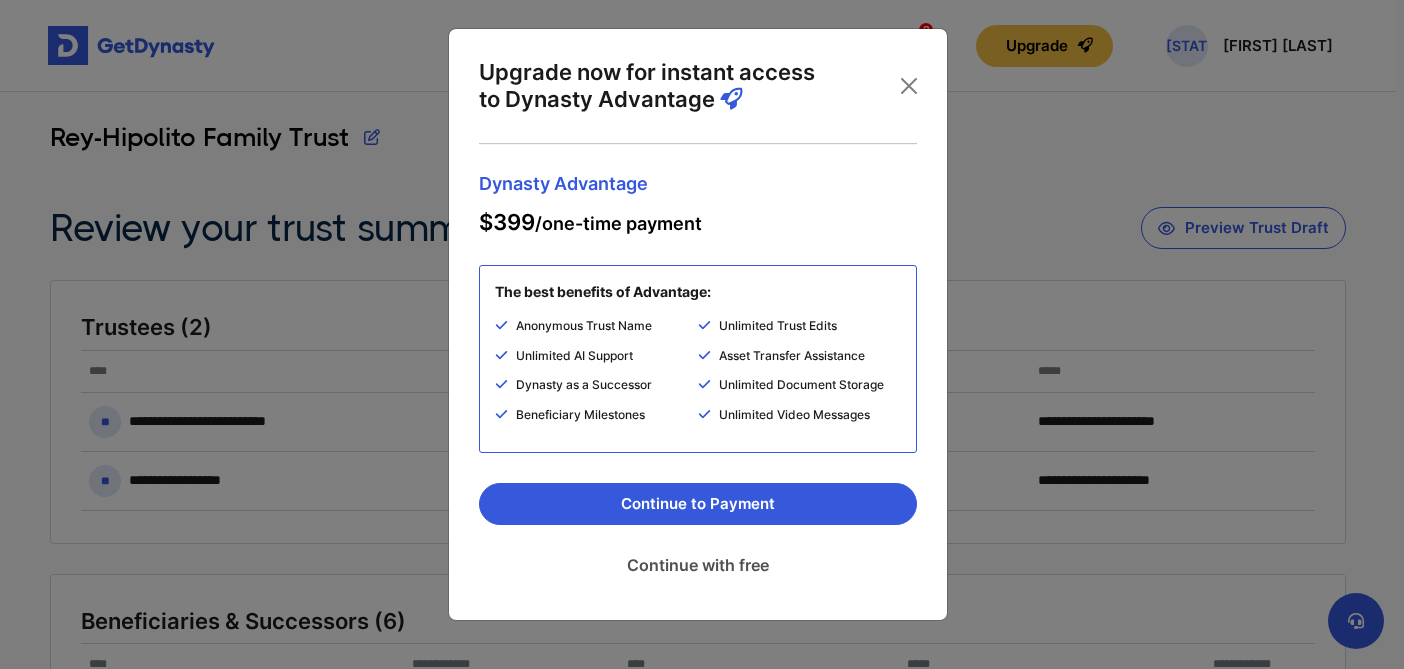 click on "Continue with free" at bounding box center [698, 565] 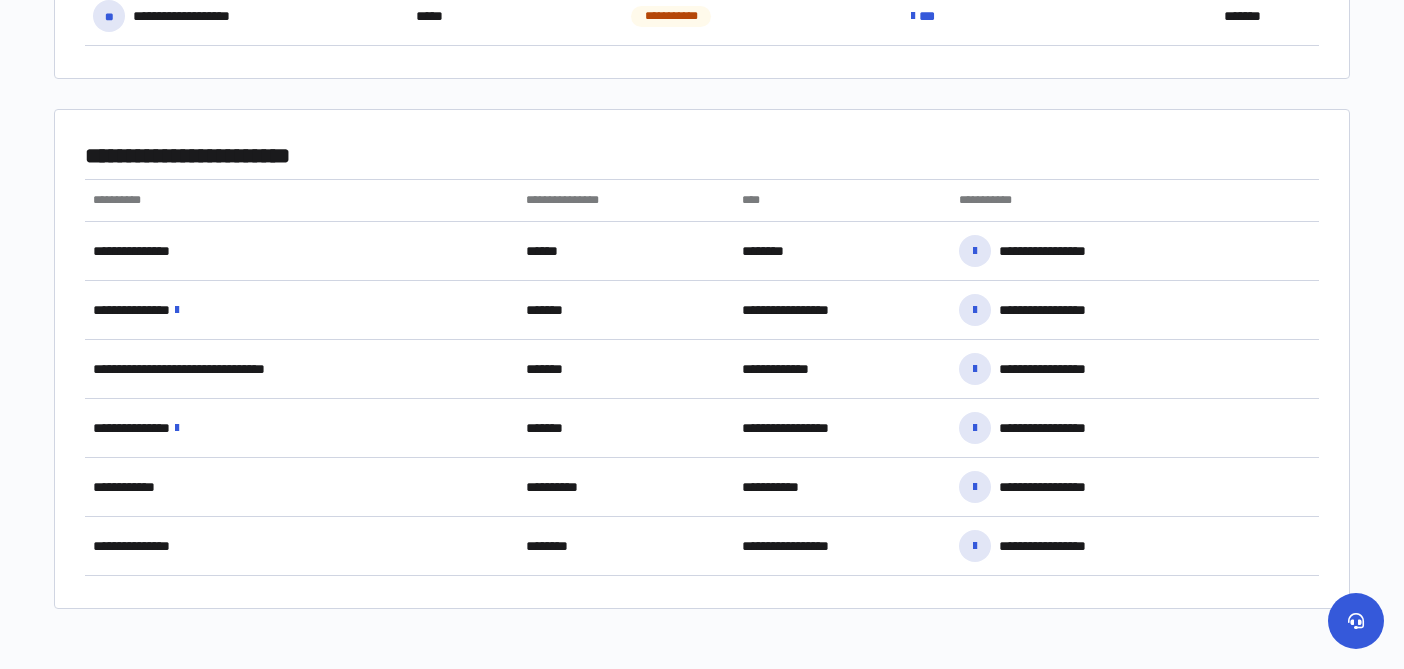 scroll, scrollTop: 1176, scrollLeft: 0, axis: vertical 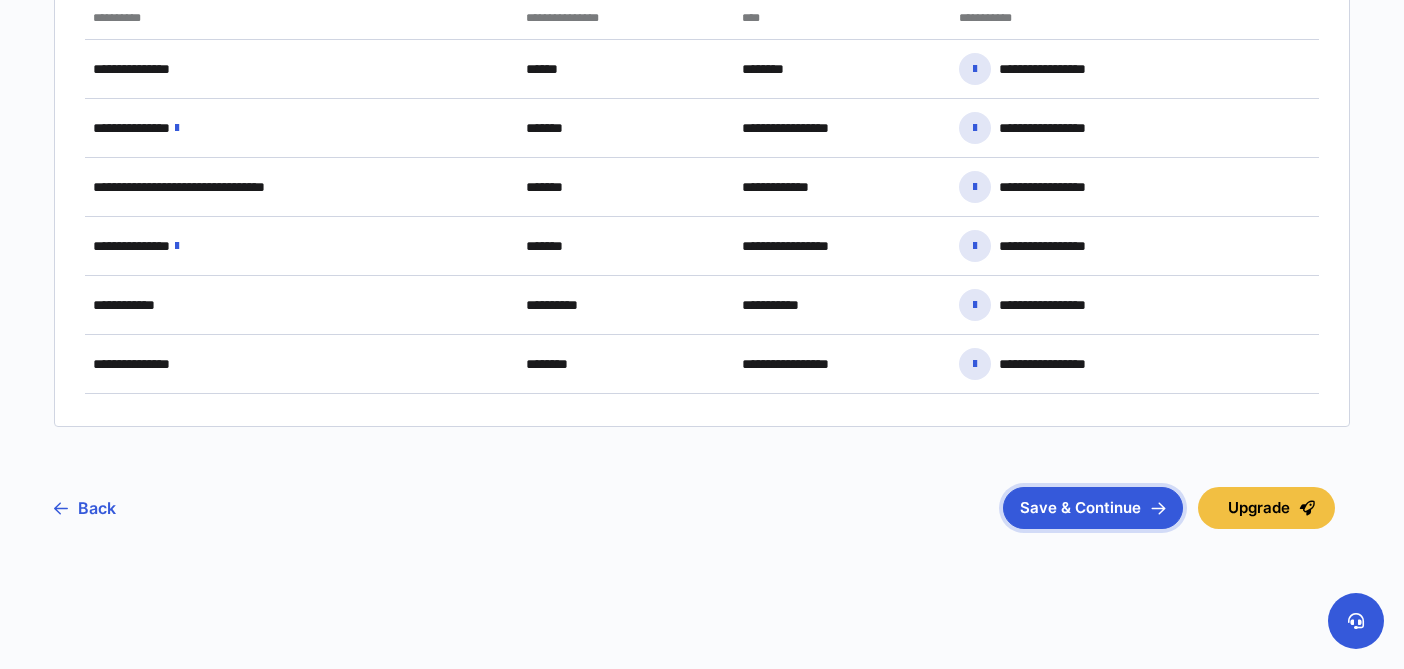 click on "Save & Continue" at bounding box center [1093, 508] 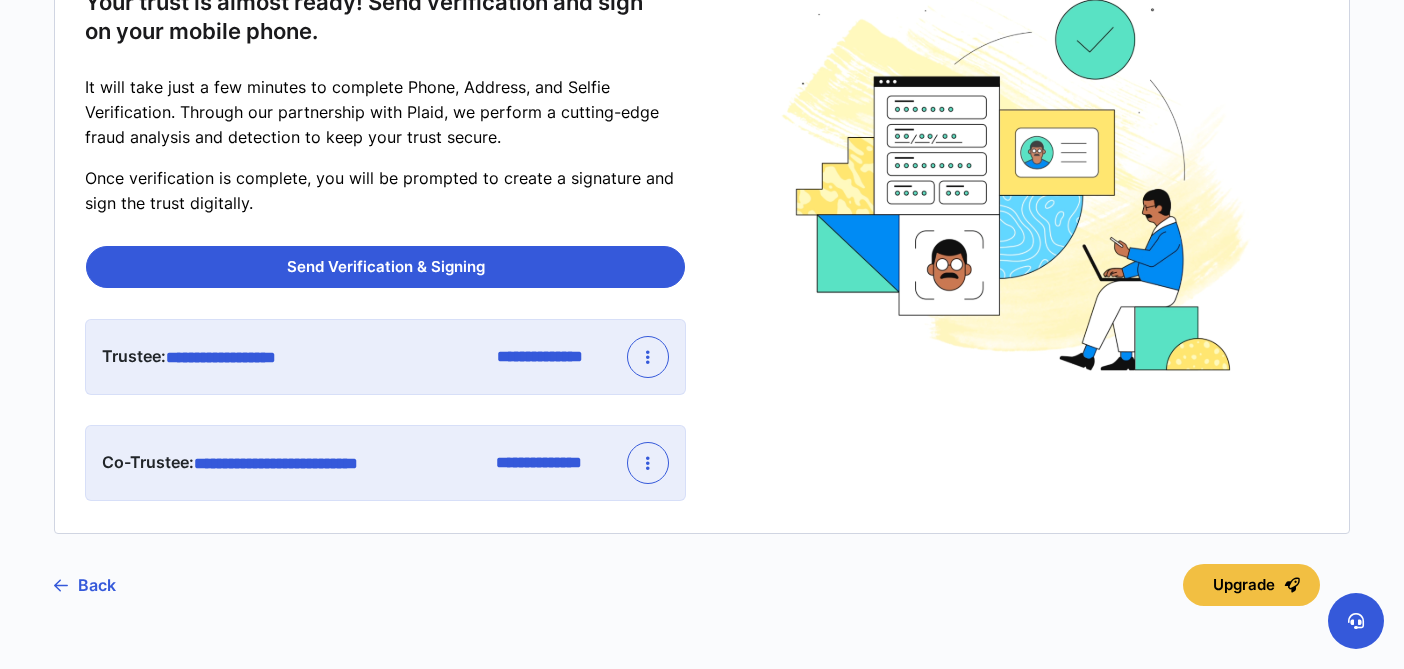 scroll, scrollTop: 274, scrollLeft: 0, axis: vertical 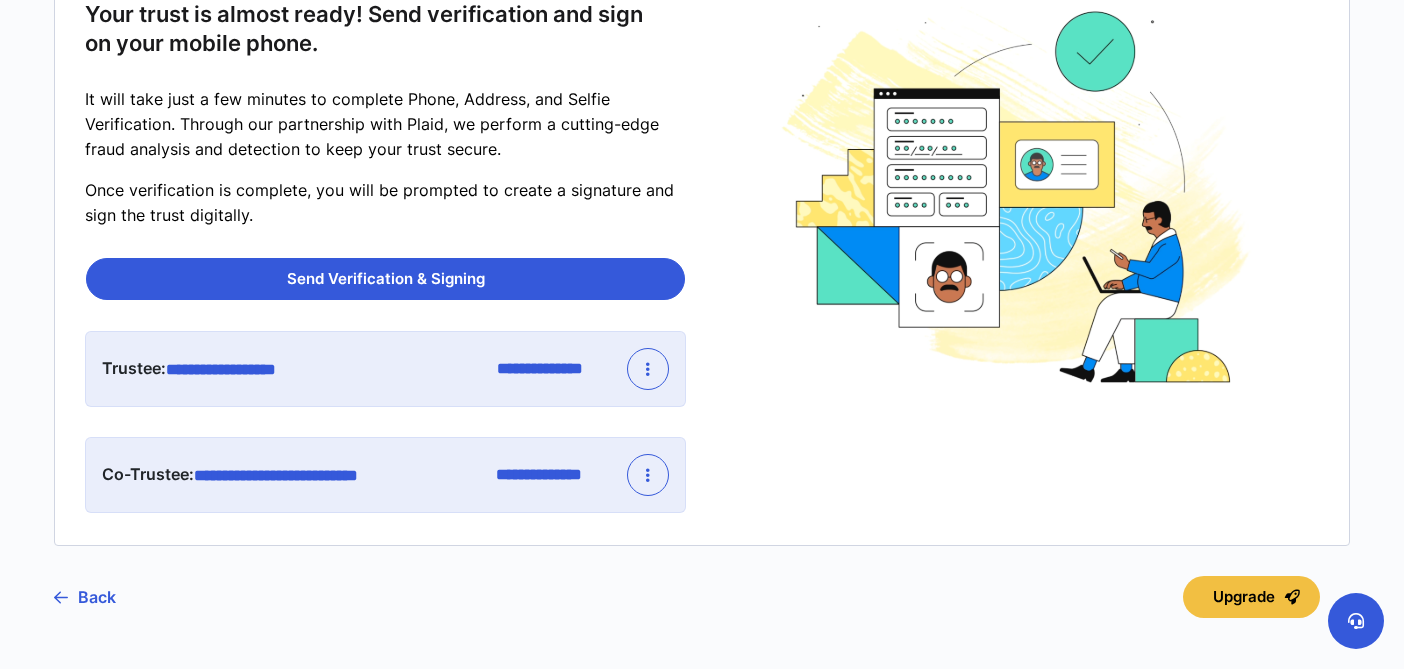 click at bounding box center [648, 369] 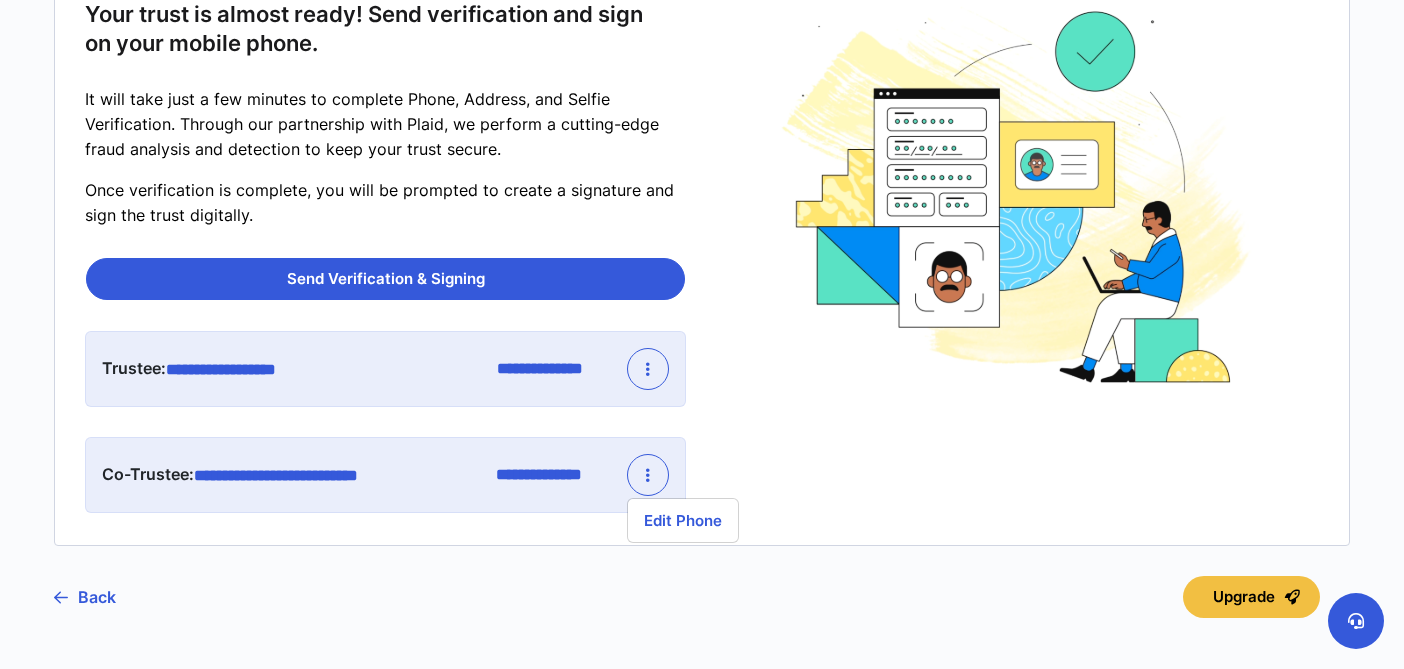 click at bounding box center [1018, 256] 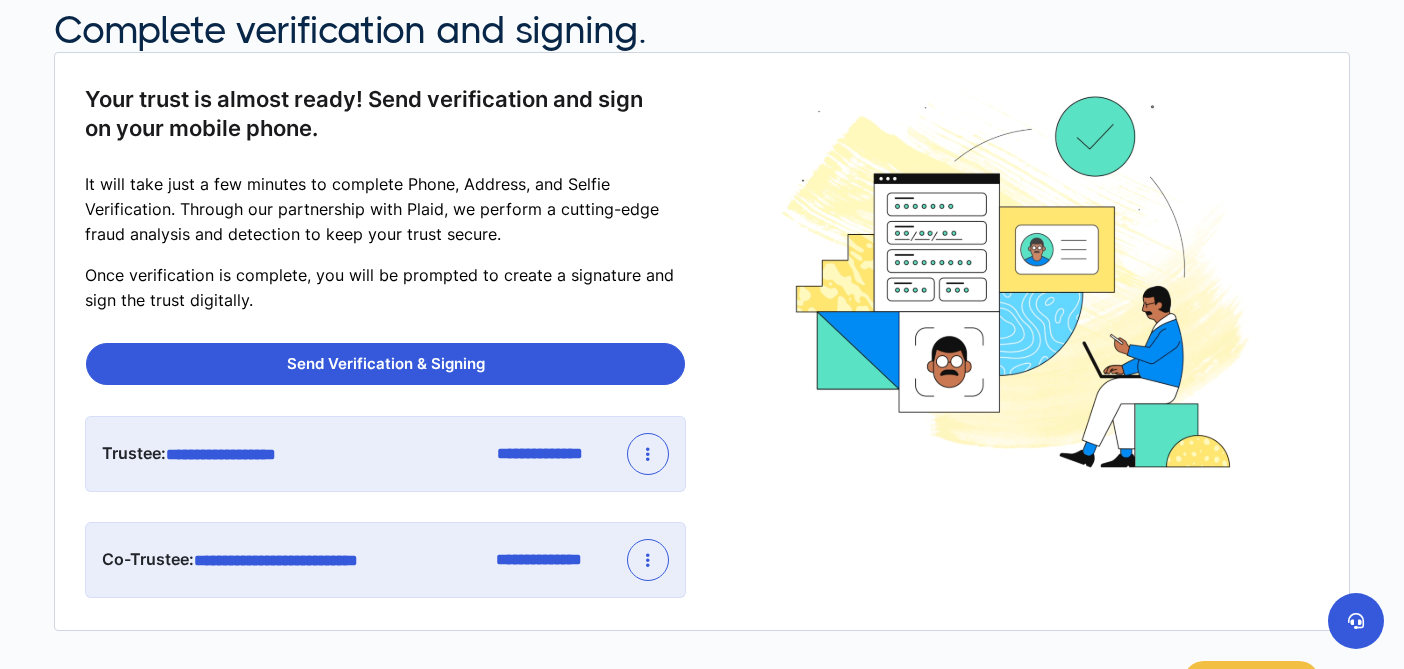 scroll, scrollTop: 363, scrollLeft: 0, axis: vertical 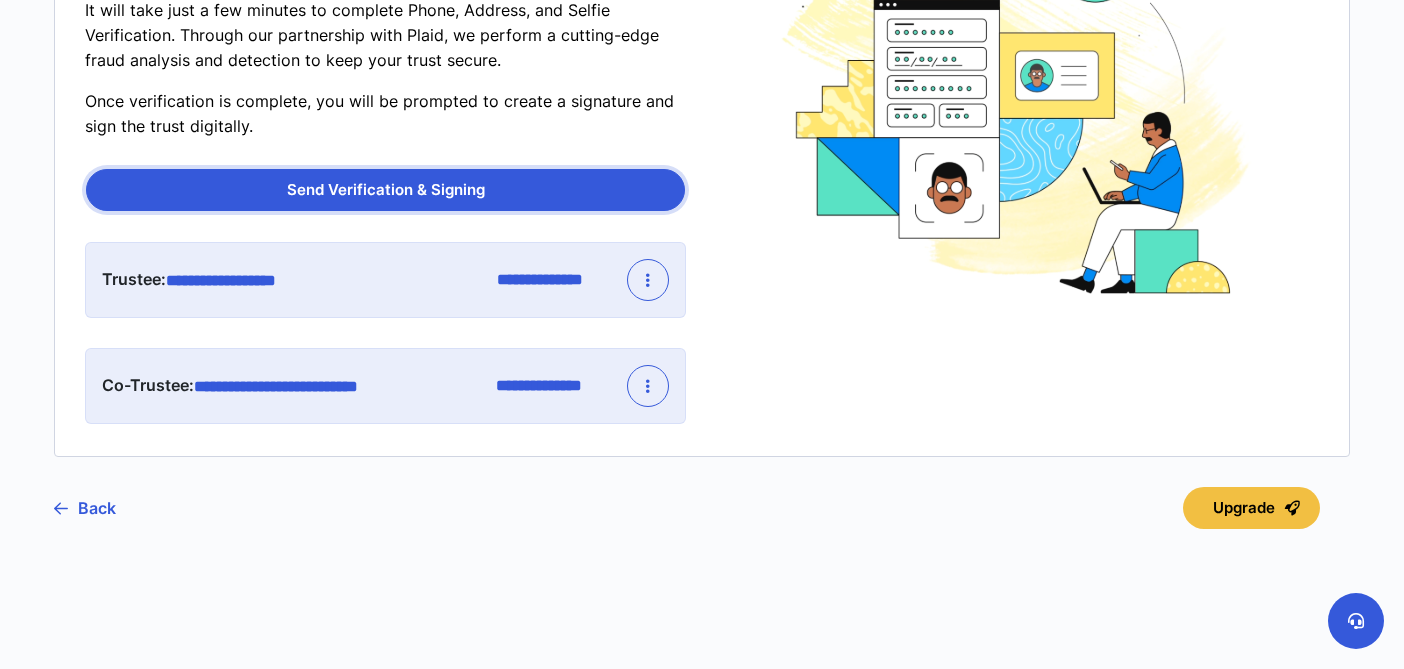 click on "Send Verification & Signing" at bounding box center [385, 190] 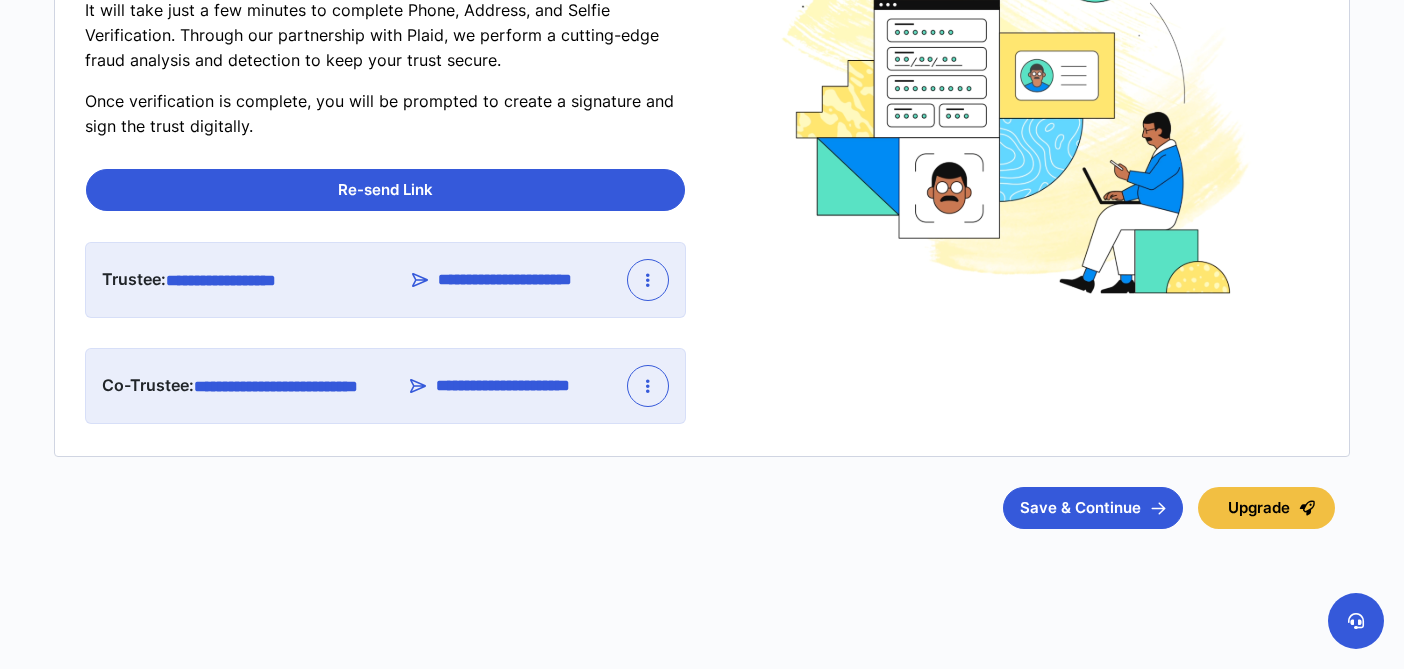 click at bounding box center (648, 280) 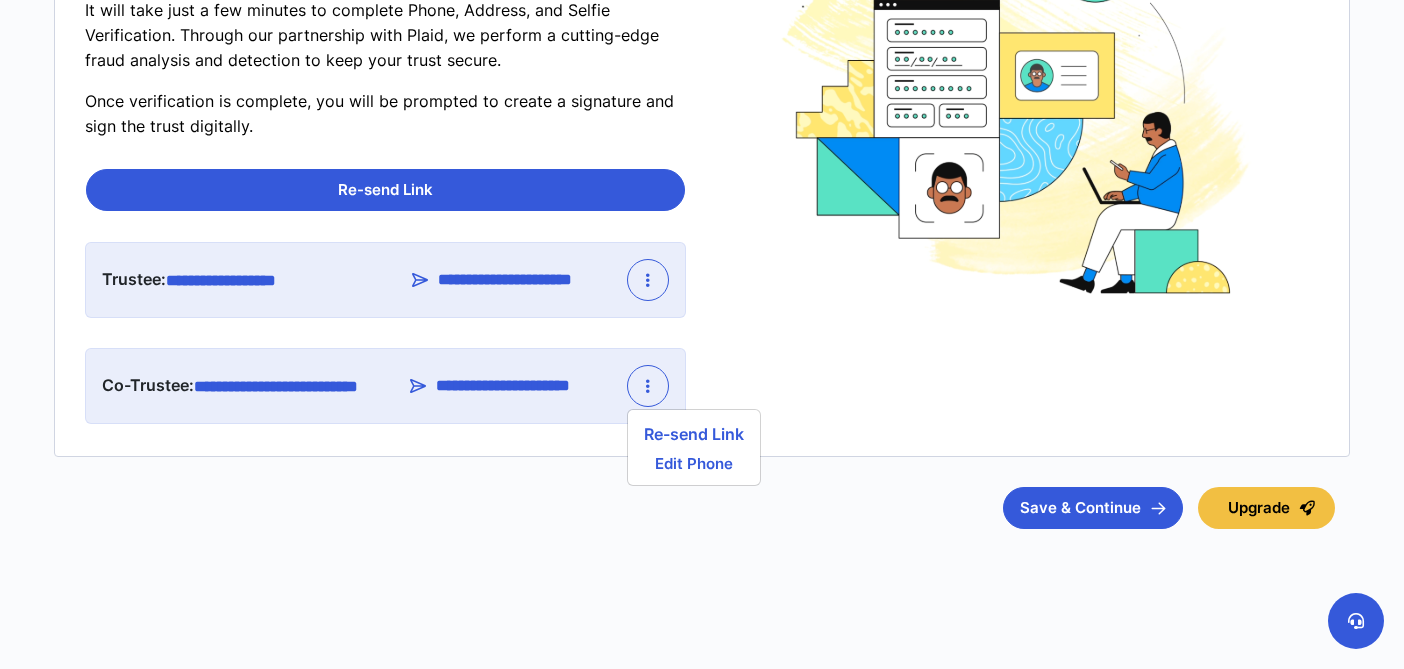 click at bounding box center (1018, 167) 